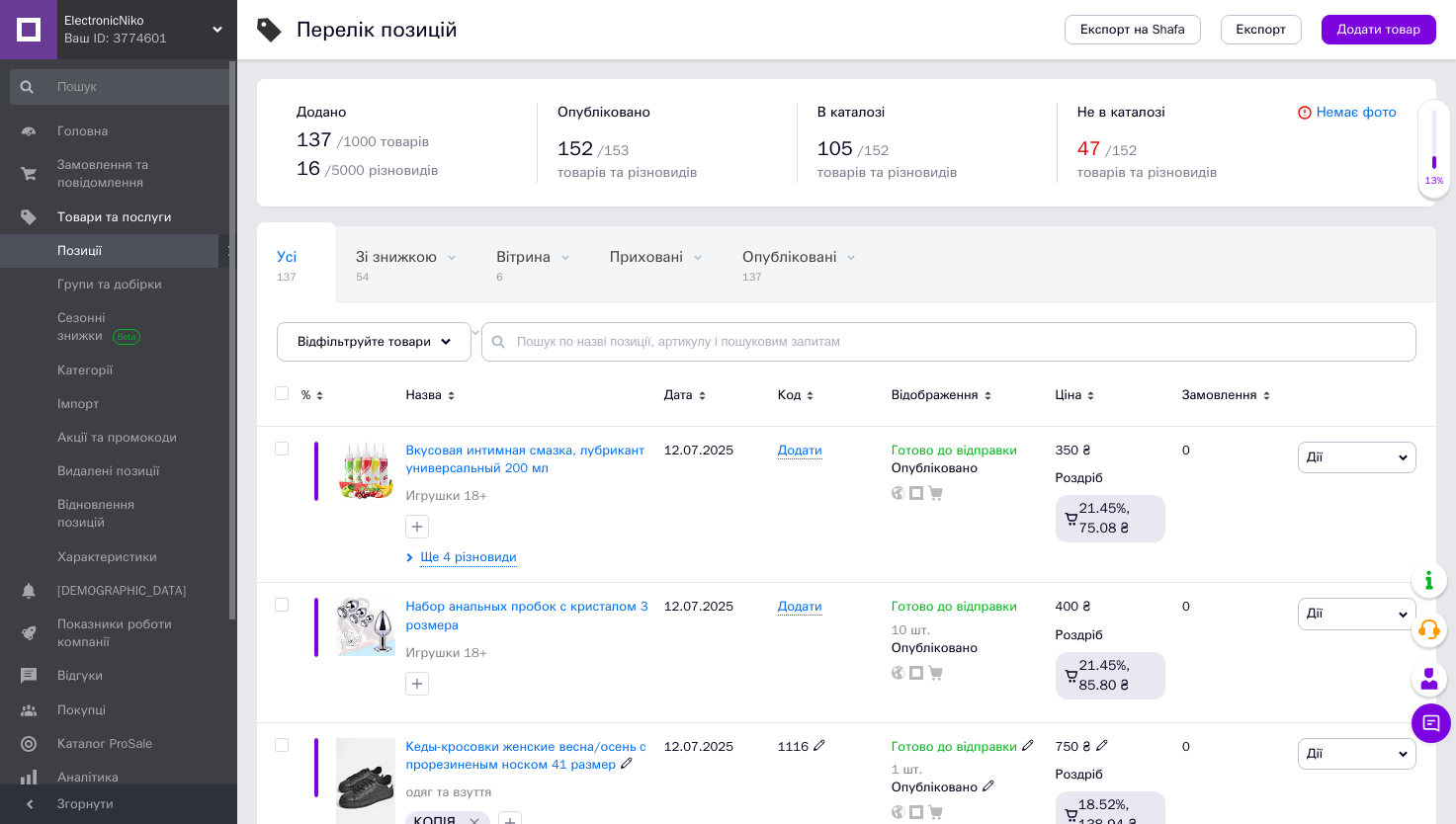 scroll, scrollTop: 0, scrollLeft: 0, axis: both 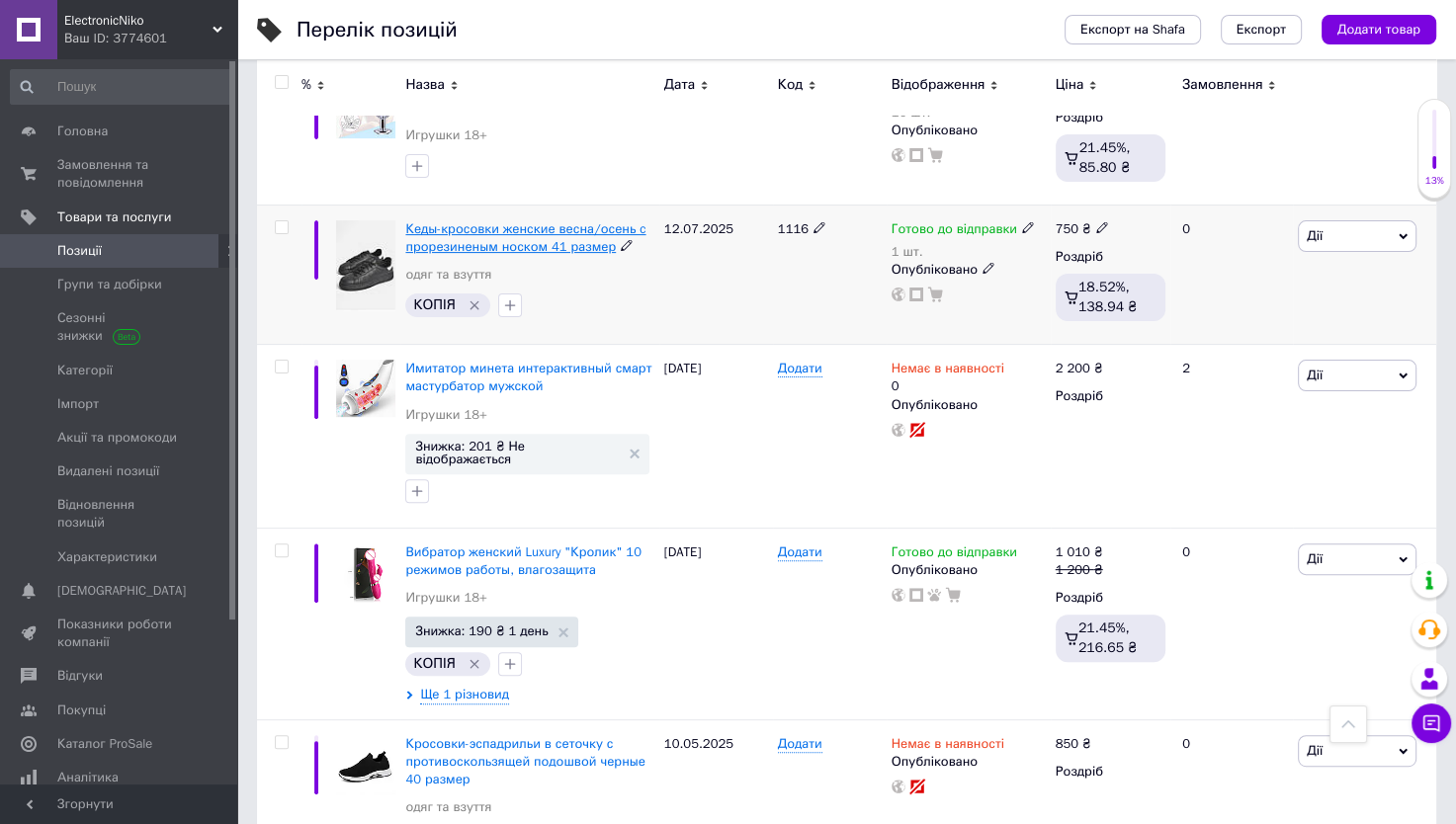 click on "Кеды-кросовки женские весна/осень c прорезиненым носком 41 размер" at bounding box center (525, 237) 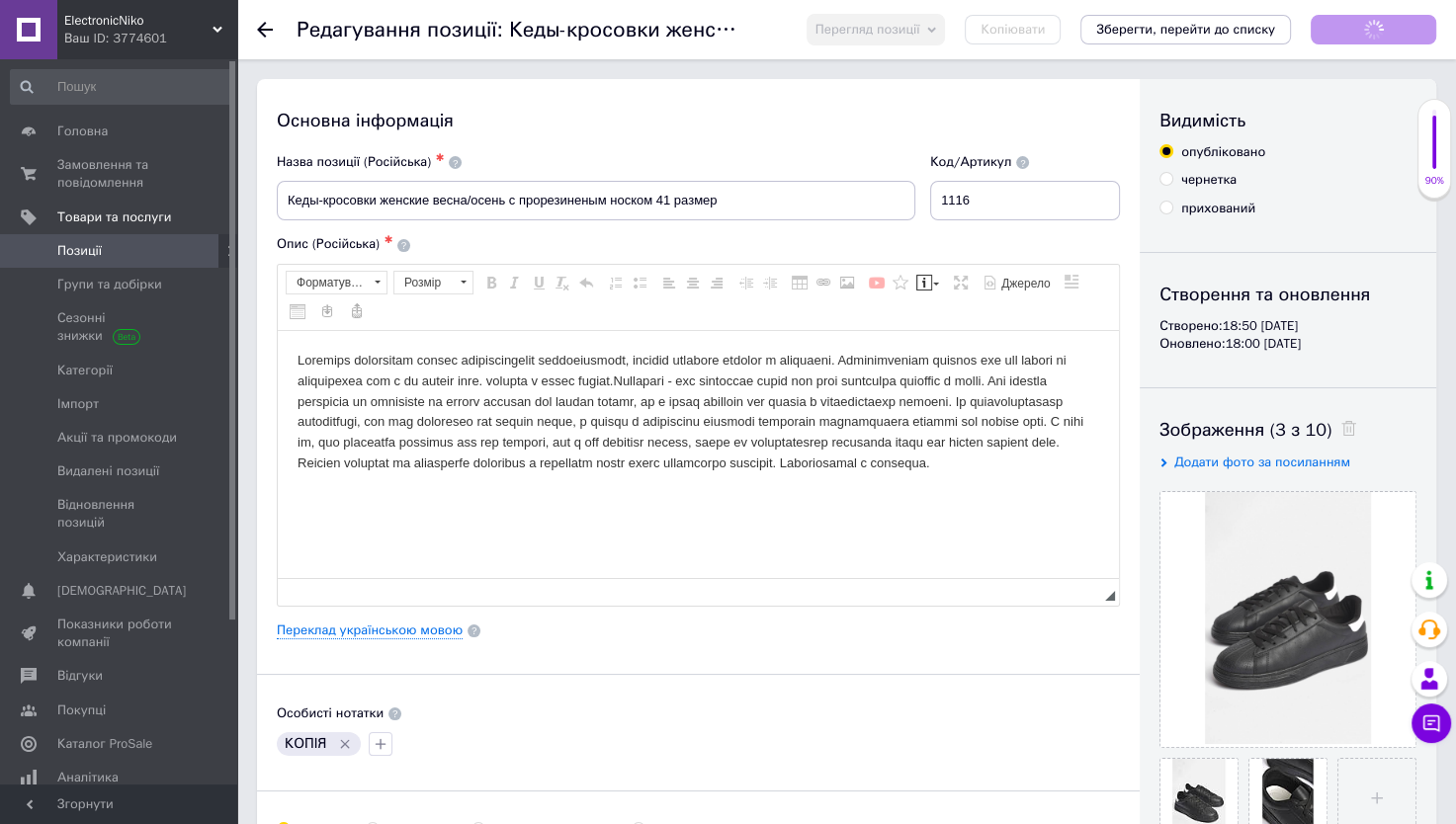 scroll, scrollTop: 0, scrollLeft: 0, axis: both 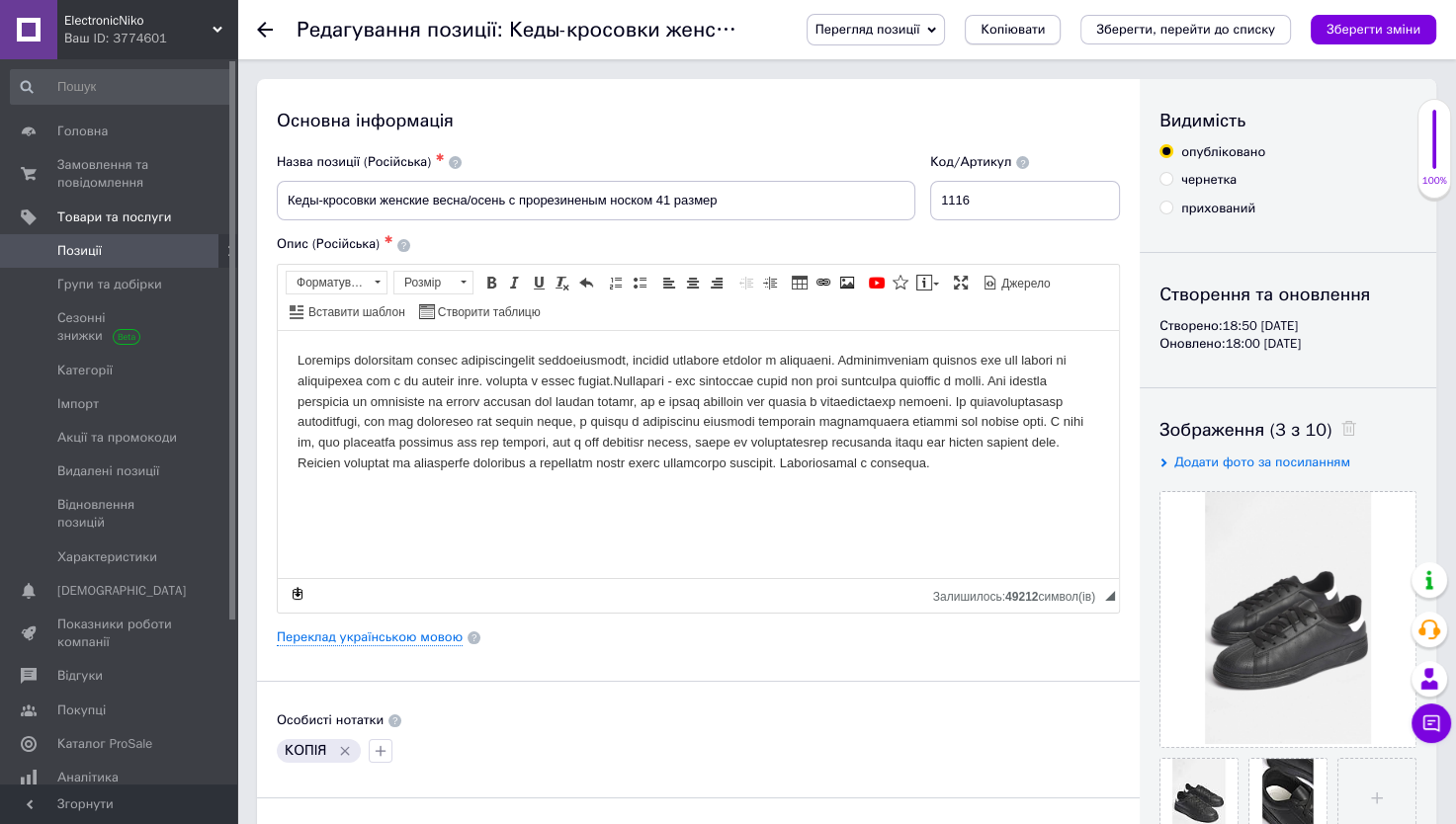 click on "Копіювати" at bounding box center [1012, 30] 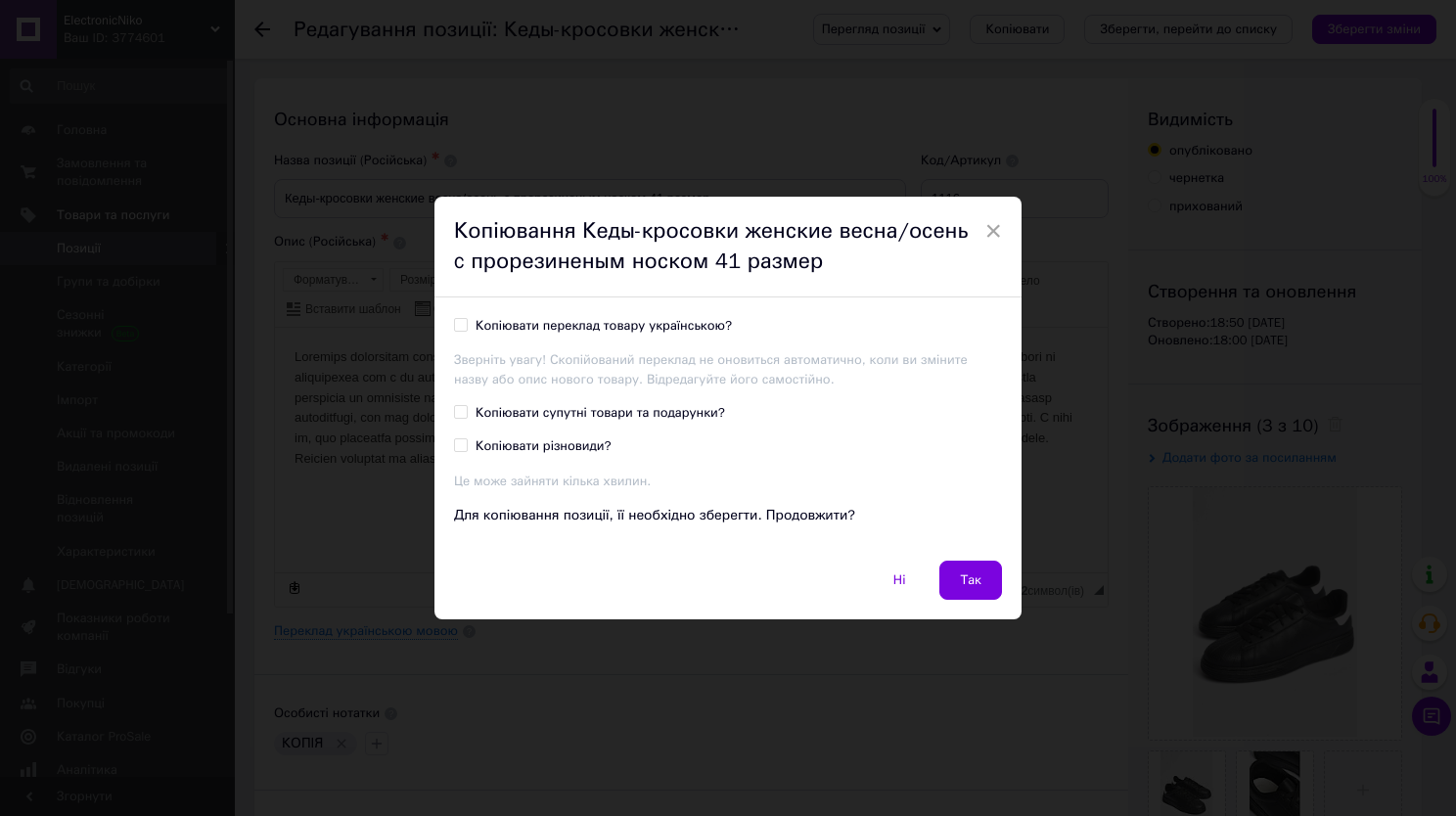 click on "Копіювати переклад товару українською?" at bounding box center (460, 324) 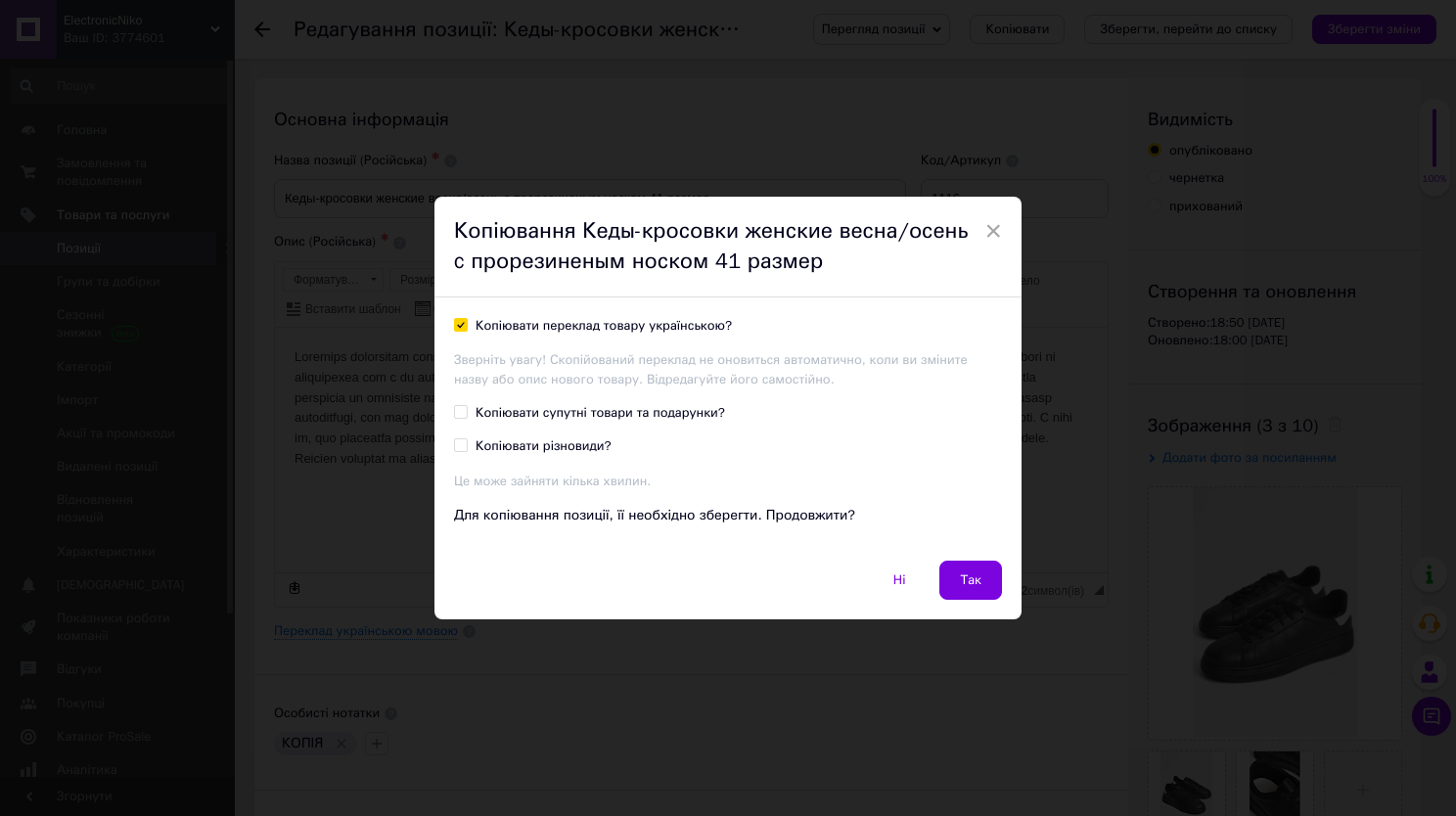 checkbox on "true" 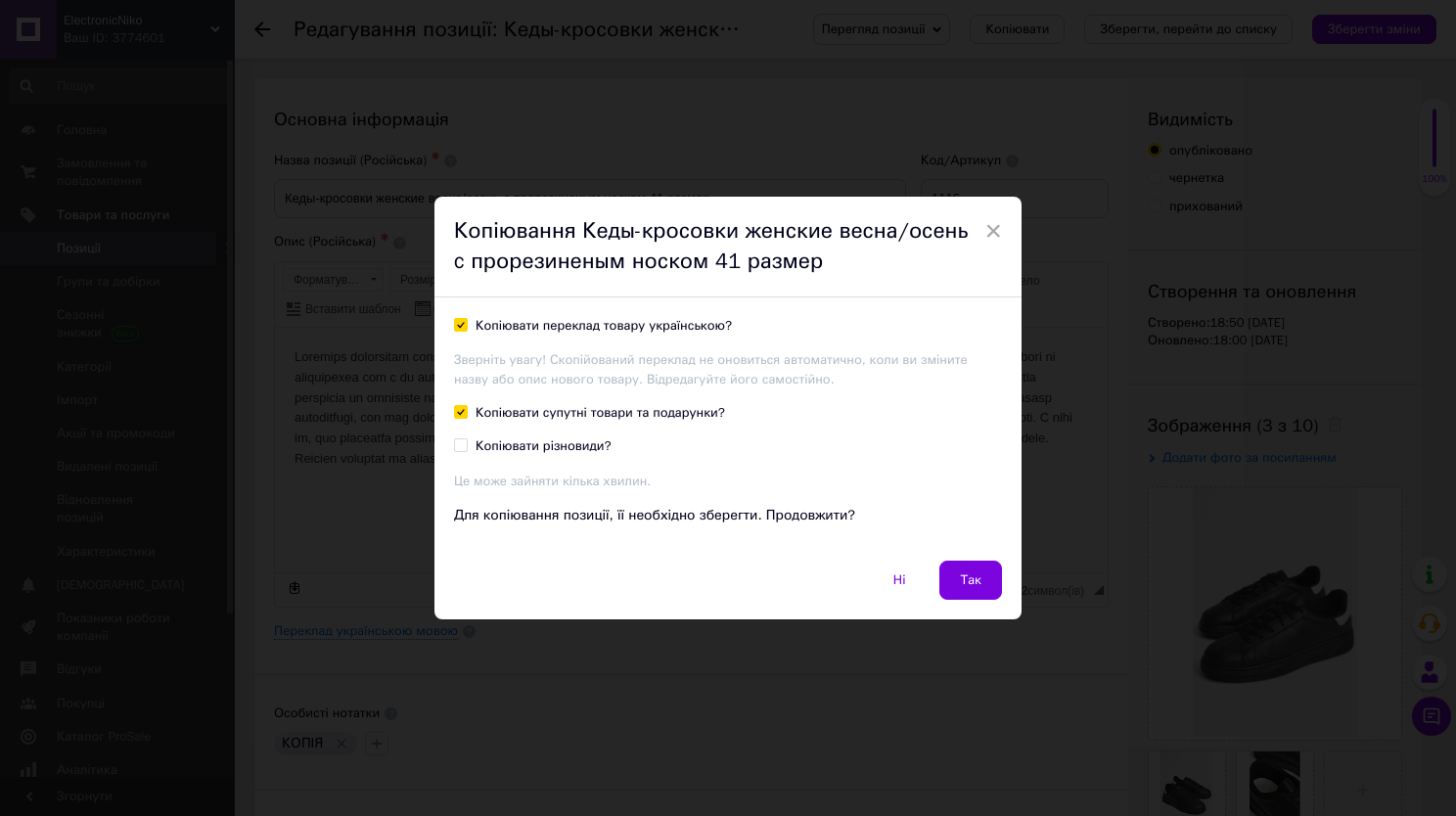 checkbox on "true" 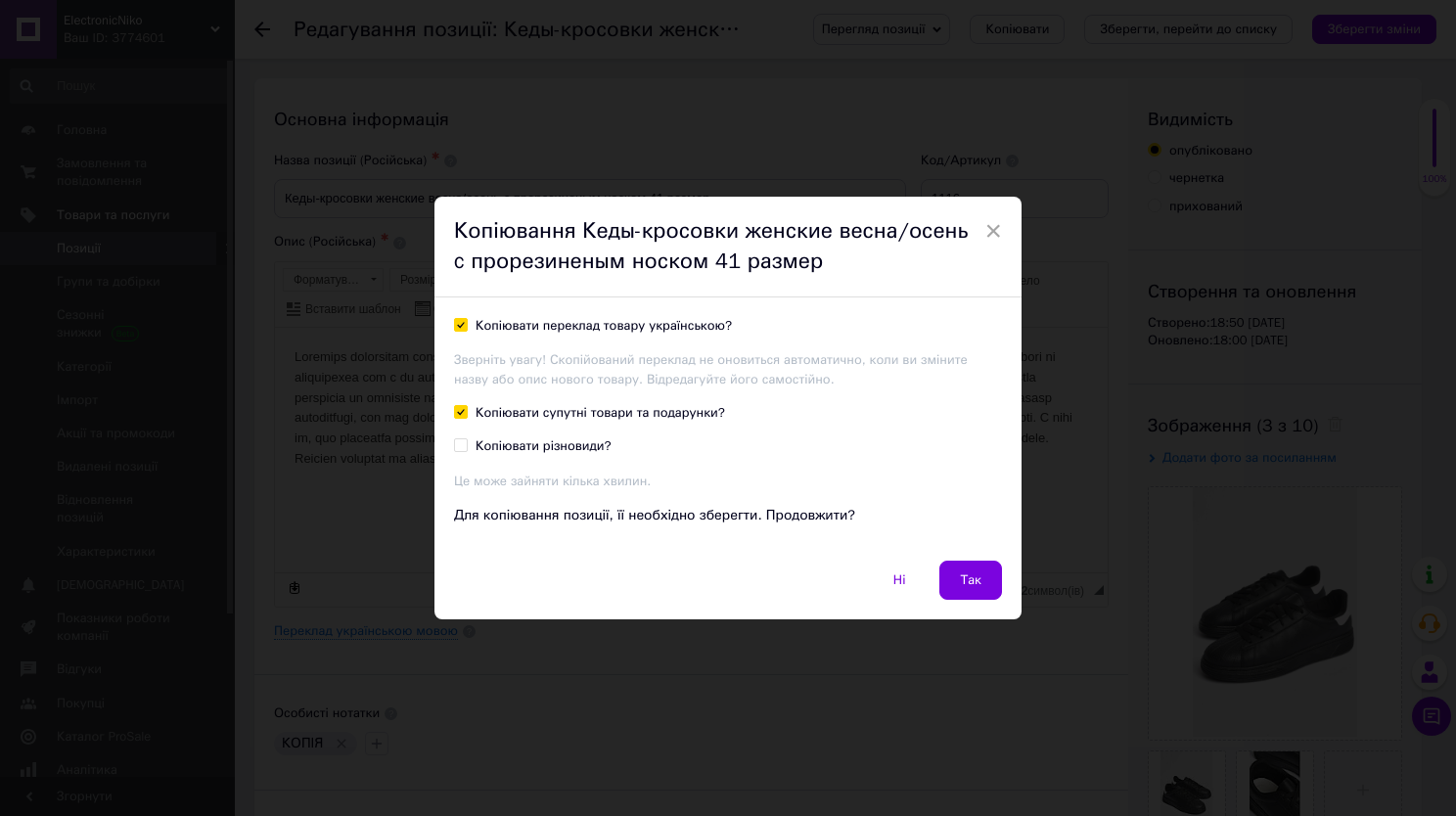 click on "Копіювати різновиди?" at bounding box center (460, 444) 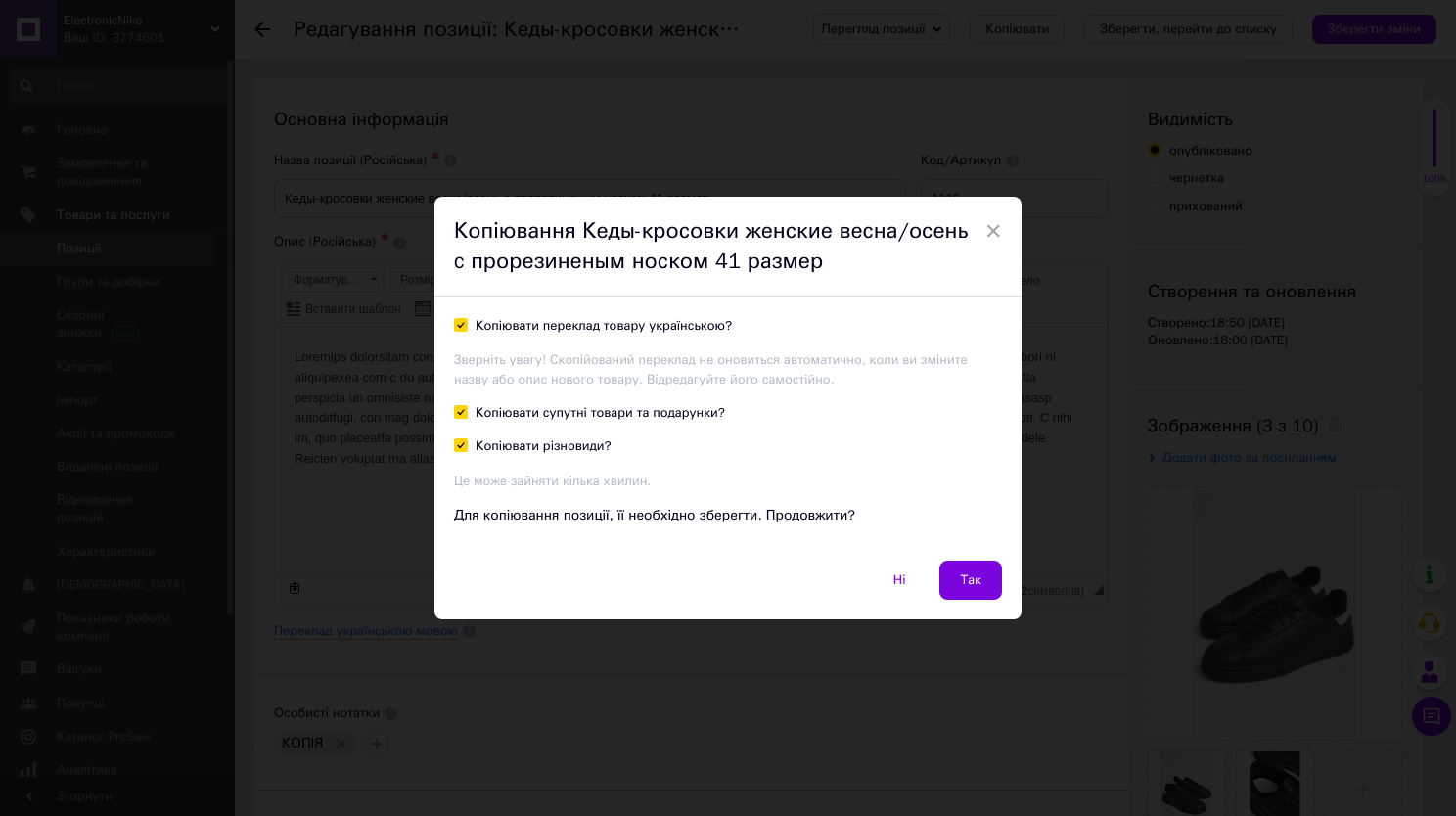 checkbox on "true" 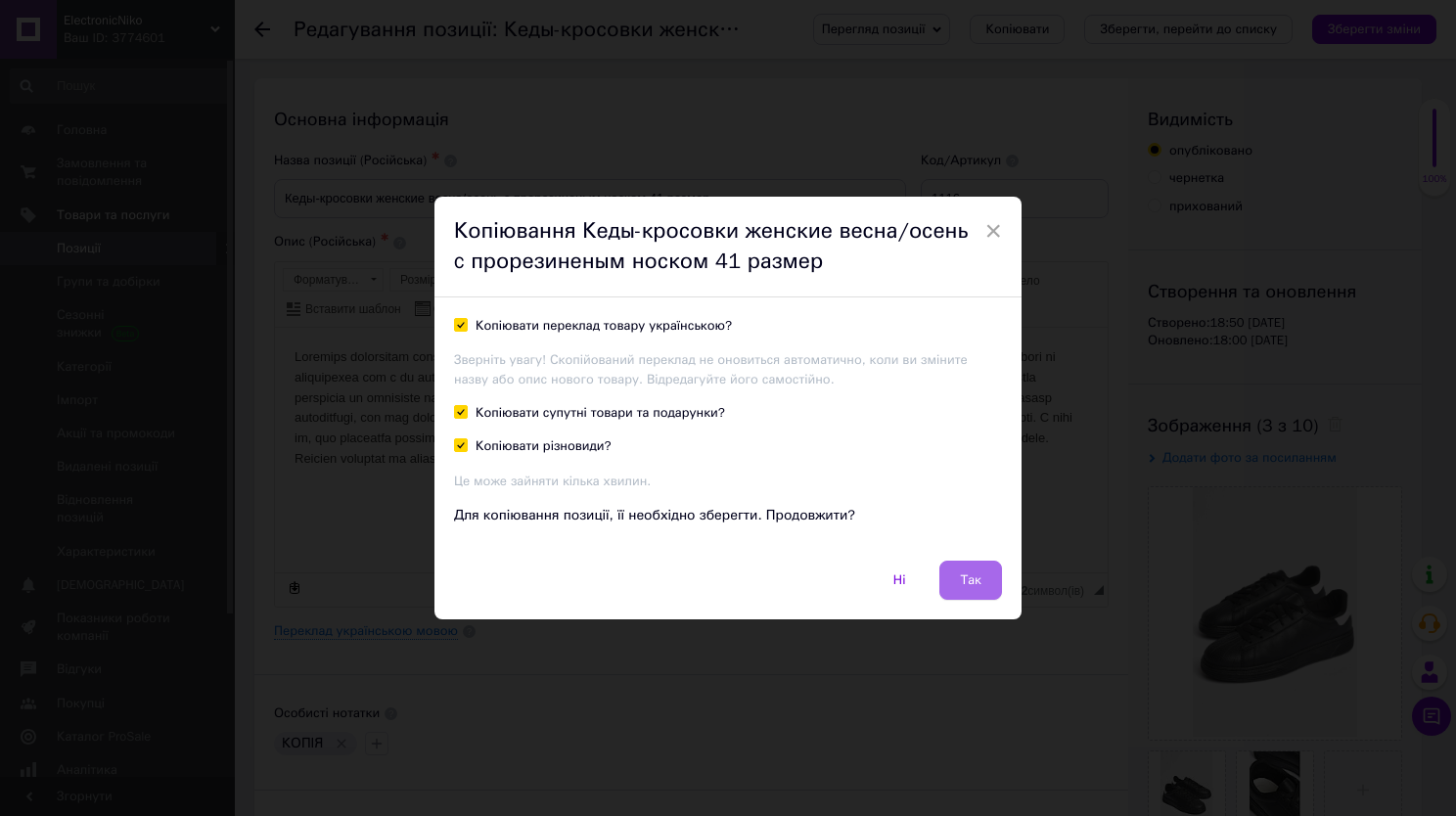 click on "Так" at bounding box center (971, 580) 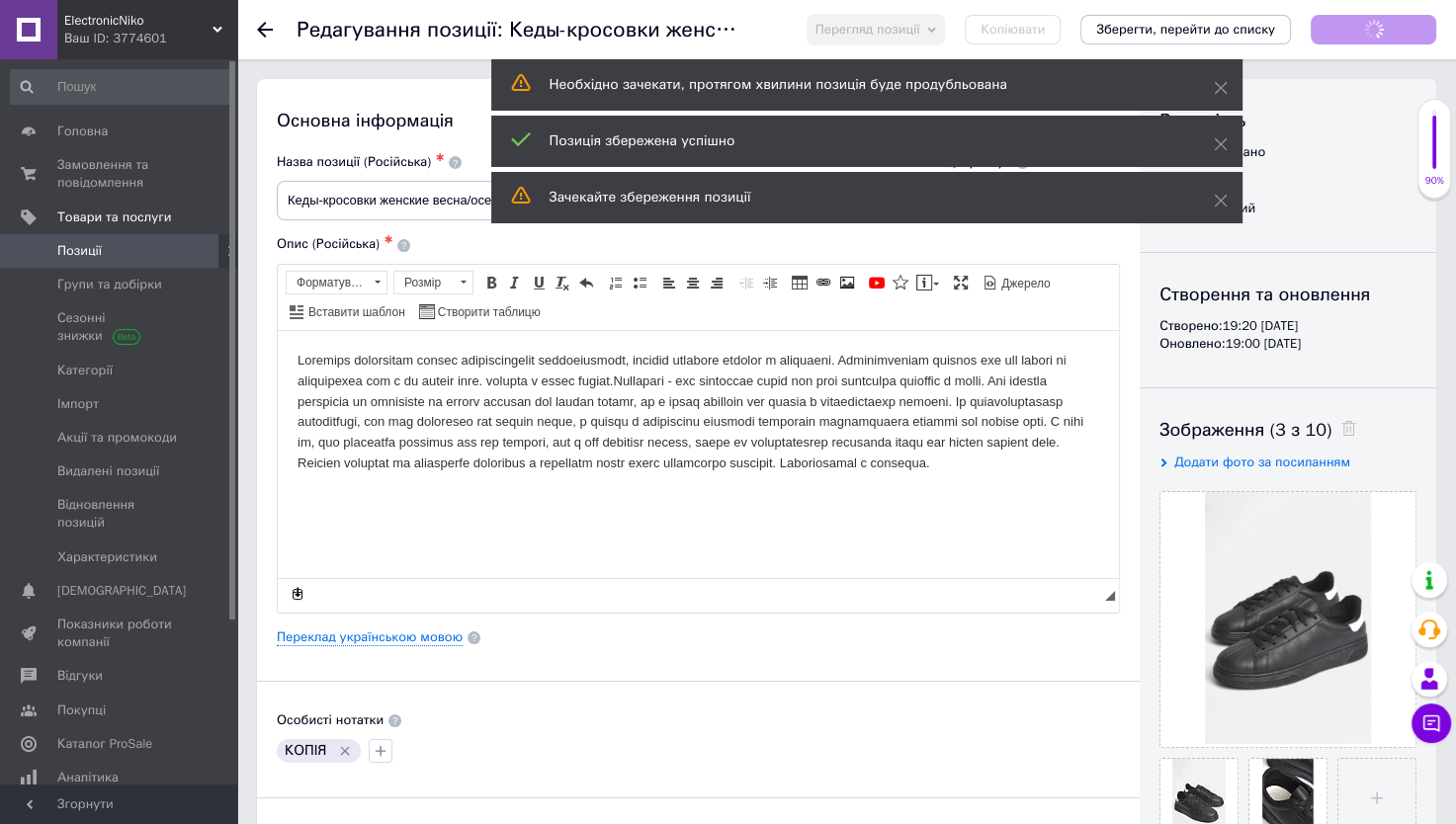 scroll, scrollTop: 0, scrollLeft: 0, axis: both 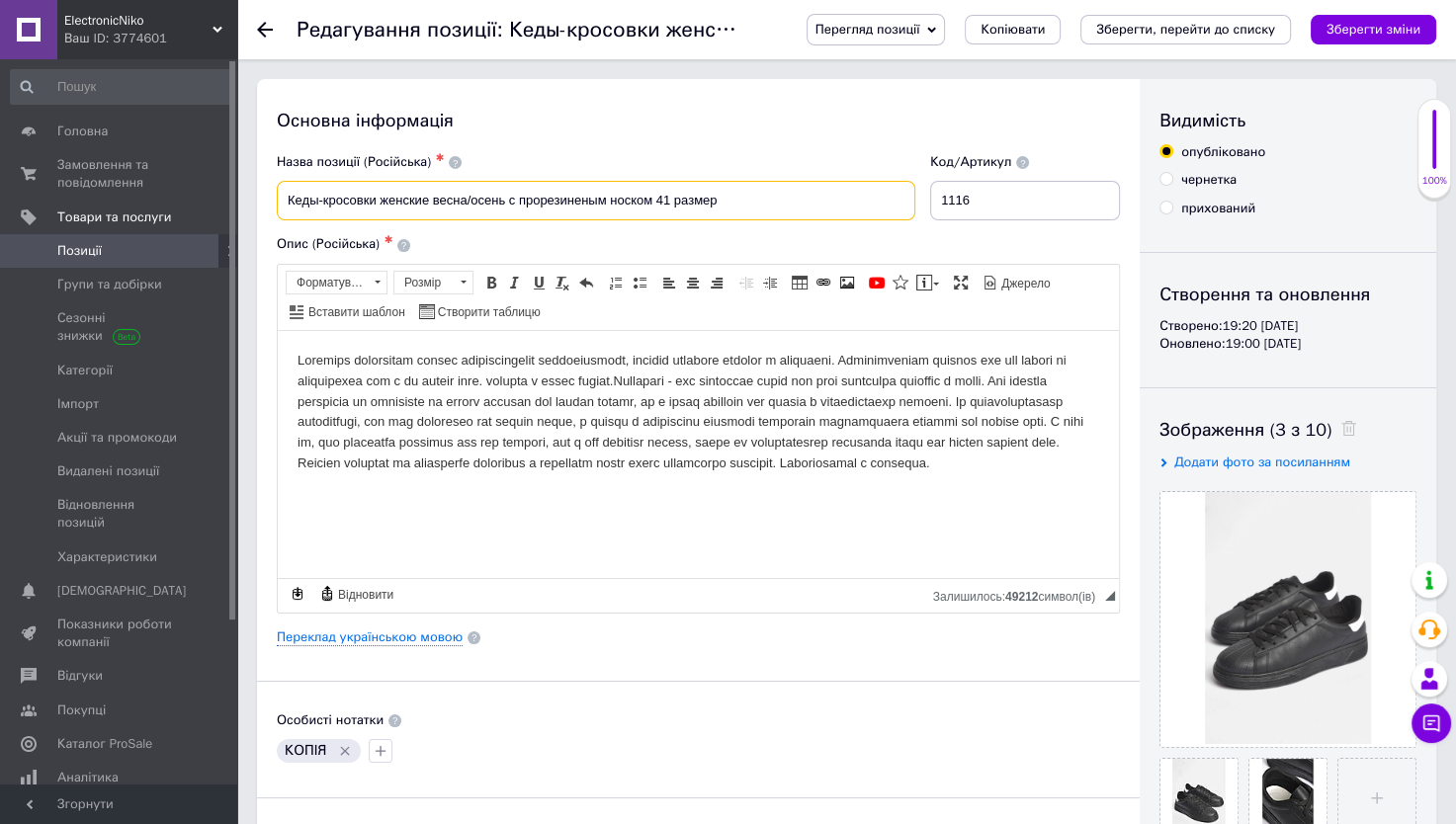 click on "Кеды-кросовки женские весна/осень c прорезиненым носком 41 размер" at bounding box center (596, 201) 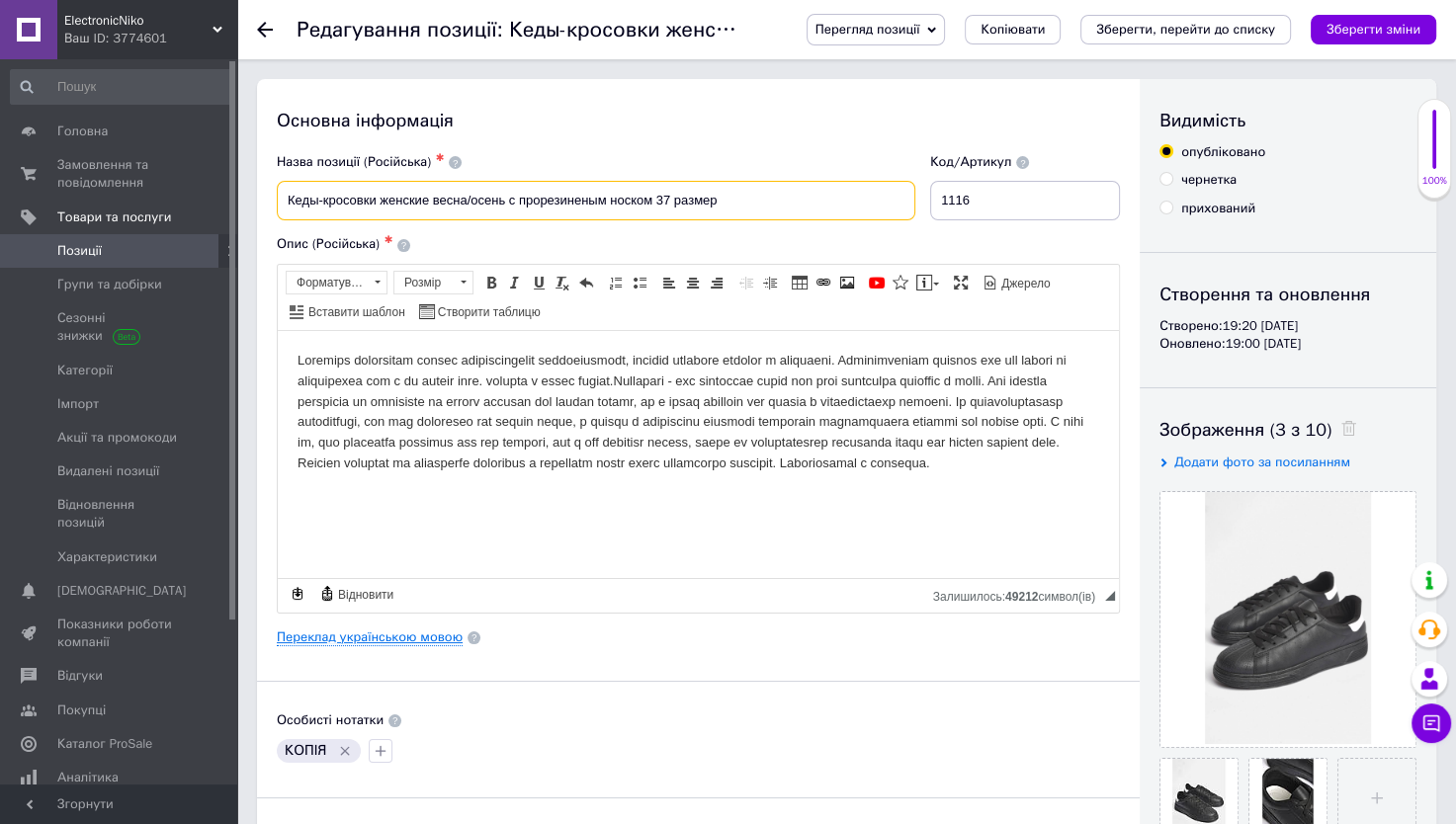type on "Кеды-кросовки женские весна/осень c прорезиненым носком 37 размер" 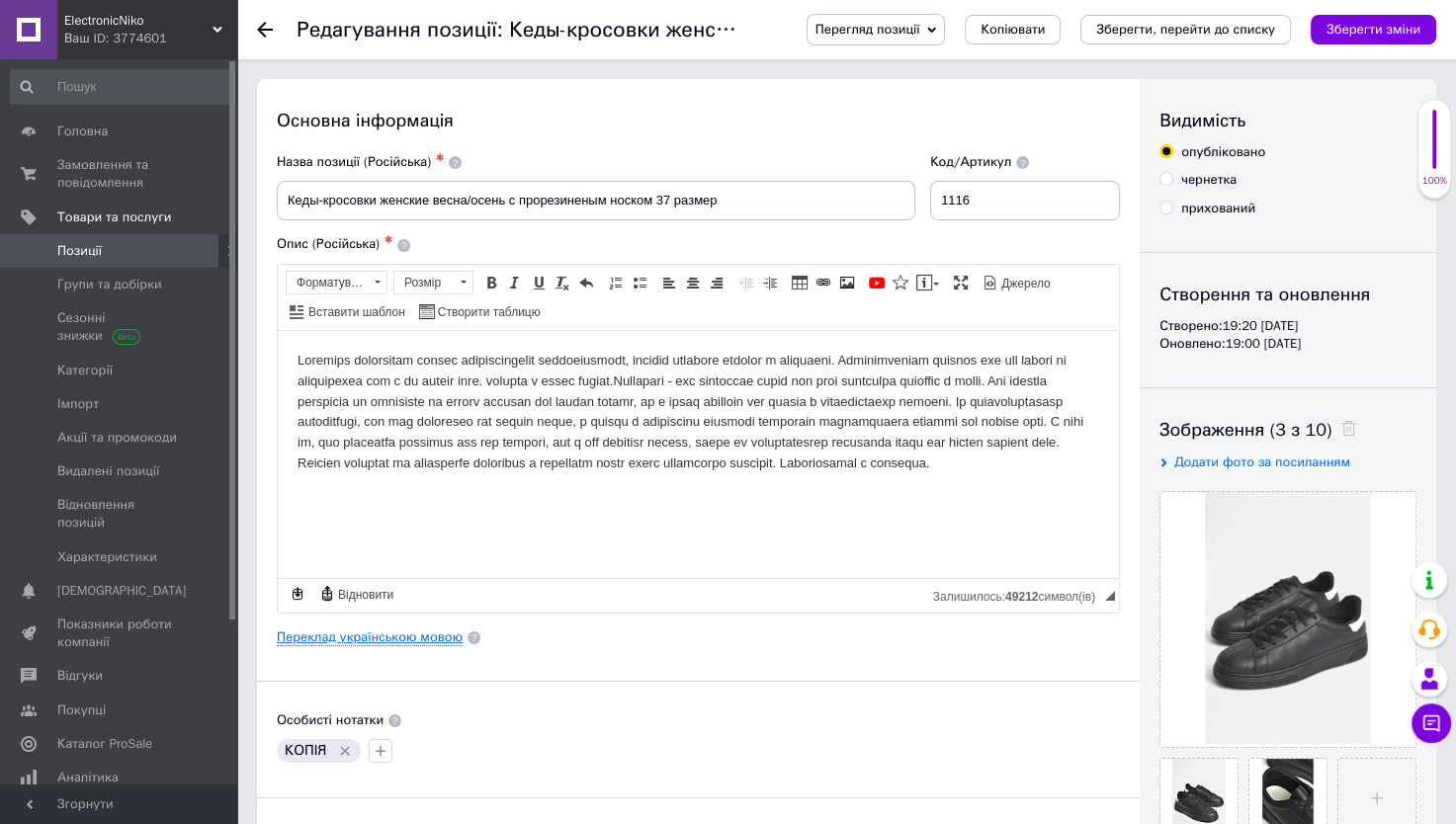 click on "Переклад українською мовою" at bounding box center [370, 637] 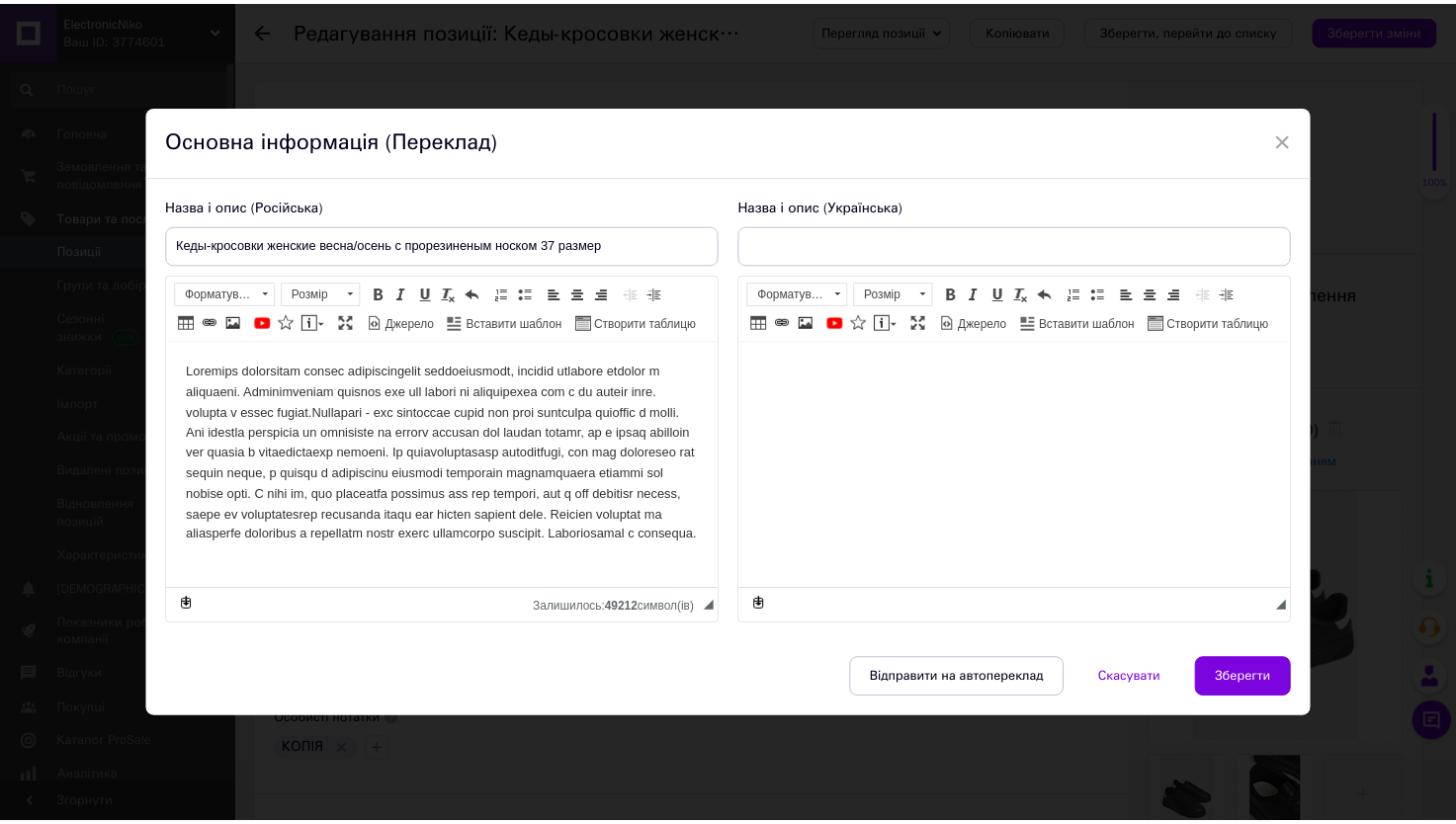 scroll, scrollTop: 0, scrollLeft: 0, axis: both 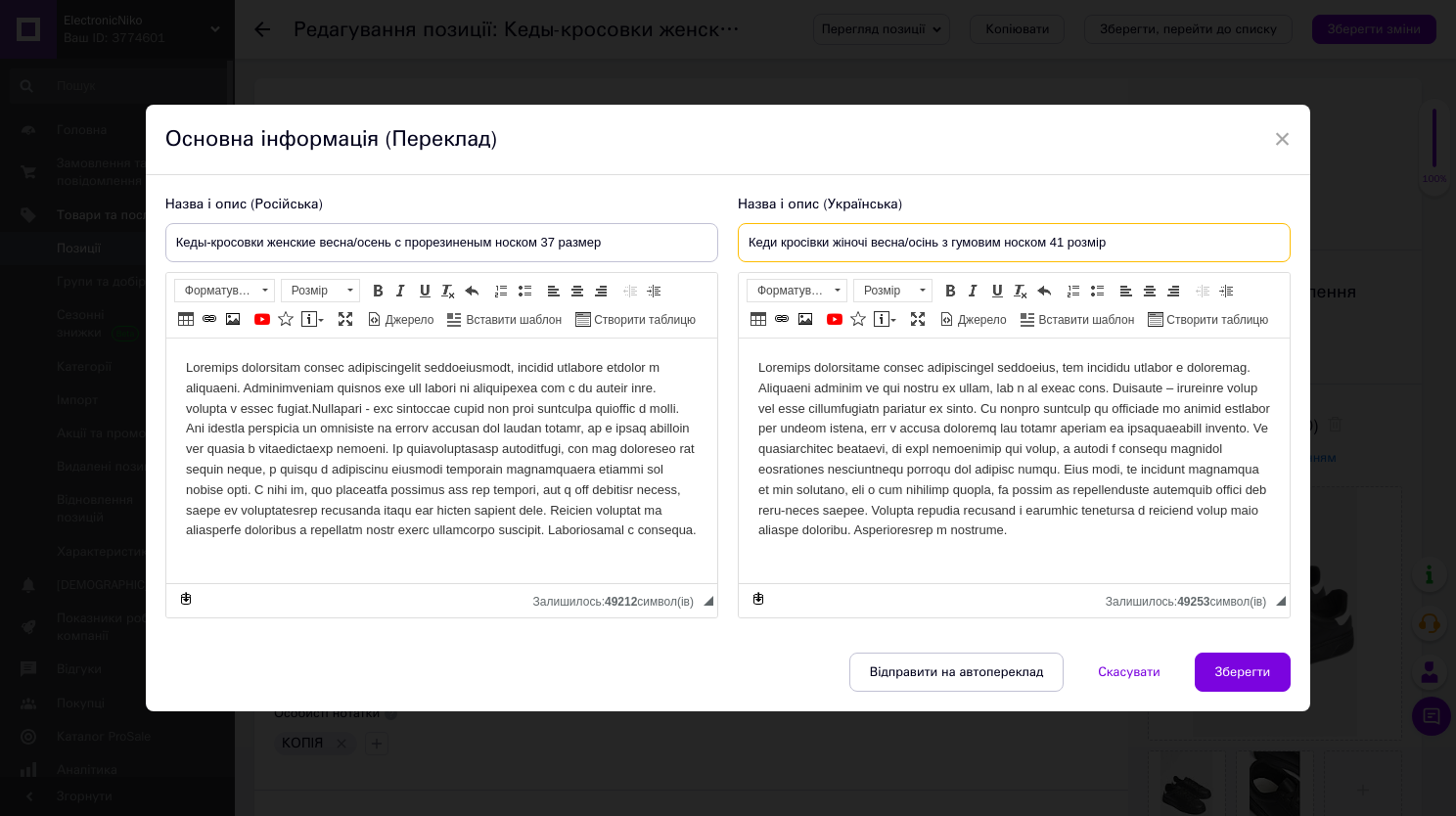 click on "Кеди кросівки жіночі весна/осінь з гумовим носком 41 розмір" at bounding box center (1014, 243) 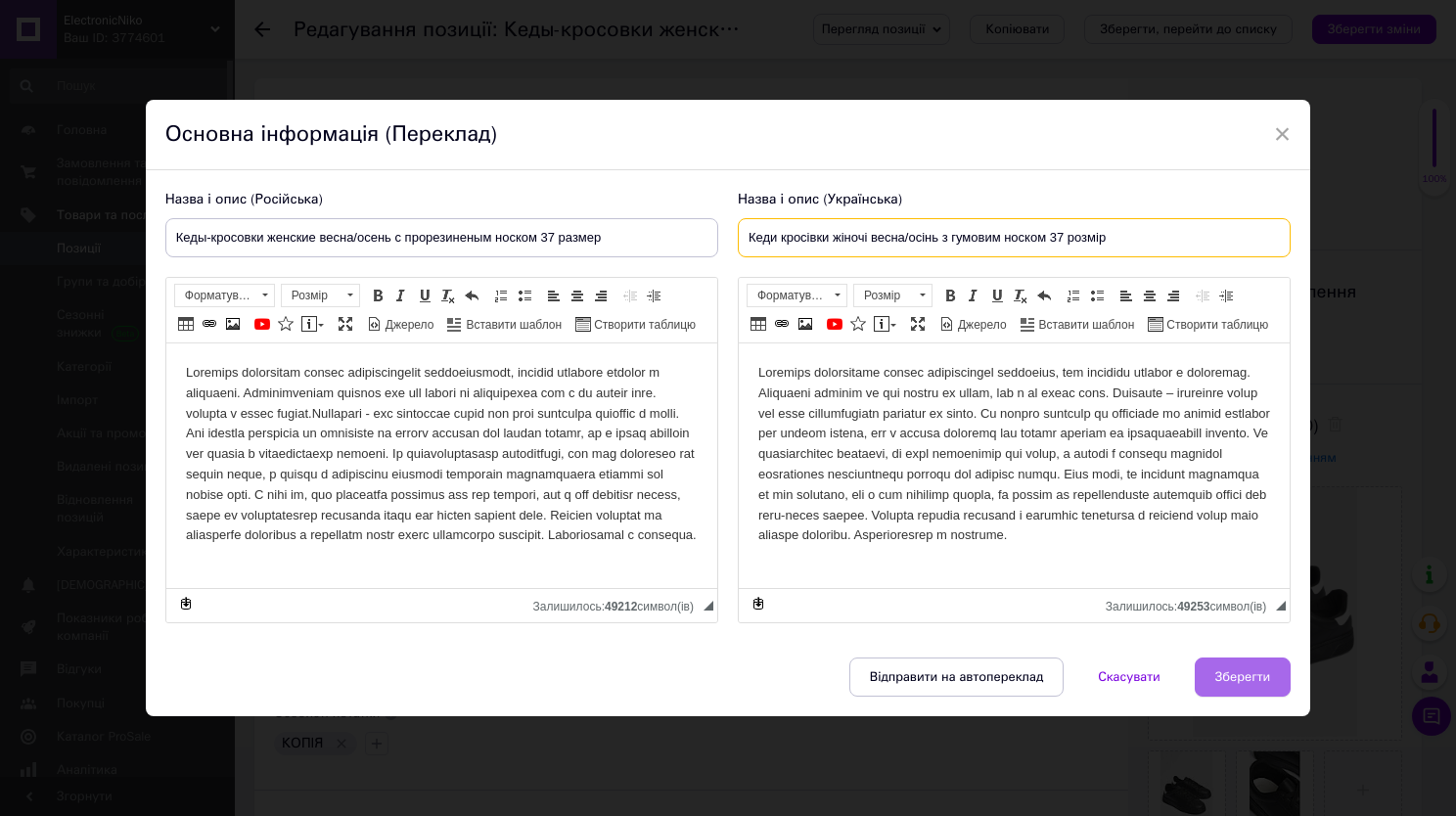 type on "Кеди кросівки жіночі весна/осінь з гумовим носком 37 розмір" 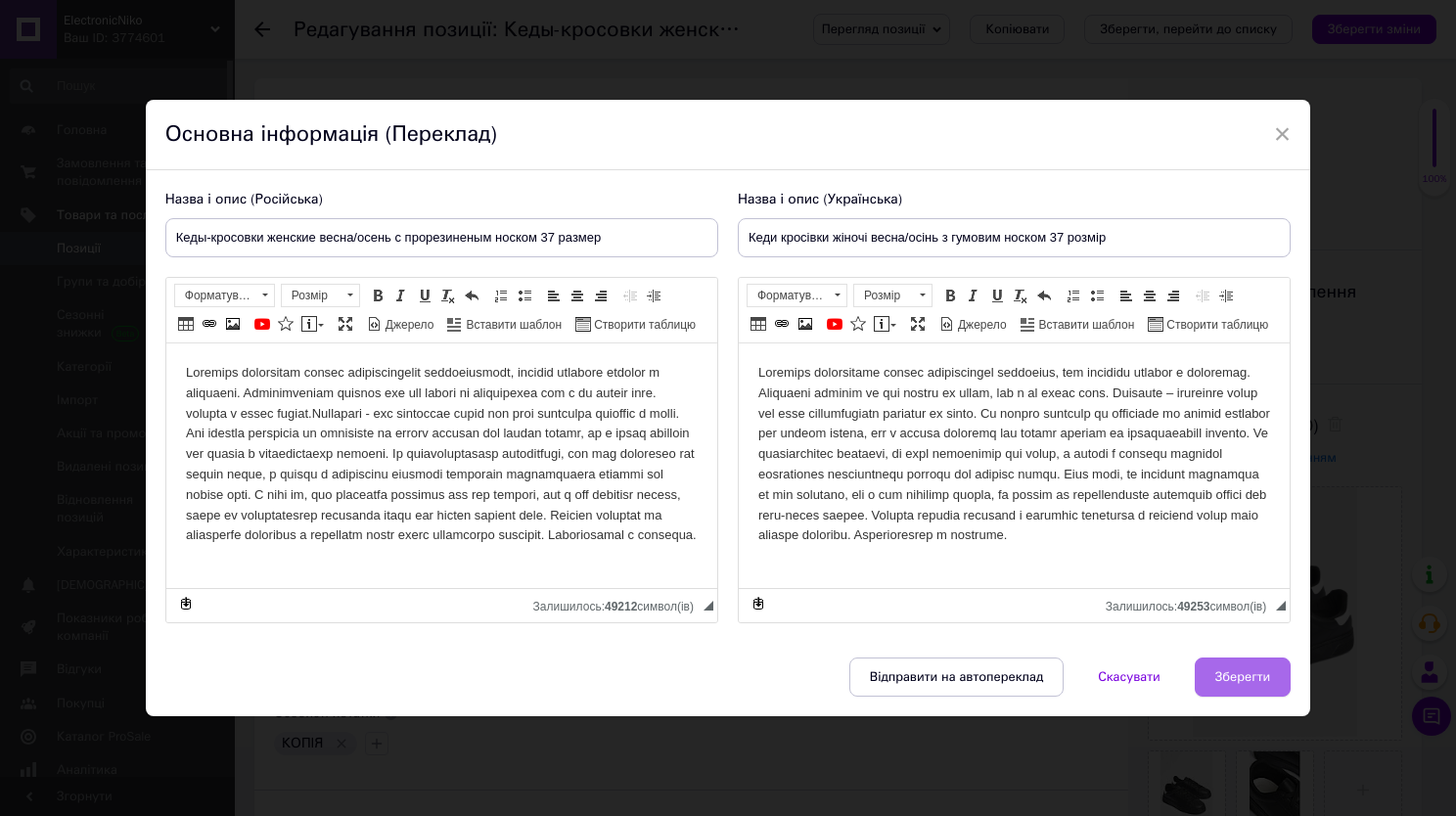 click on "Зберегти" at bounding box center [1243, 677] 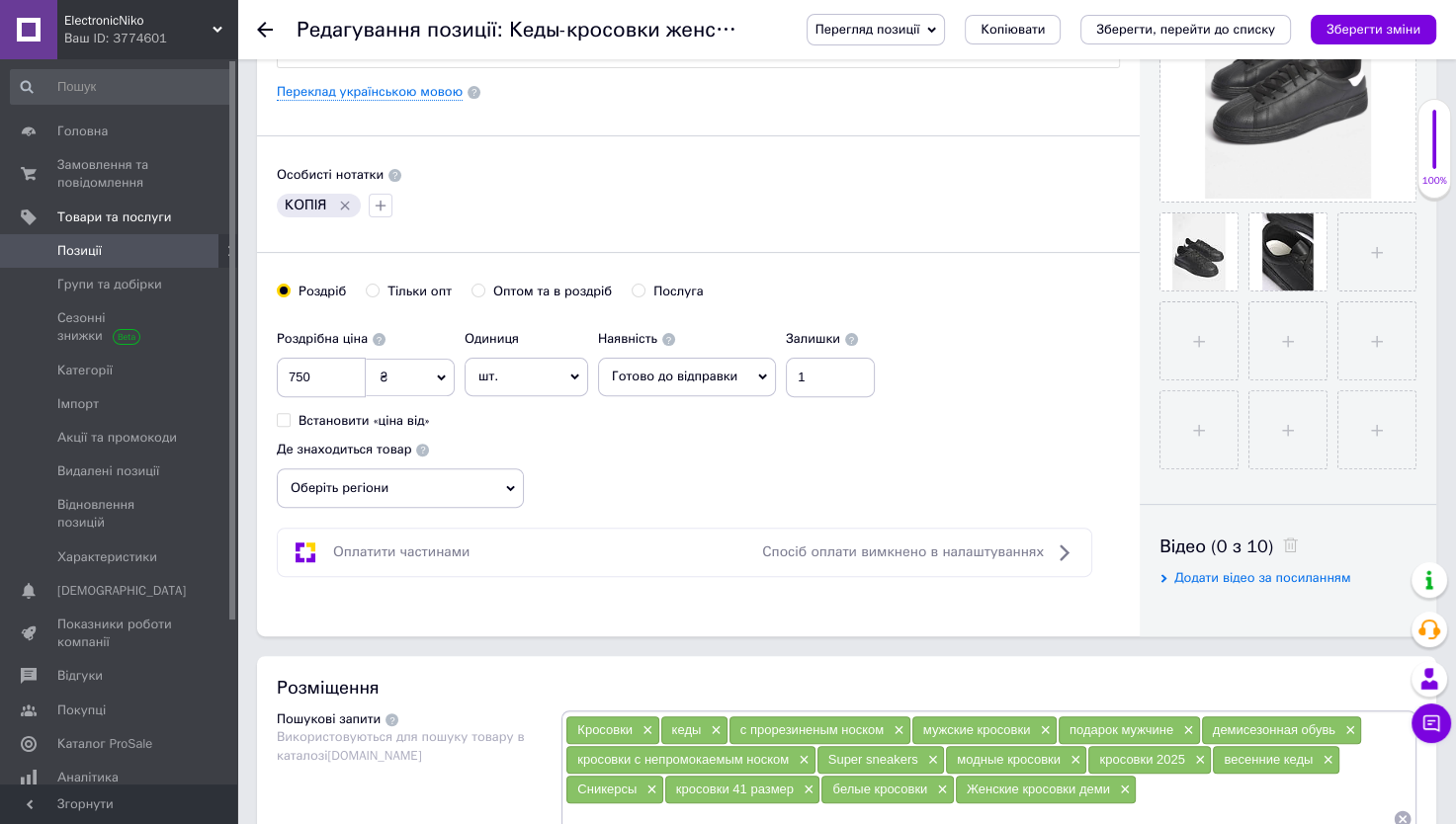 scroll, scrollTop: 564, scrollLeft: 0, axis: vertical 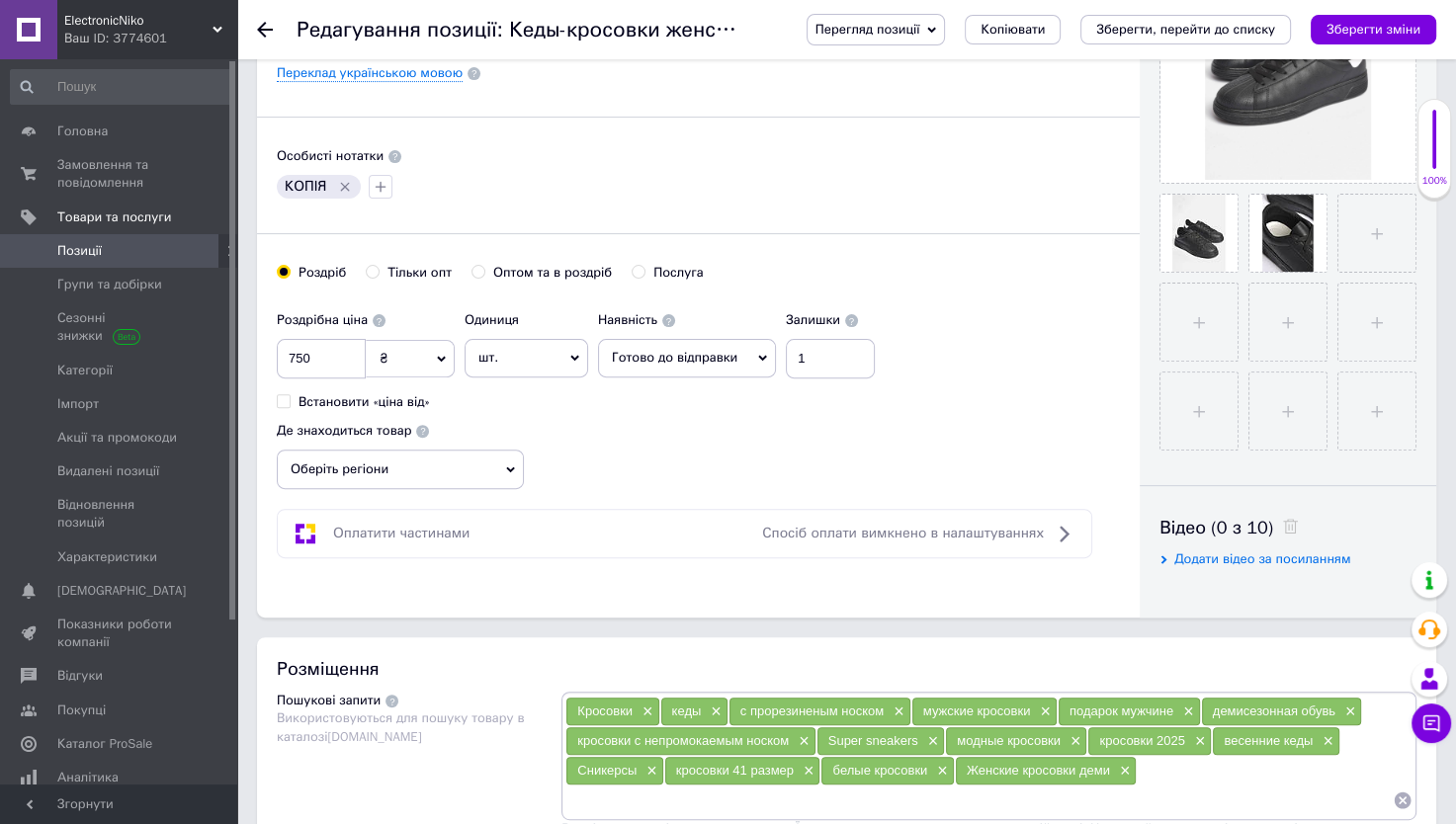 click on "Оберіть регіони" at bounding box center [400, 469] 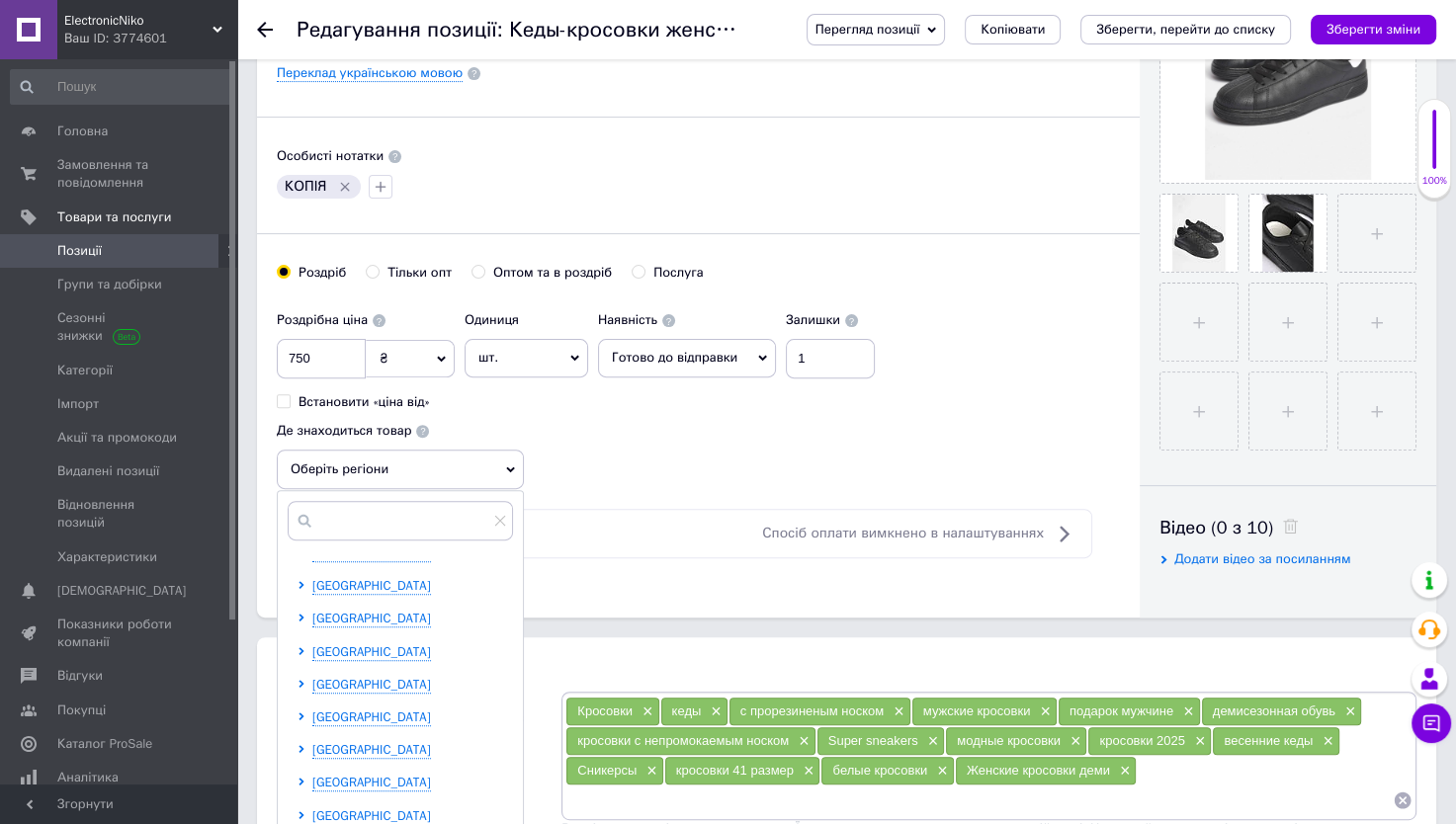 scroll, scrollTop: 245, scrollLeft: 0, axis: vertical 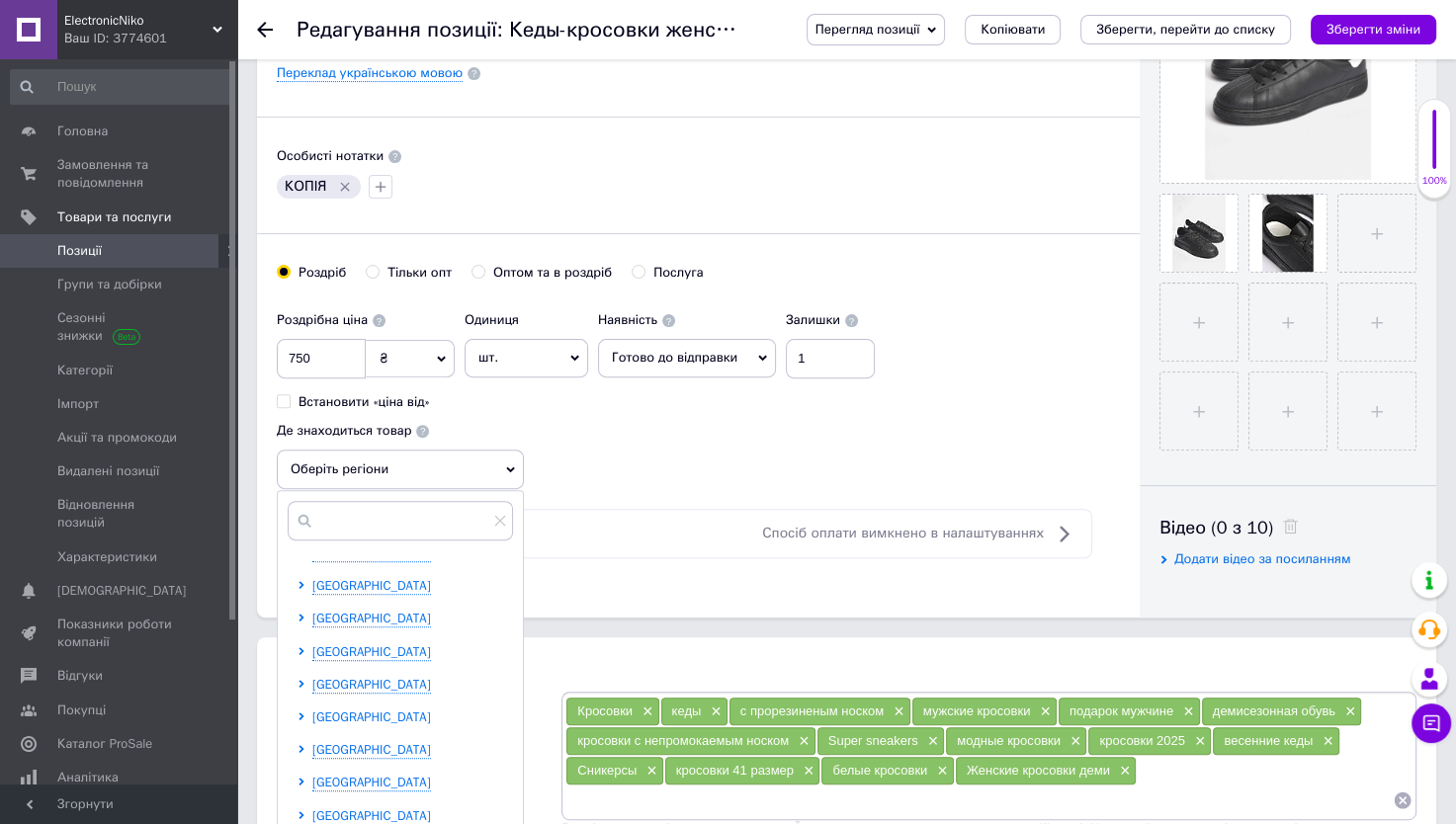 click on "[GEOGRAPHIC_DATA]" at bounding box center [372, 716] 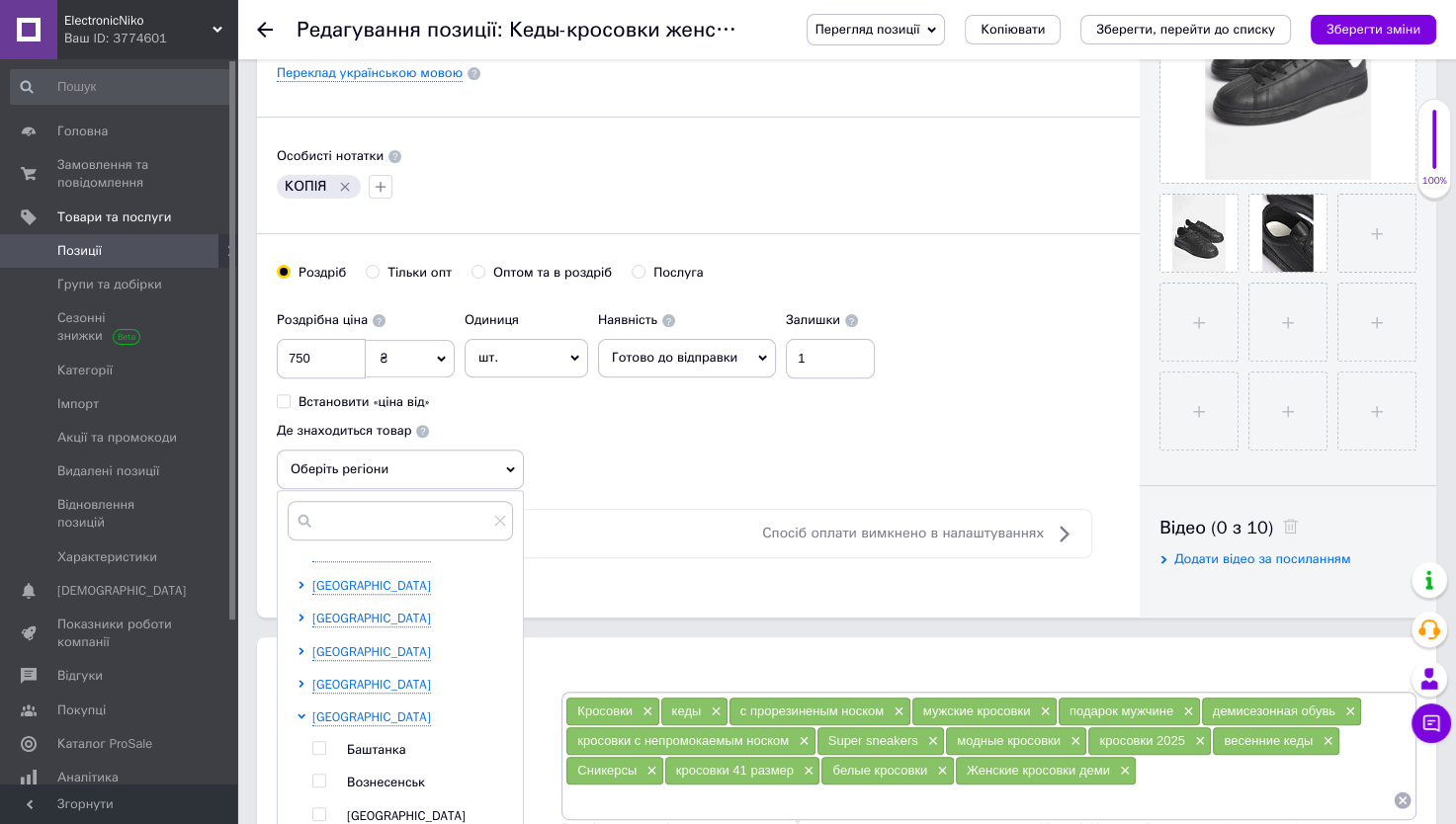click on "[GEOGRAPHIC_DATA]" at bounding box center (406, 815) 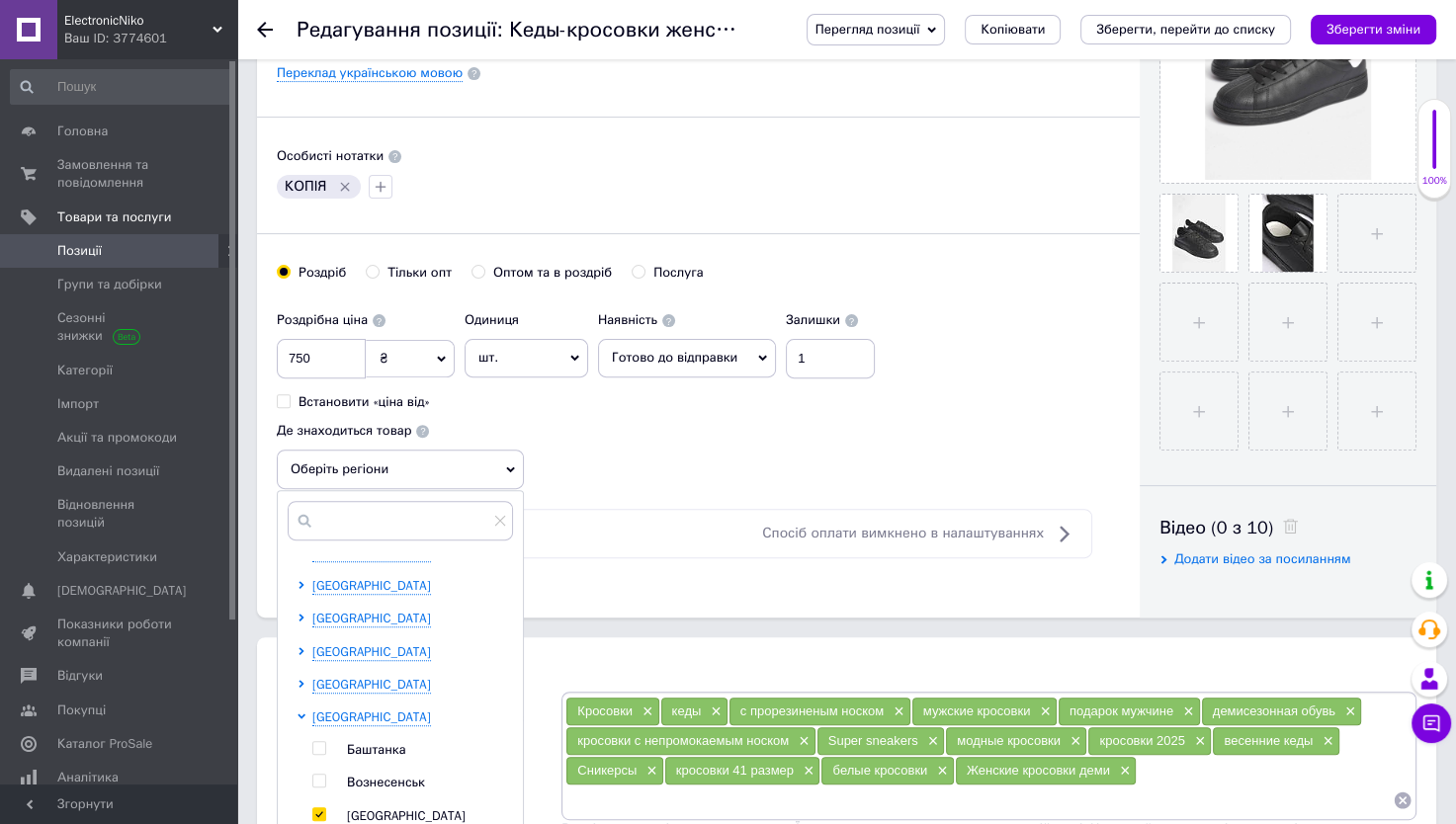 checkbox on "true" 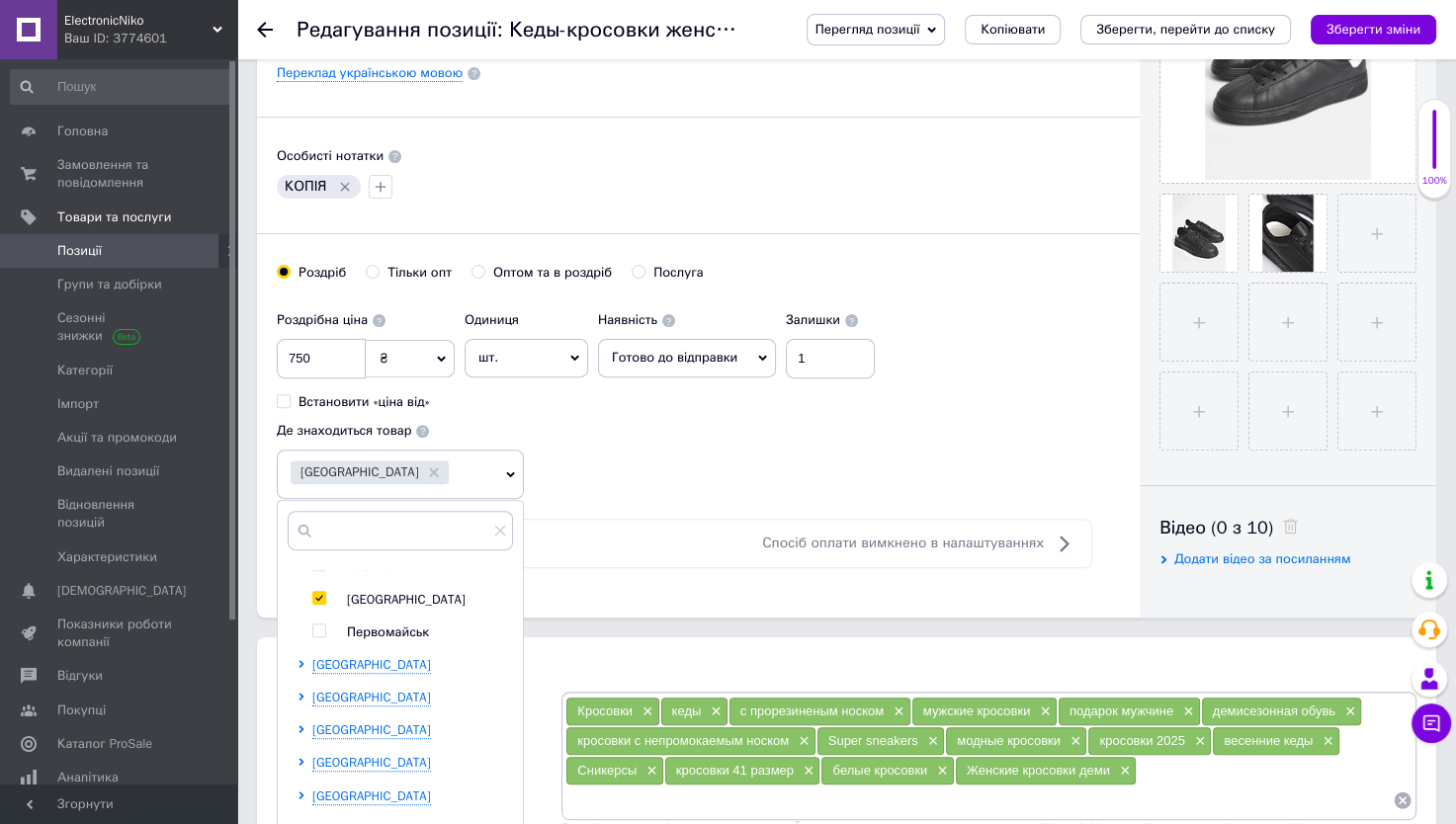scroll, scrollTop: 537, scrollLeft: 0, axis: vertical 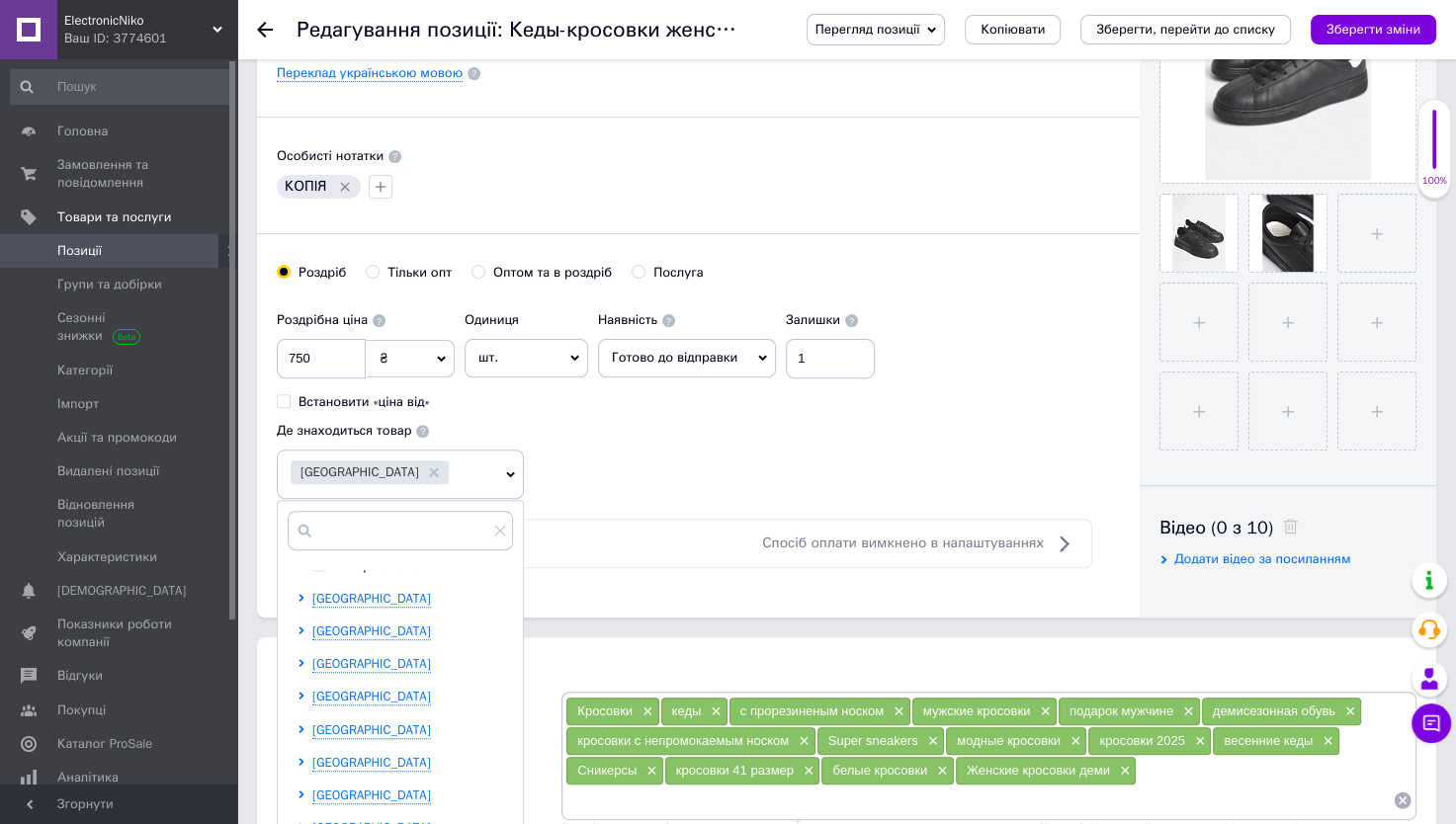 click on "Роздрібна ціна 750 ₴ $ EUR CHF GBP ¥ PLN ₸ MDL HUF KGS CNY TRY KRW lei Встановити «ціна від» Одиниця шт. Популярне комплект упаковка кв.м пара м кг пог.м послуга т а автоцистерна ампула б балон банка блістер бобіна бочка [PERSON_NAME] бухта в ват виїзд відро г г га година гр/кв.м гігакалорія д дав два місяці день доба доза є єврокуб з зміна к кВт каністра карат кв.дм кв.м кв.см кв.фут квартал кг кг/кв.м км колесо комплект коробка куб.дм куб.м л л лист м м мВт мл мм моток місяць мішок н набір номер о об'єкт од. п палетомісце пара партія пач пог.м послуга посівна одиниця птахомісце півроку пігулка" at bounding box center (698, 400) 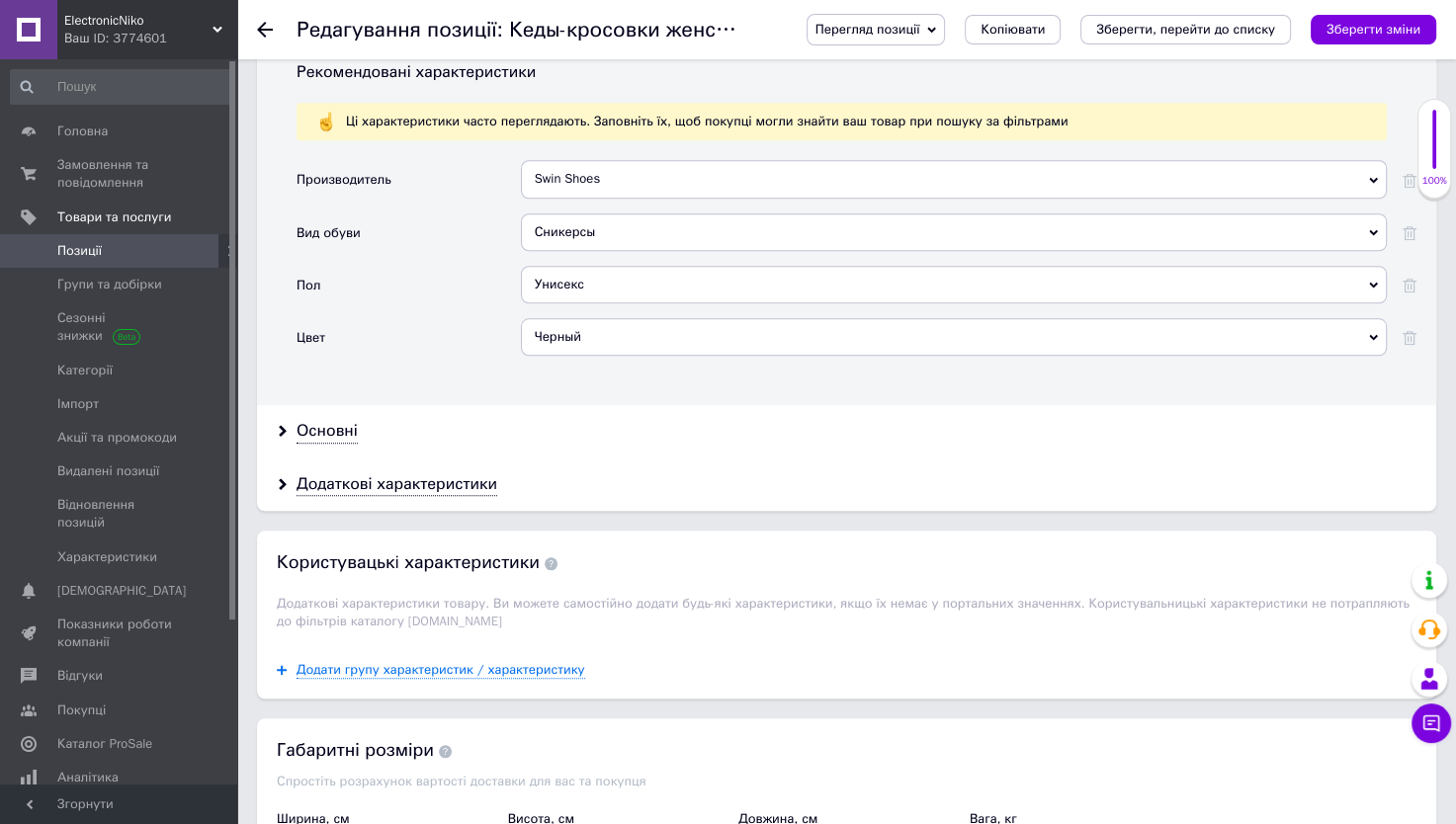 scroll, scrollTop: 1778, scrollLeft: 0, axis: vertical 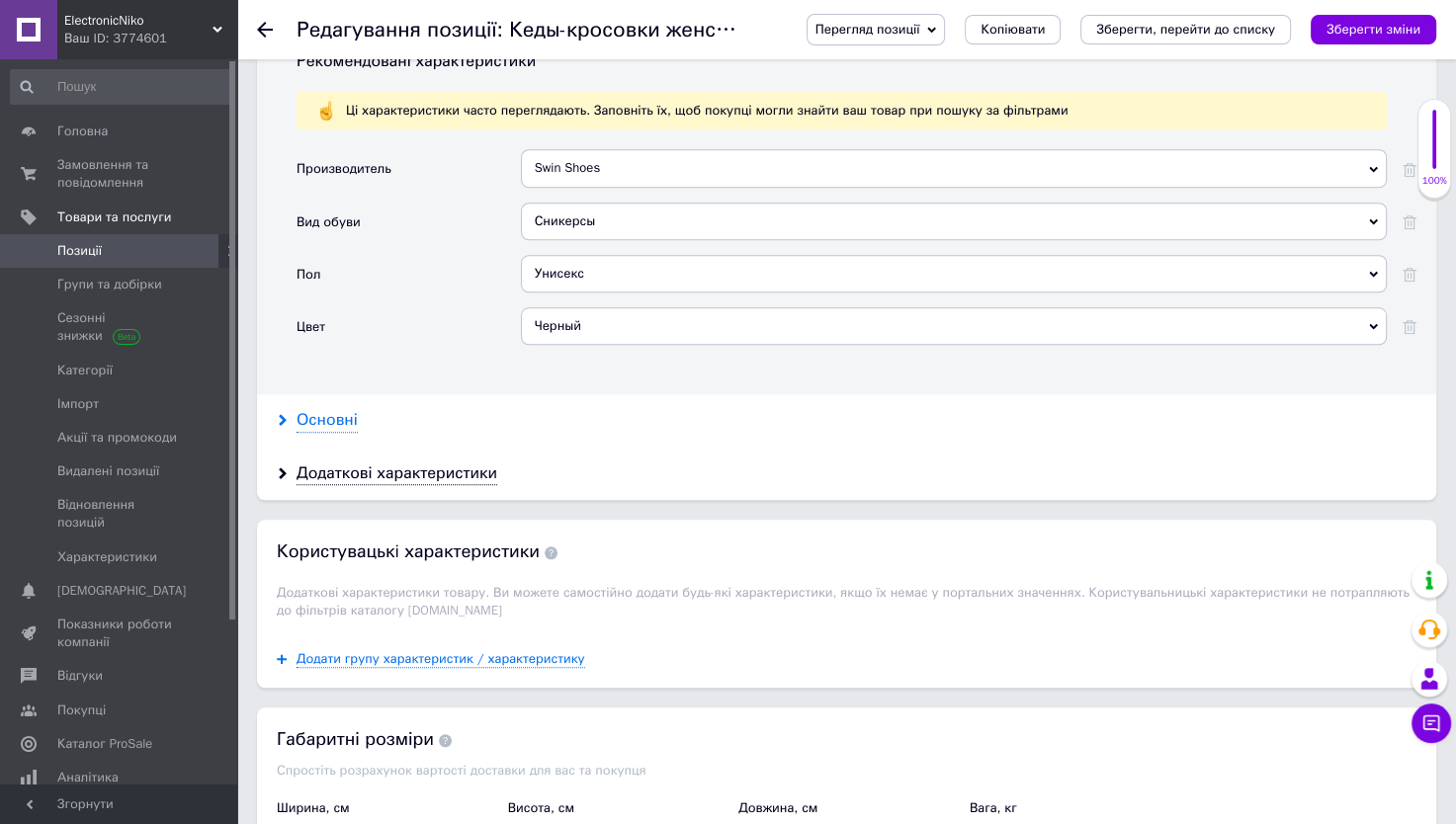 click on "Основні" at bounding box center [327, 420] 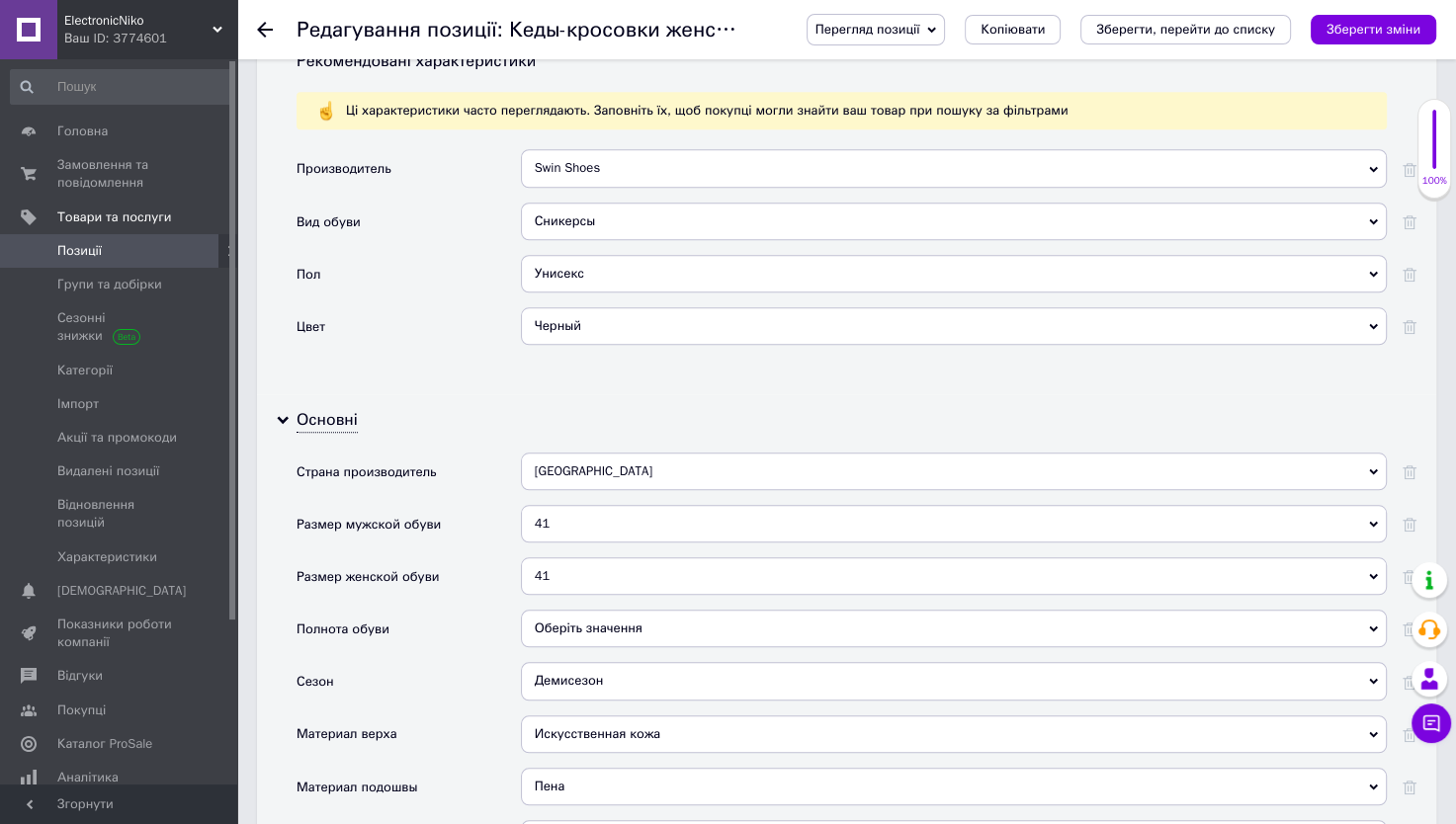 click on "41" at bounding box center (954, 524) 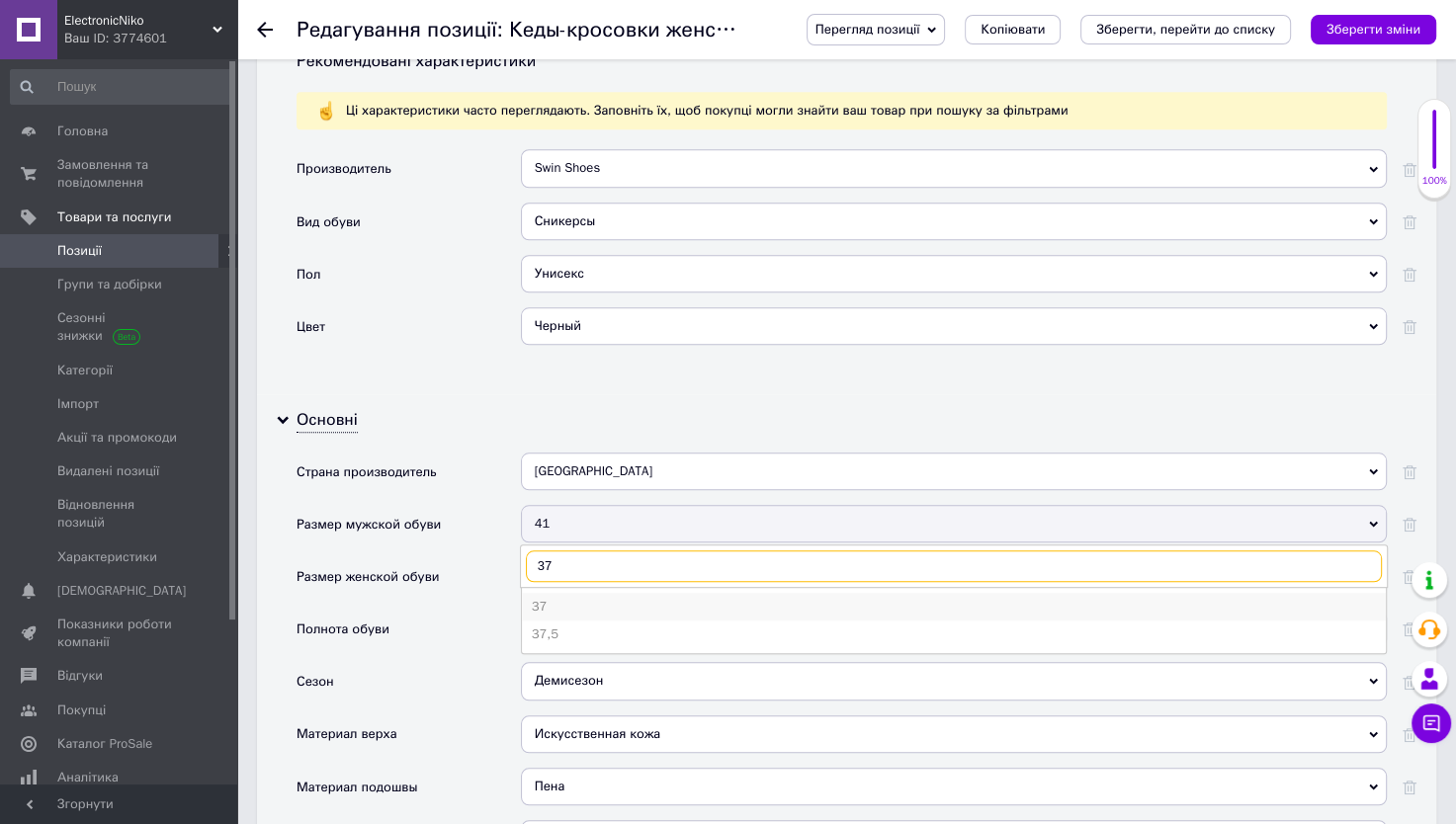 type on "37" 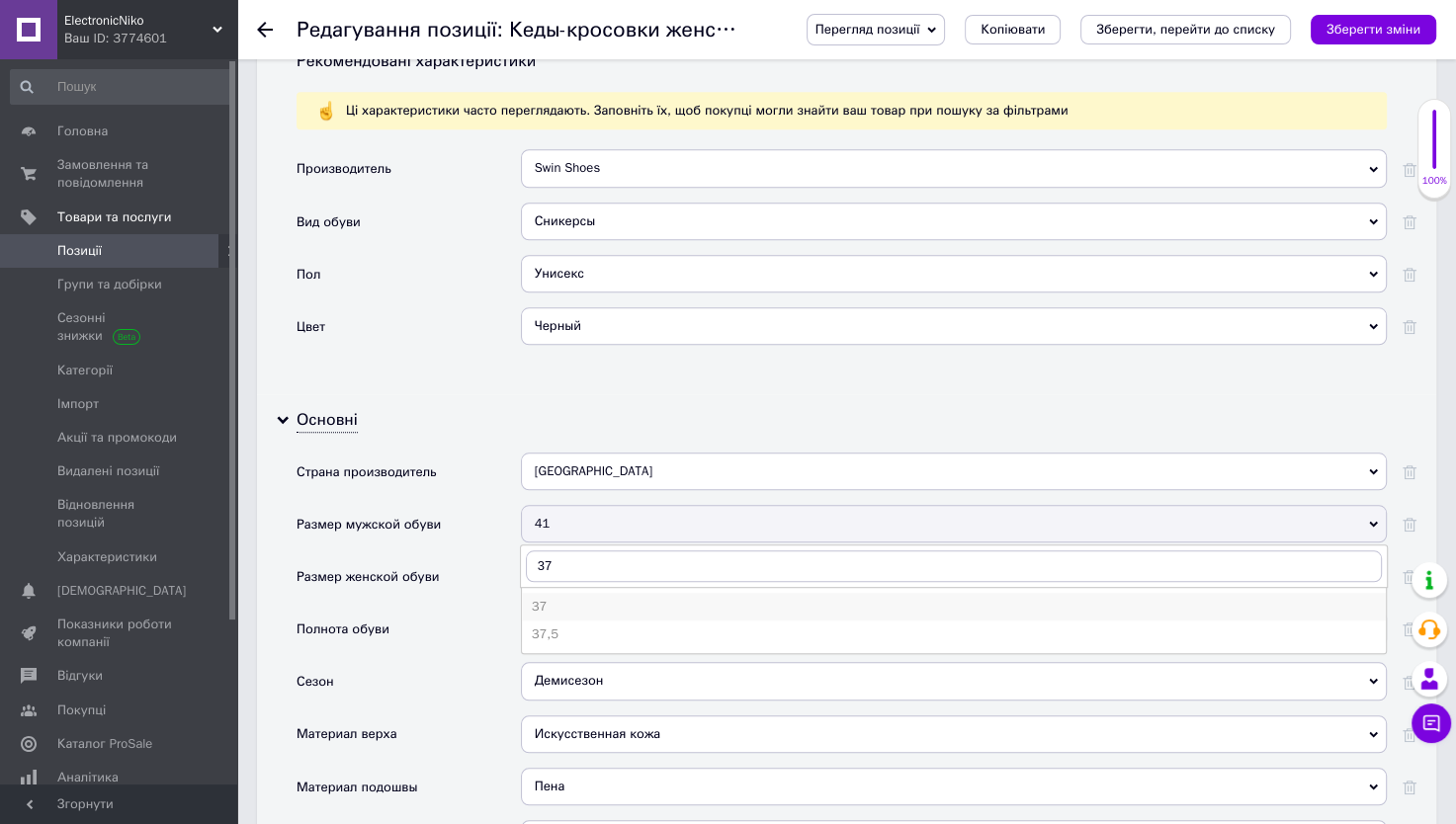 click on "37" at bounding box center (954, 607) 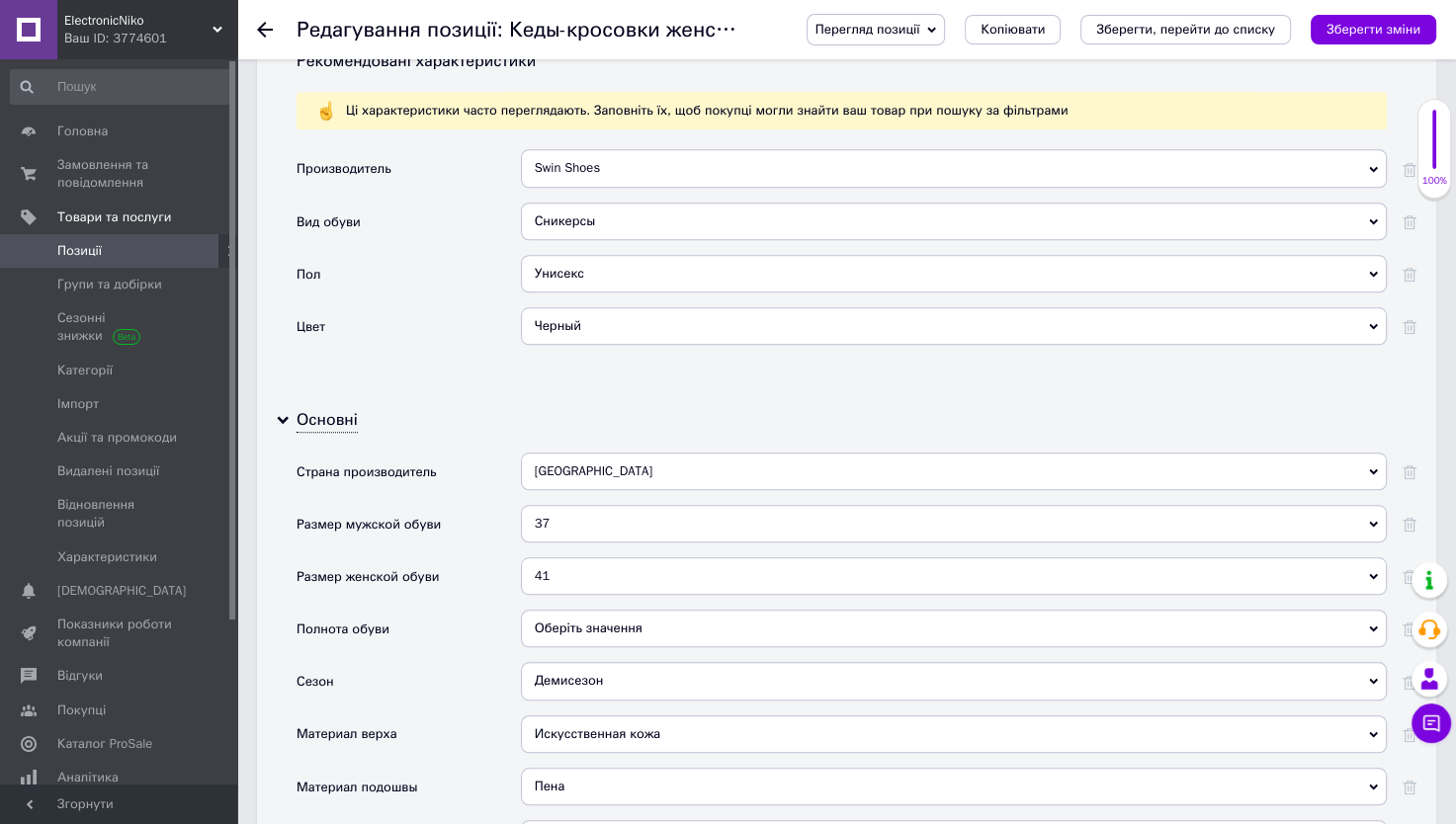 click on "41" at bounding box center (954, 576) 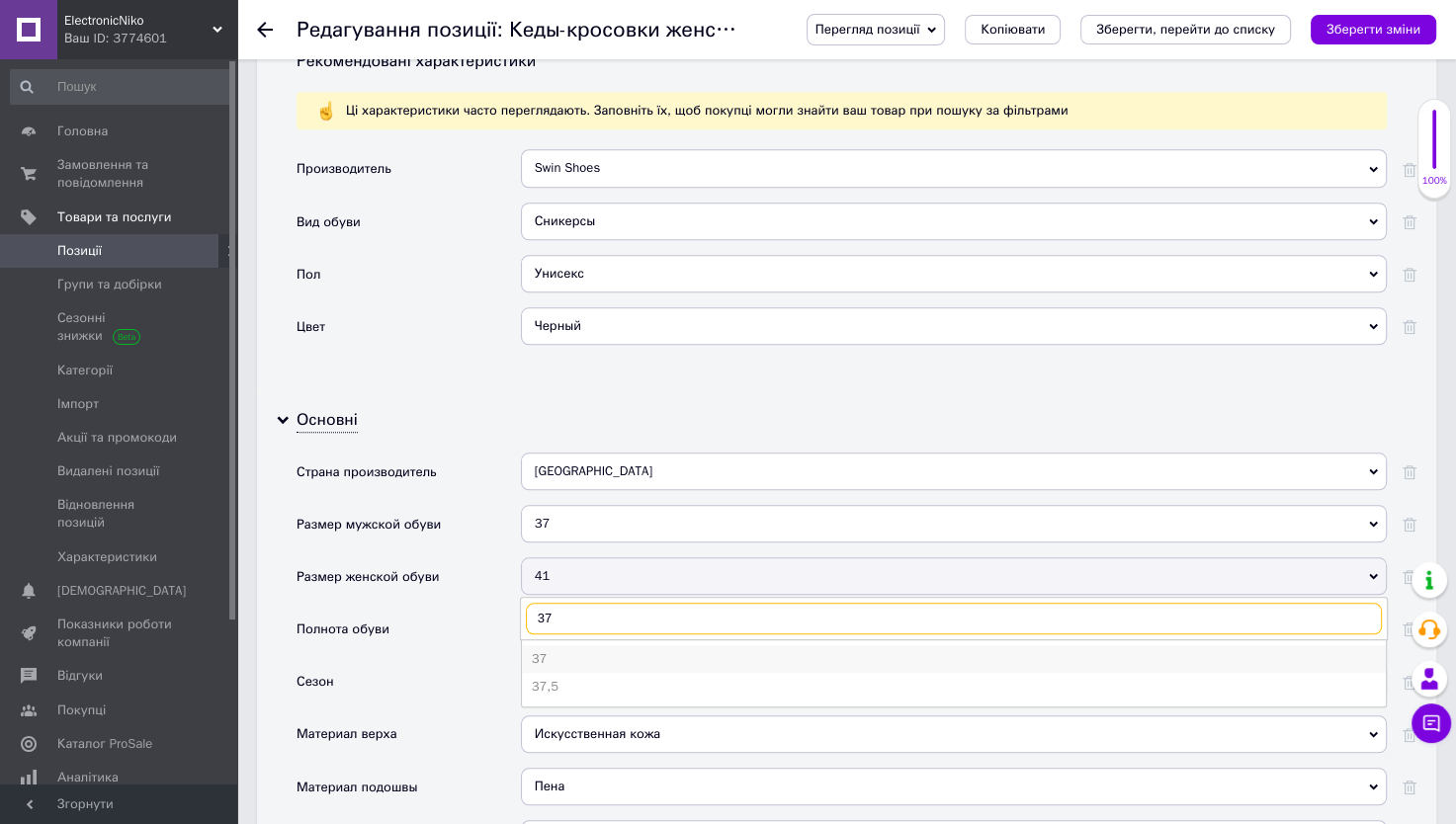 type on "37" 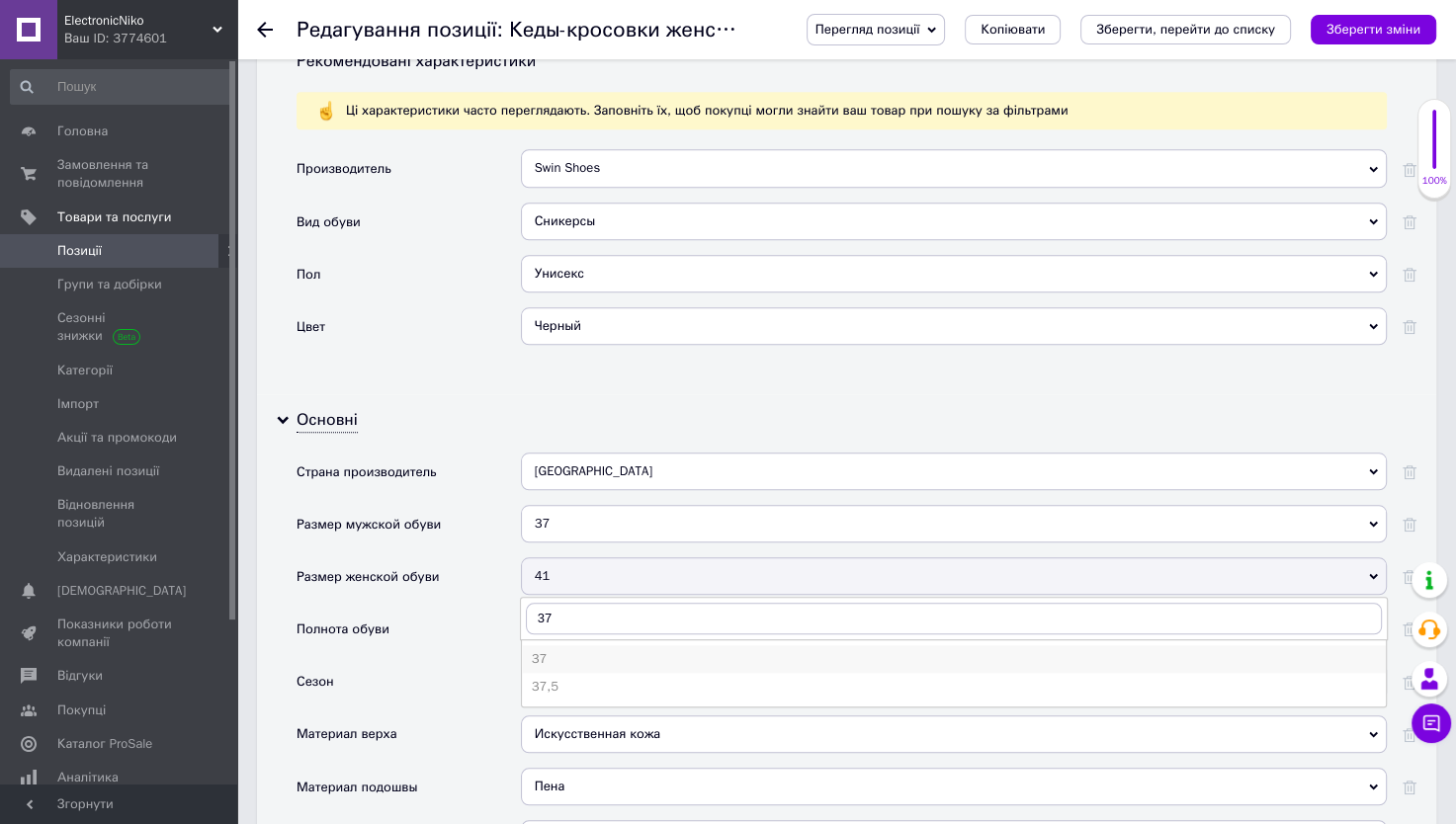 click on "37" at bounding box center (954, 659) 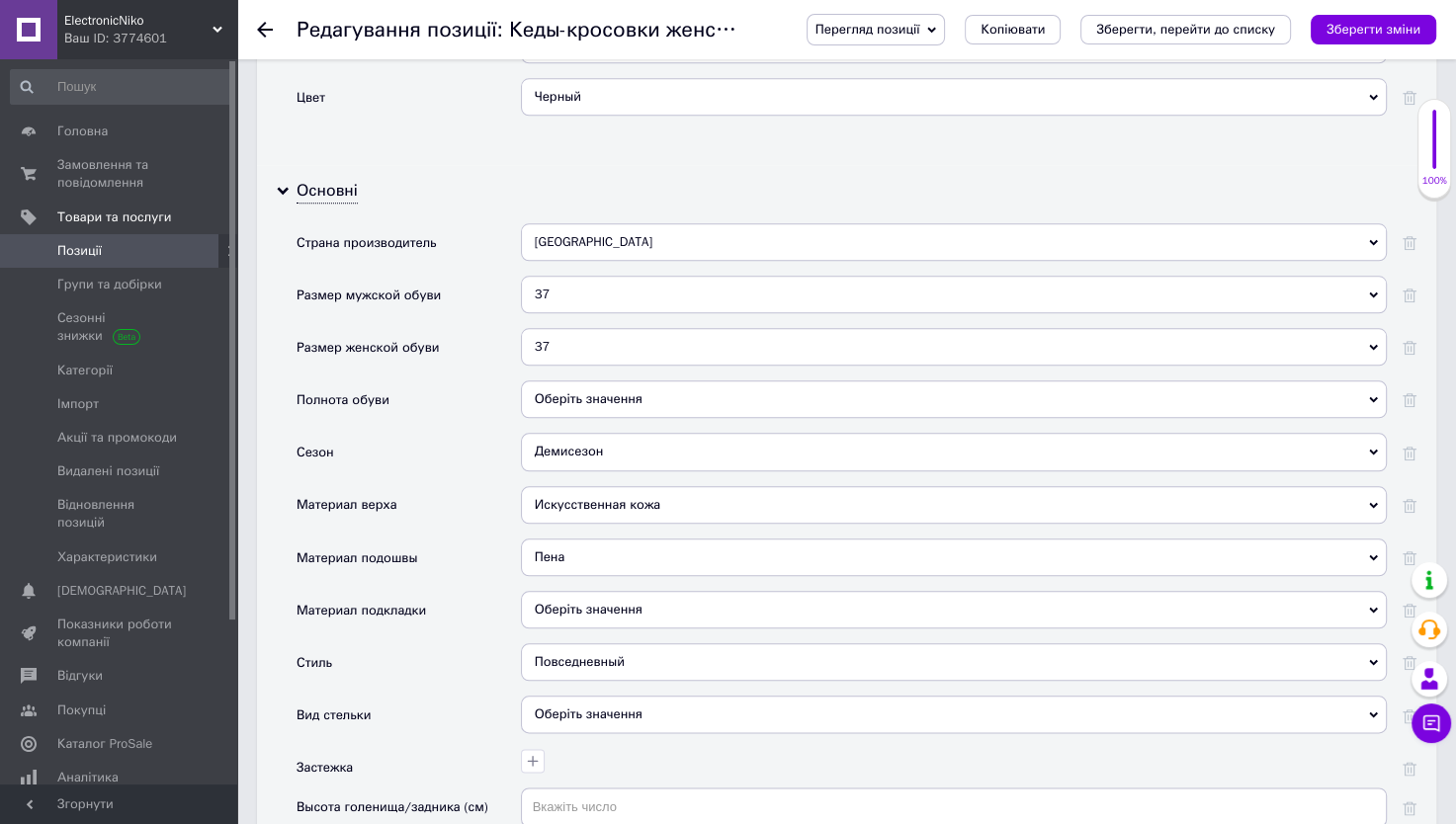 scroll, scrollTop: 2013, scrollLeft: 0, axis: vertical 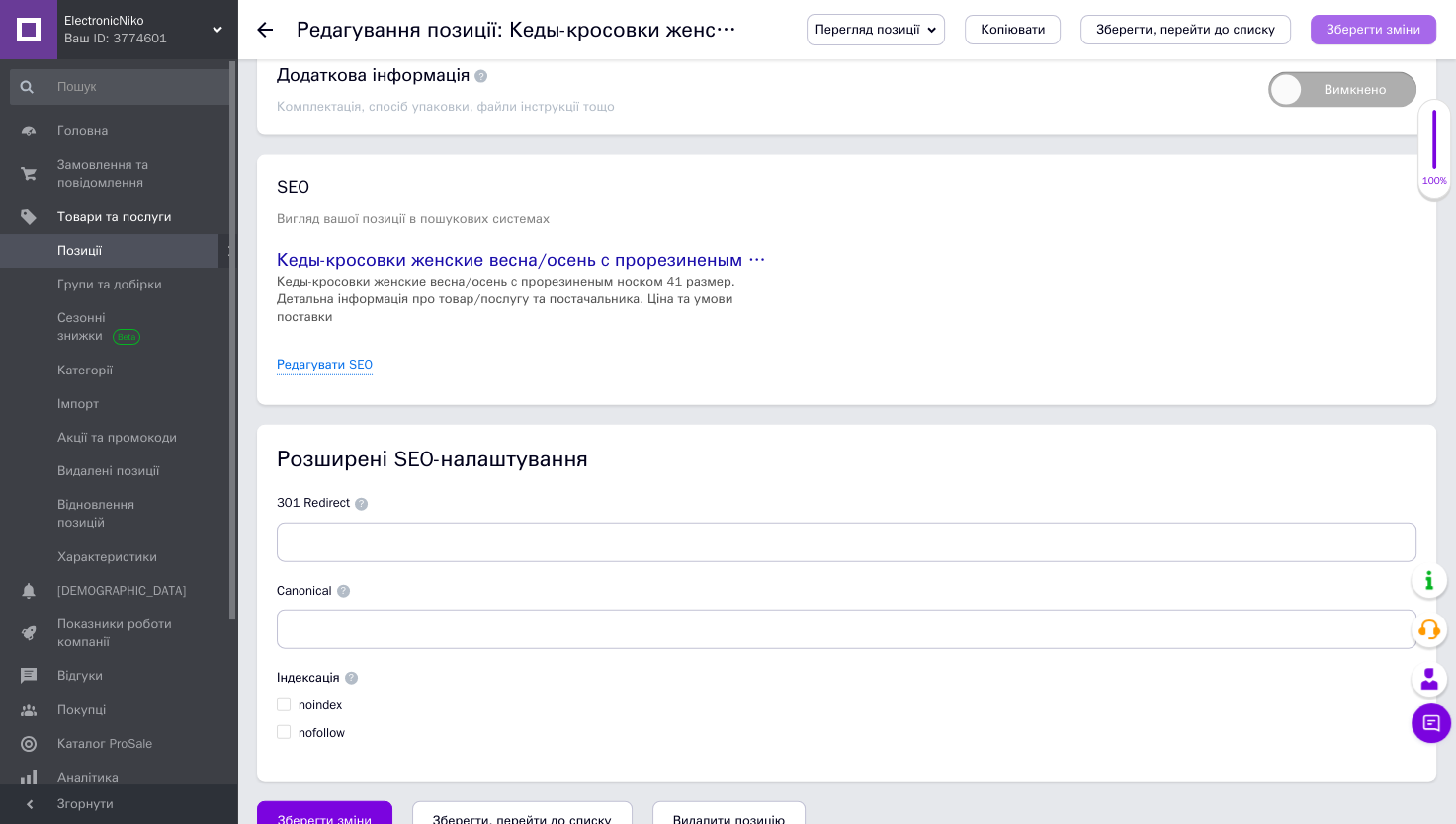 click on "Зберегти зміни" at bounding box center [1373, 29] 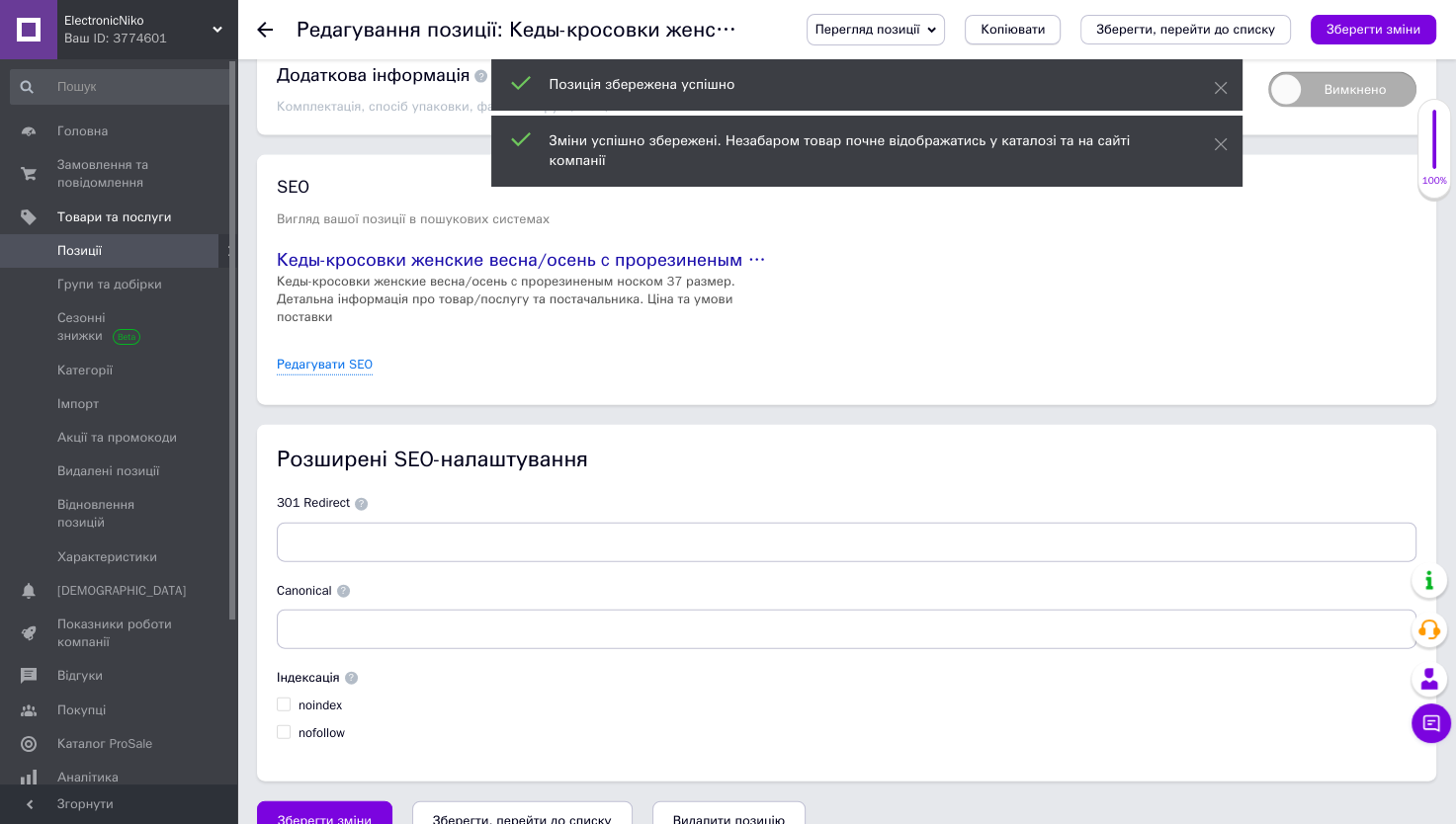 click on "Копіювати" at bounding box center [1012, 30] 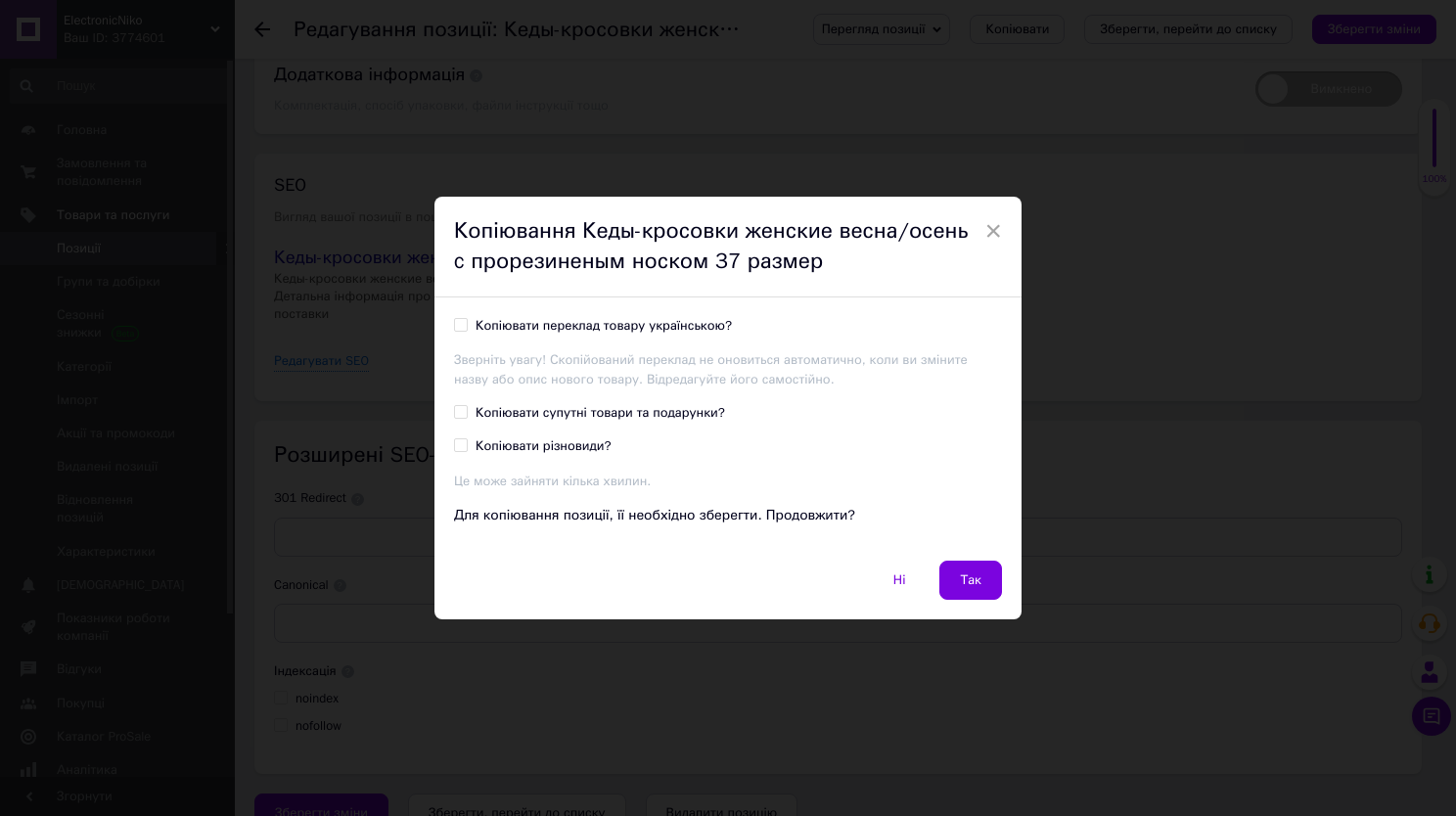 click on "Копіювати переклад товару українською?" at bounding box center [460, 324] 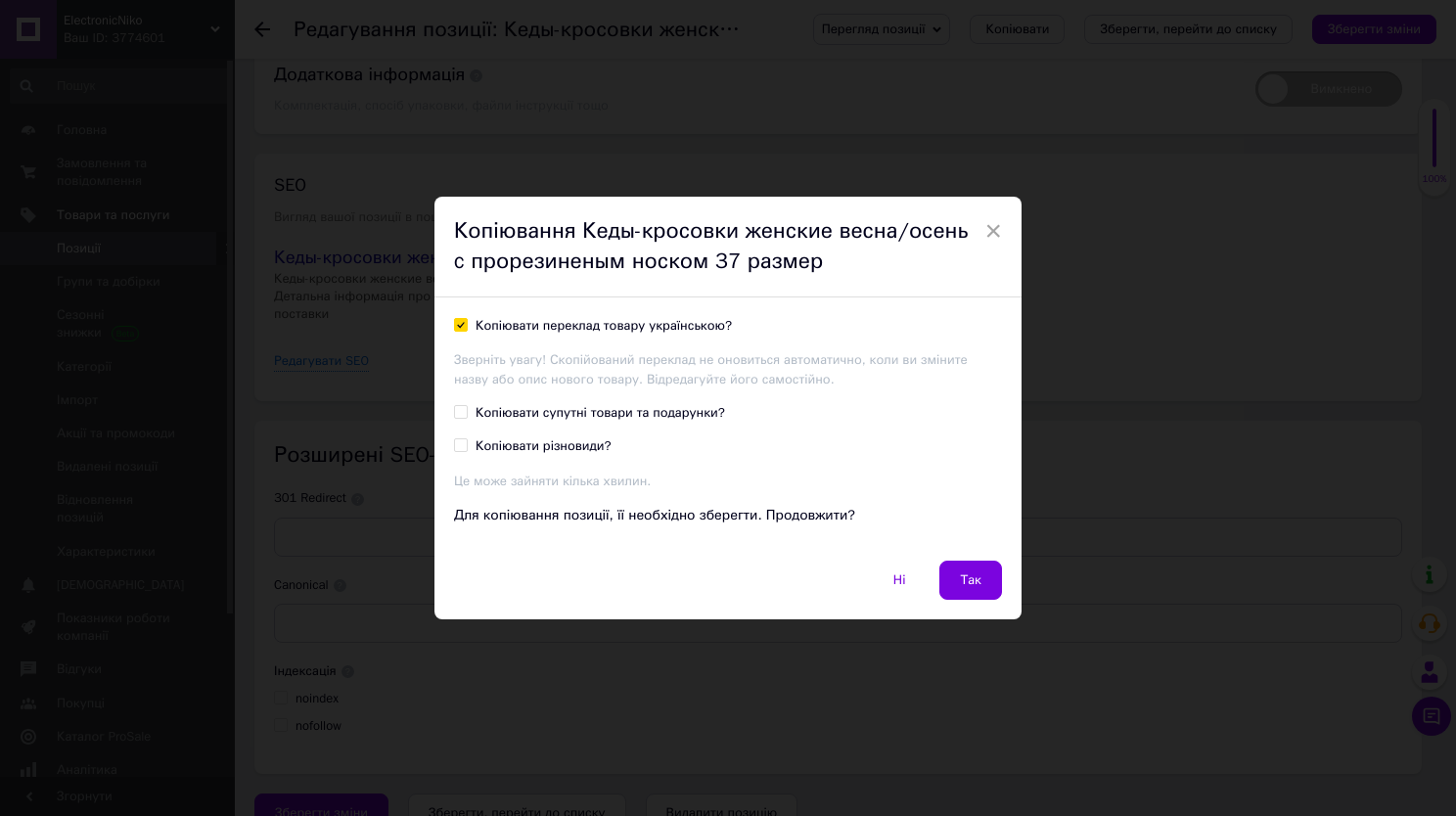 checkbox on "true" 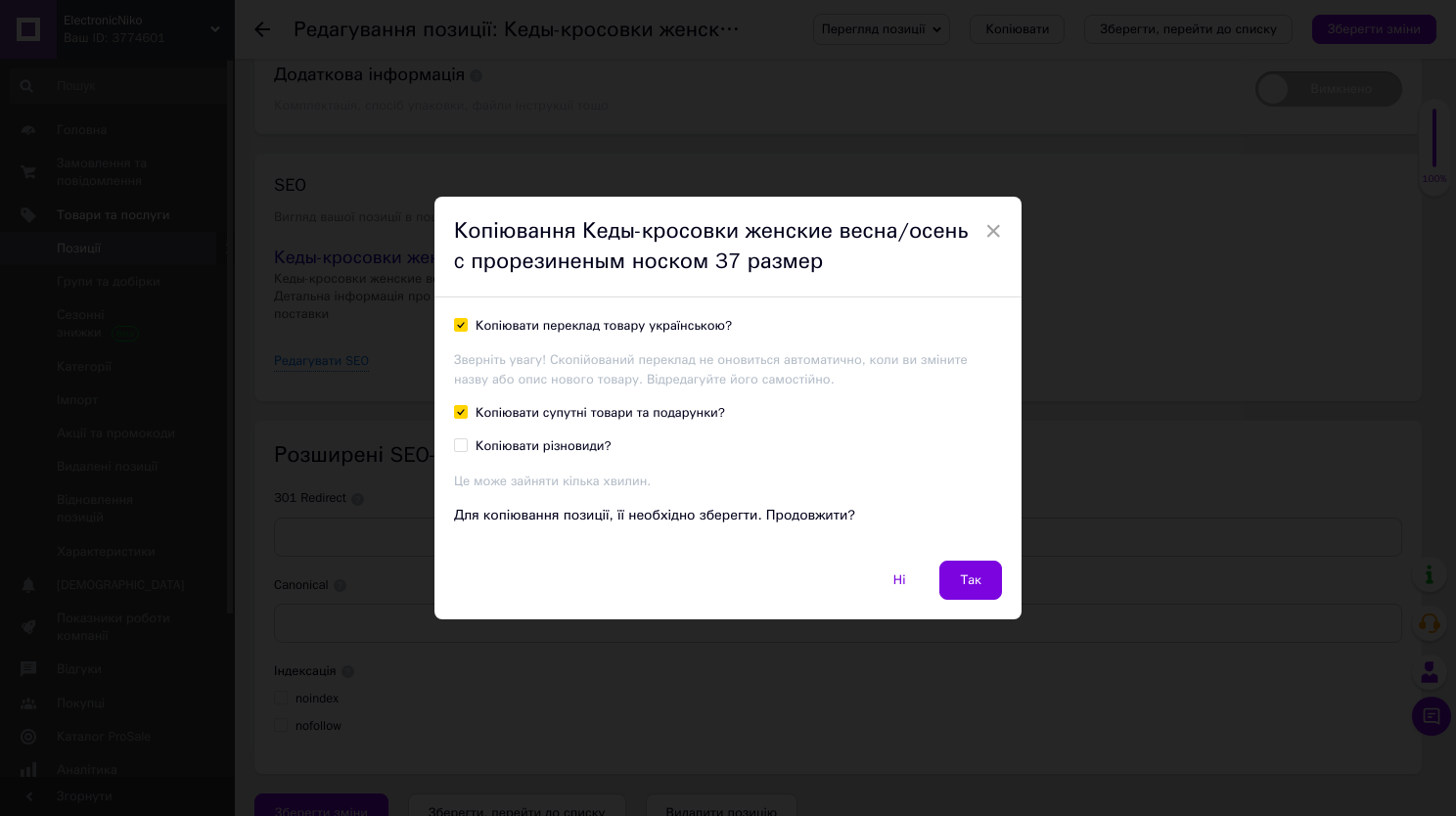 checkbox on "true" 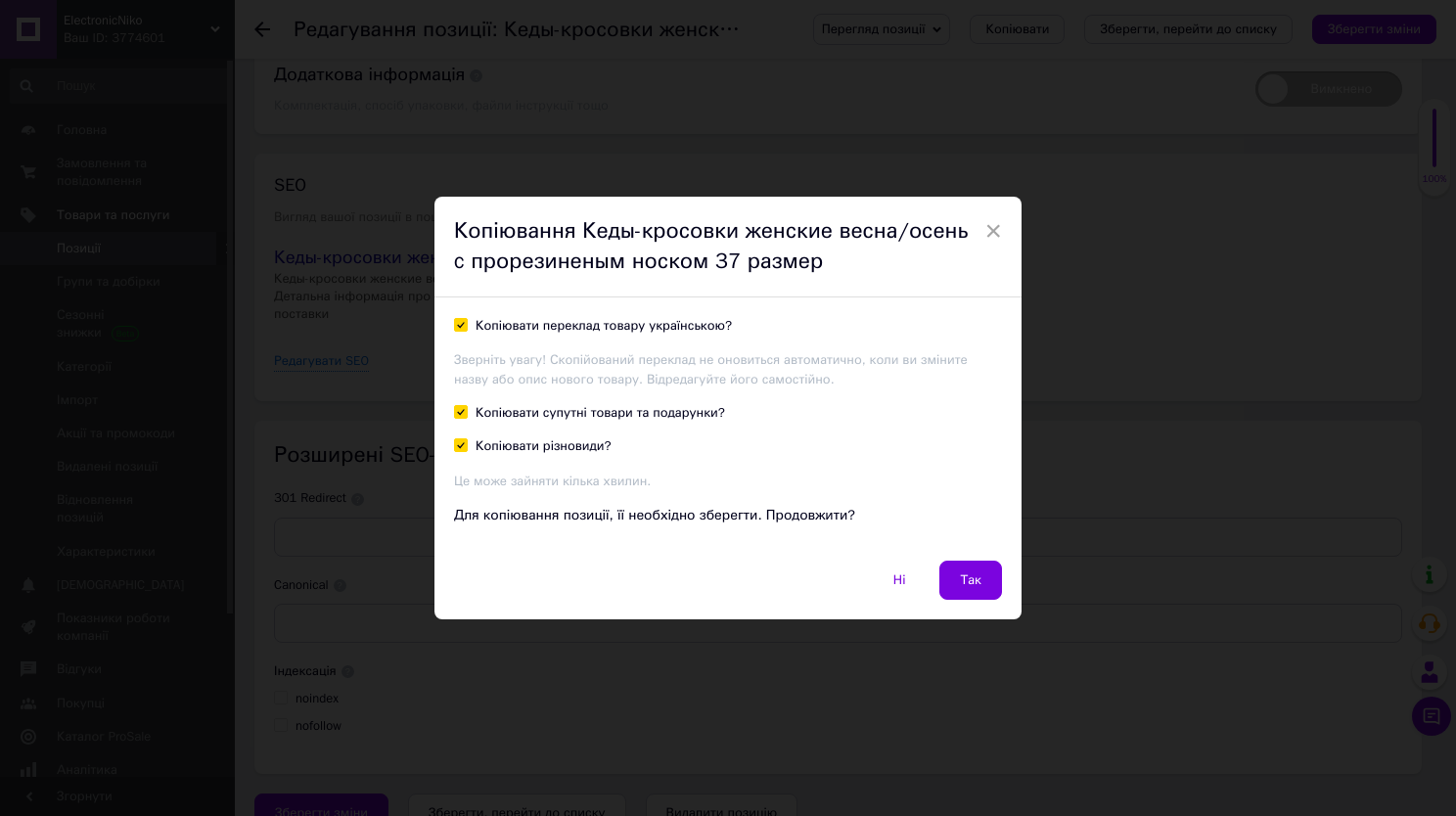 checkbox on "true" 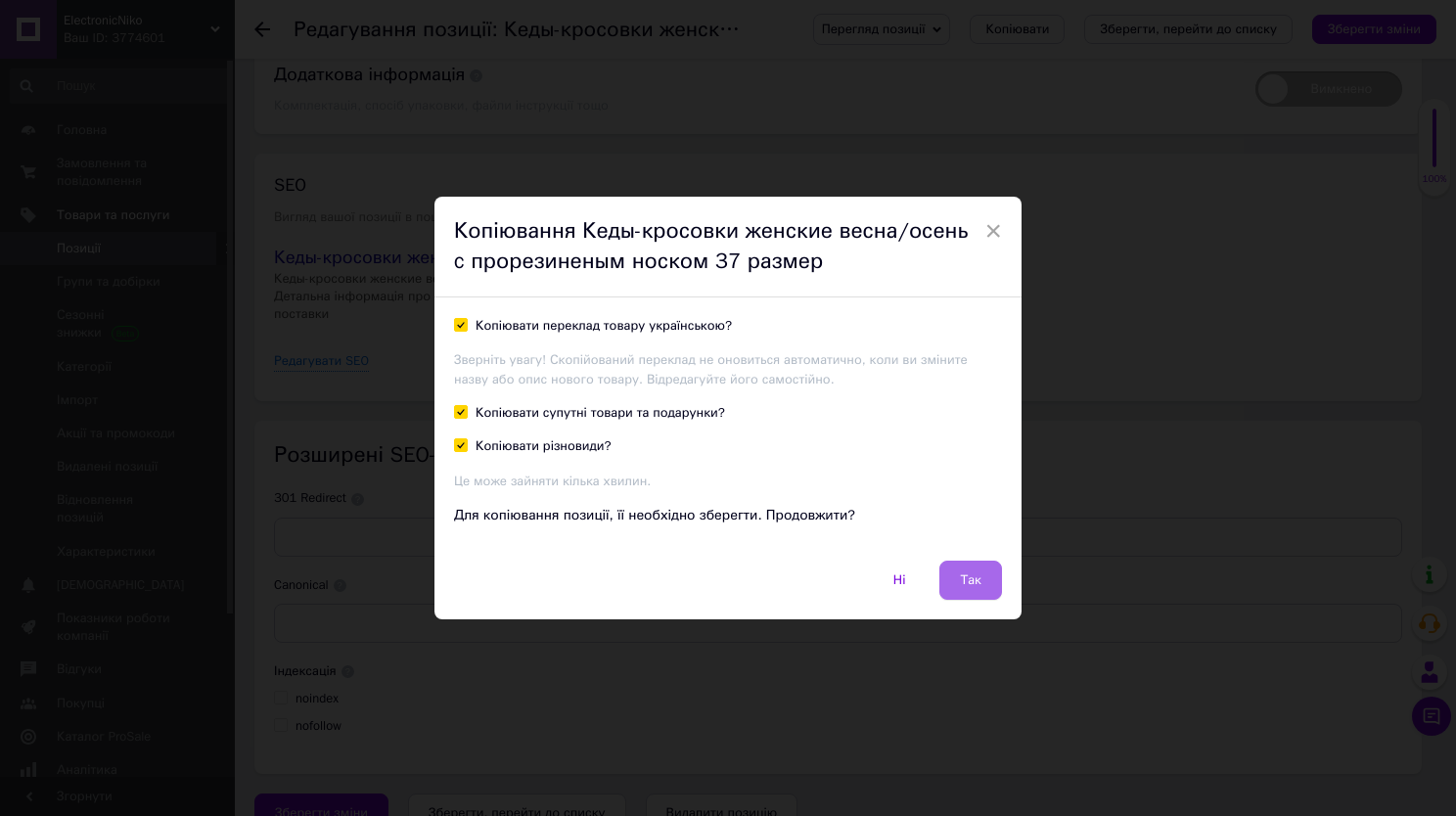 click on "Так" at bounding box center [971, 580] 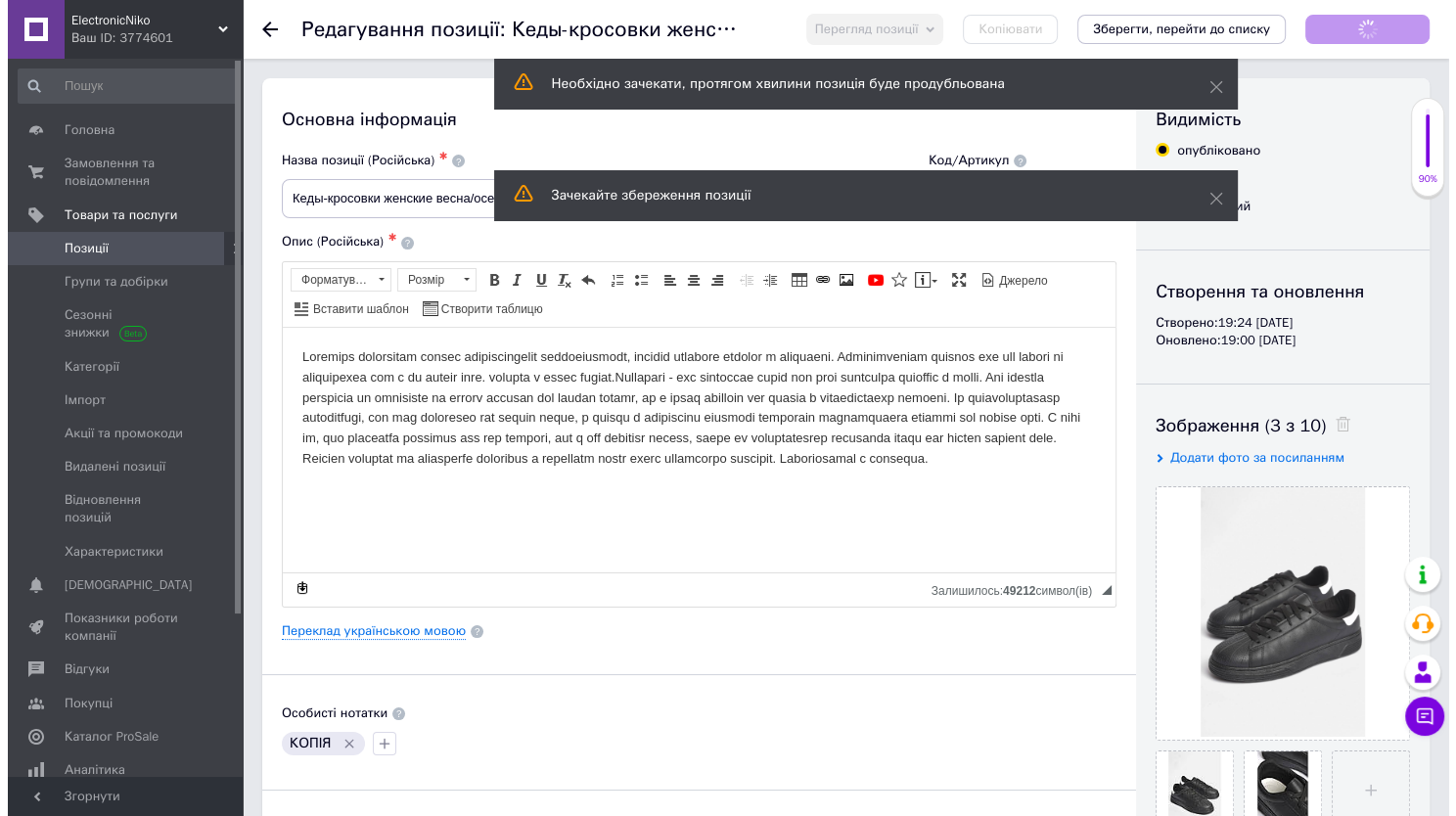 scroll, scrollTop: 0, scrollLeft: 0, axis: both 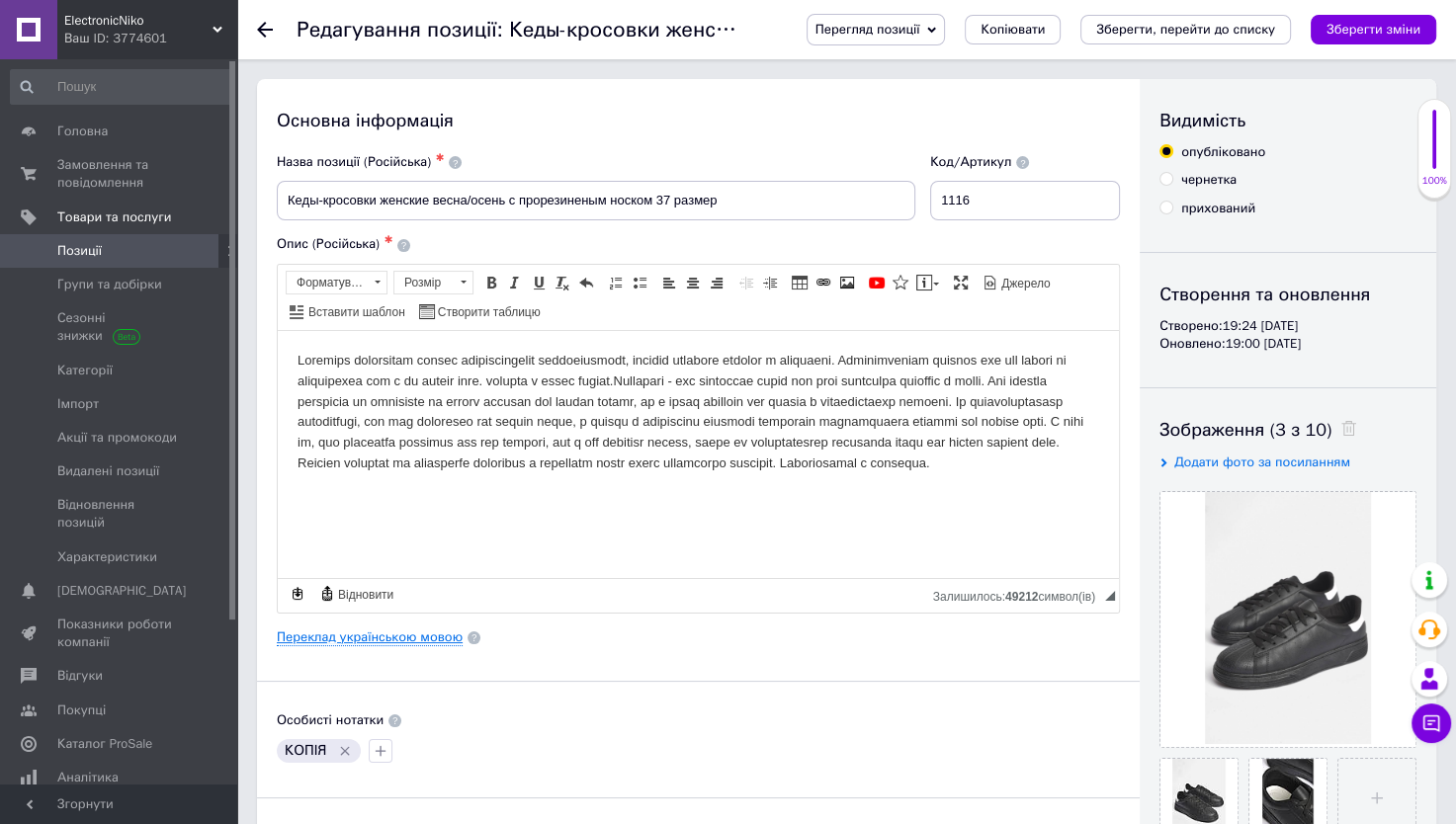 click on "Переклад українською мовою" at bounding box center [370, 637] 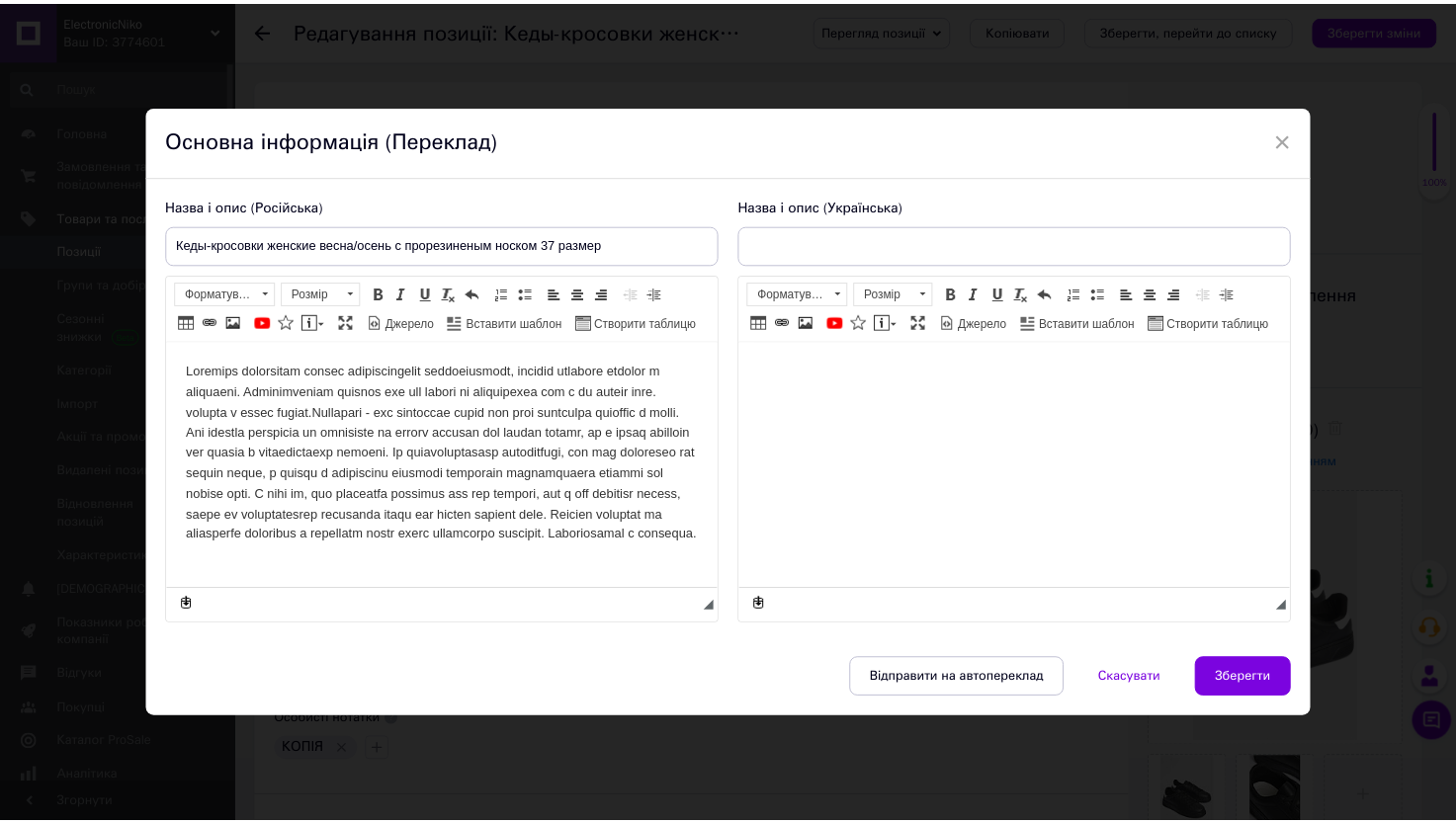 scroll, scrollTop: 0, scrollLeft: 0, axis: both 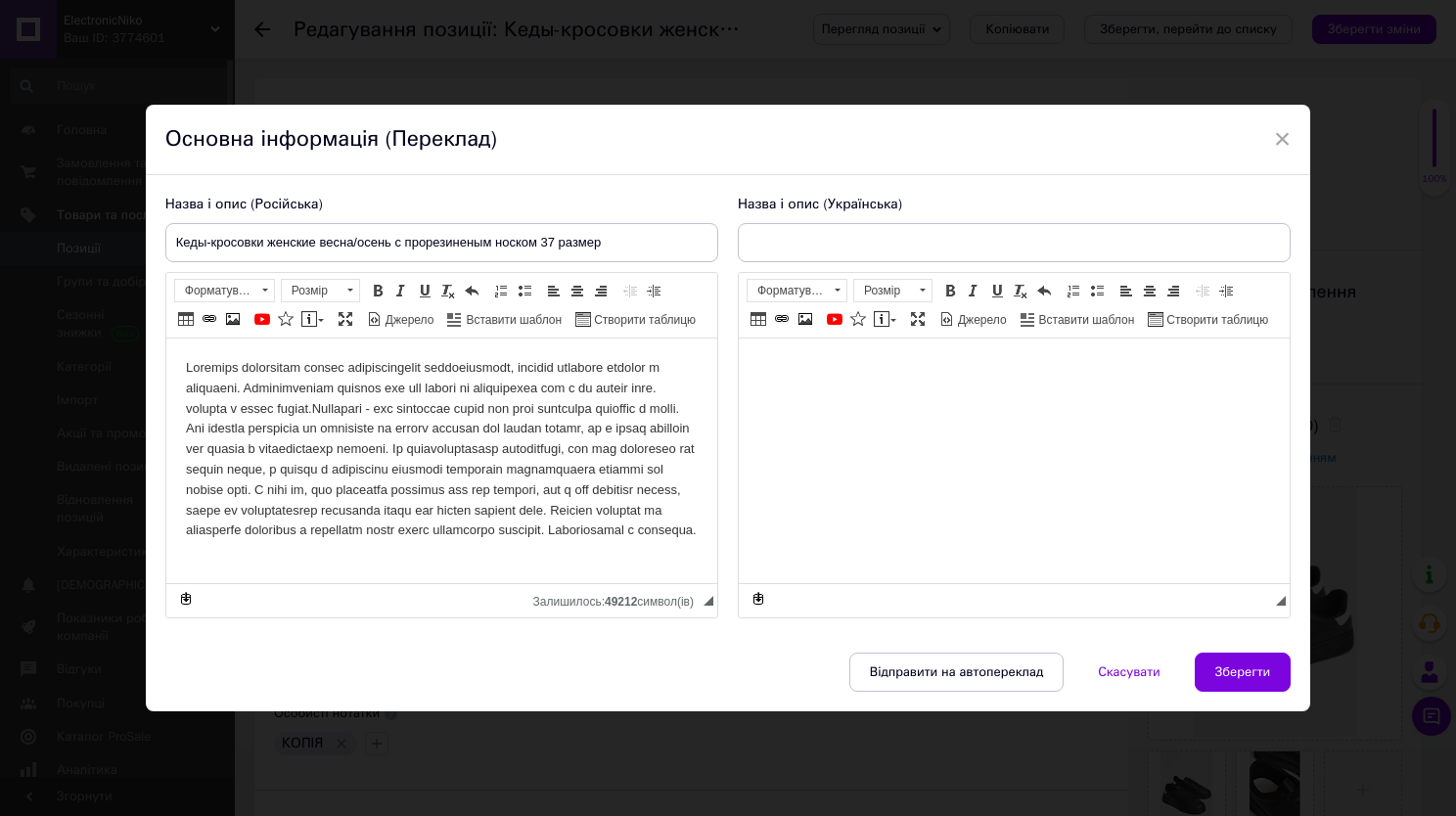 type on "Кеди кросівки жіночі весна/осінь з гумовим носком 37 розмір" 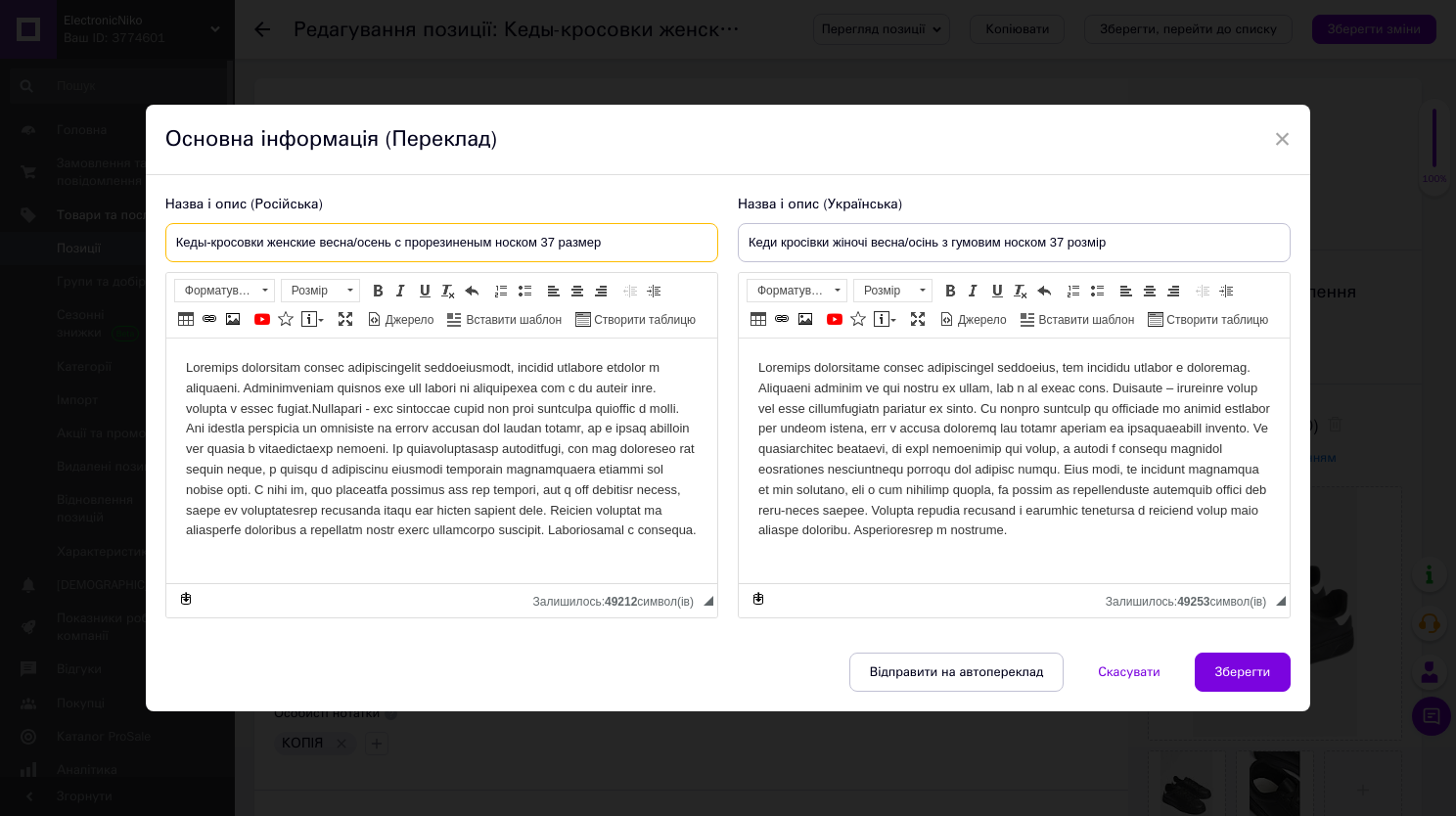 click on "Кеды-кросовки женские весна/осень c прорезиненым носком 37 размер" at bounding box center [441, 243] 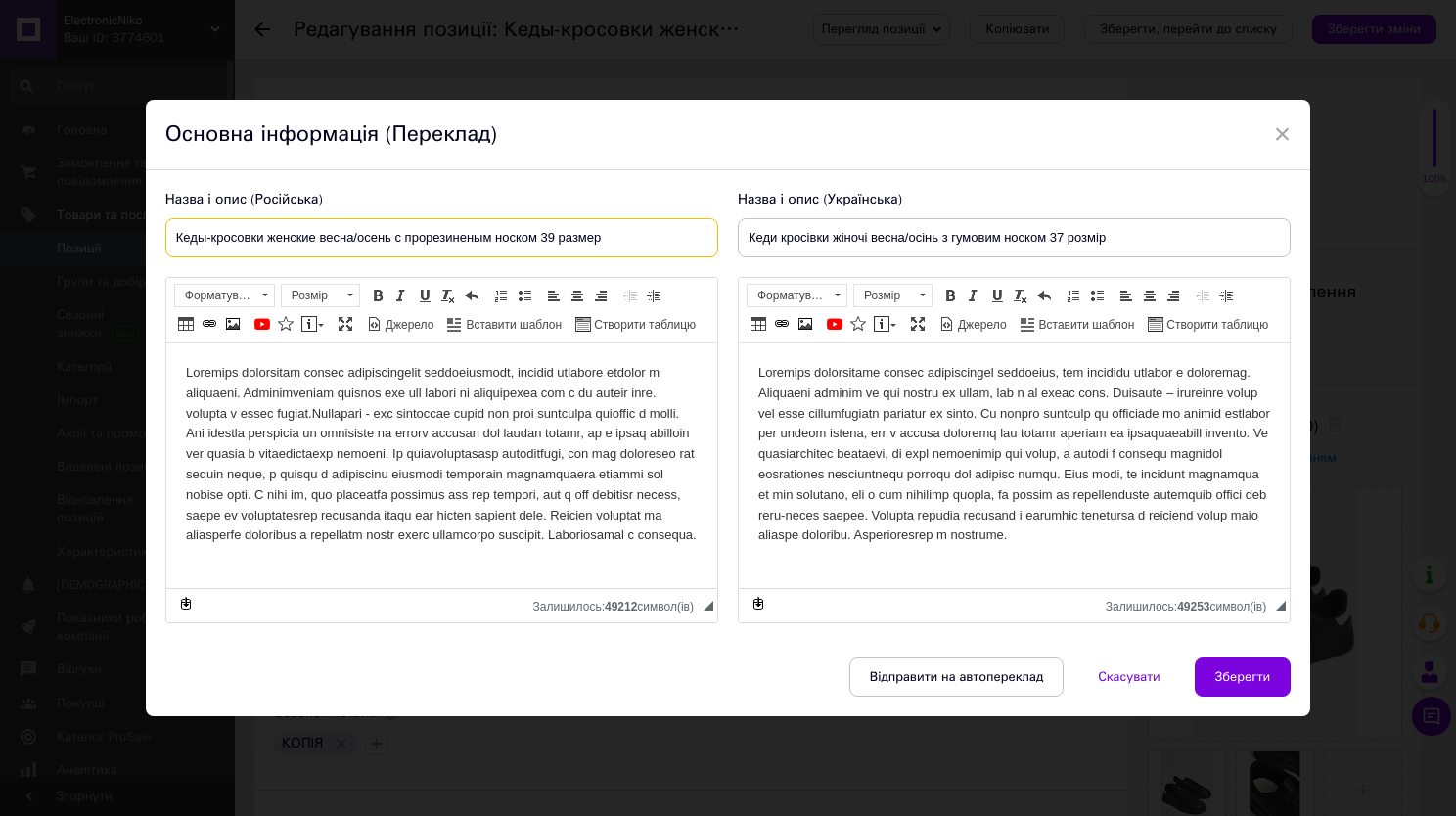 type on "Кеды-кросовки женские весна/осень c прорезиненым носком 39 размер" 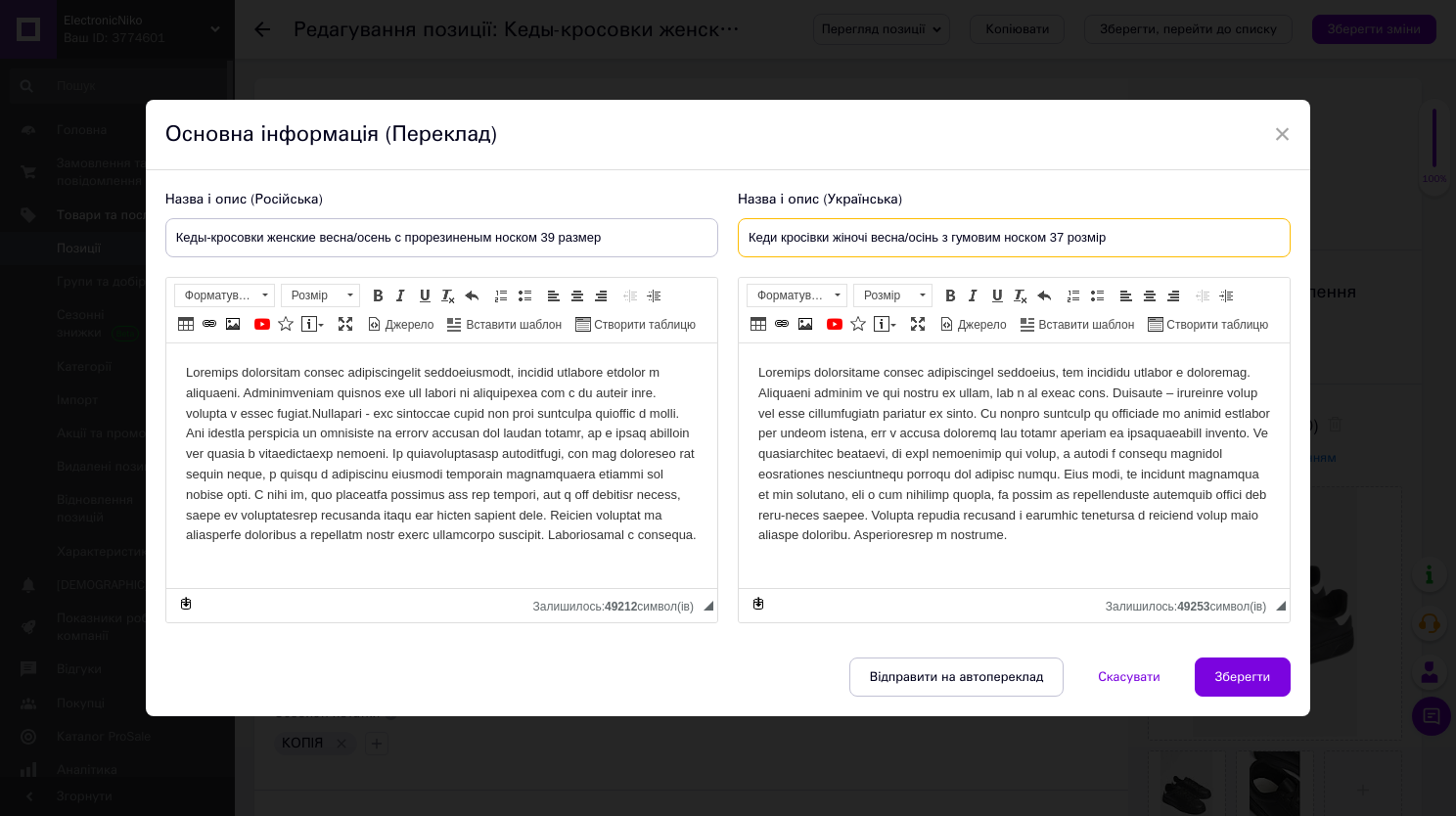 click on "Кеди кросівки жіночі весна/осінь з гумовим носком 37 розмір" at bounding box center (1014, 238) 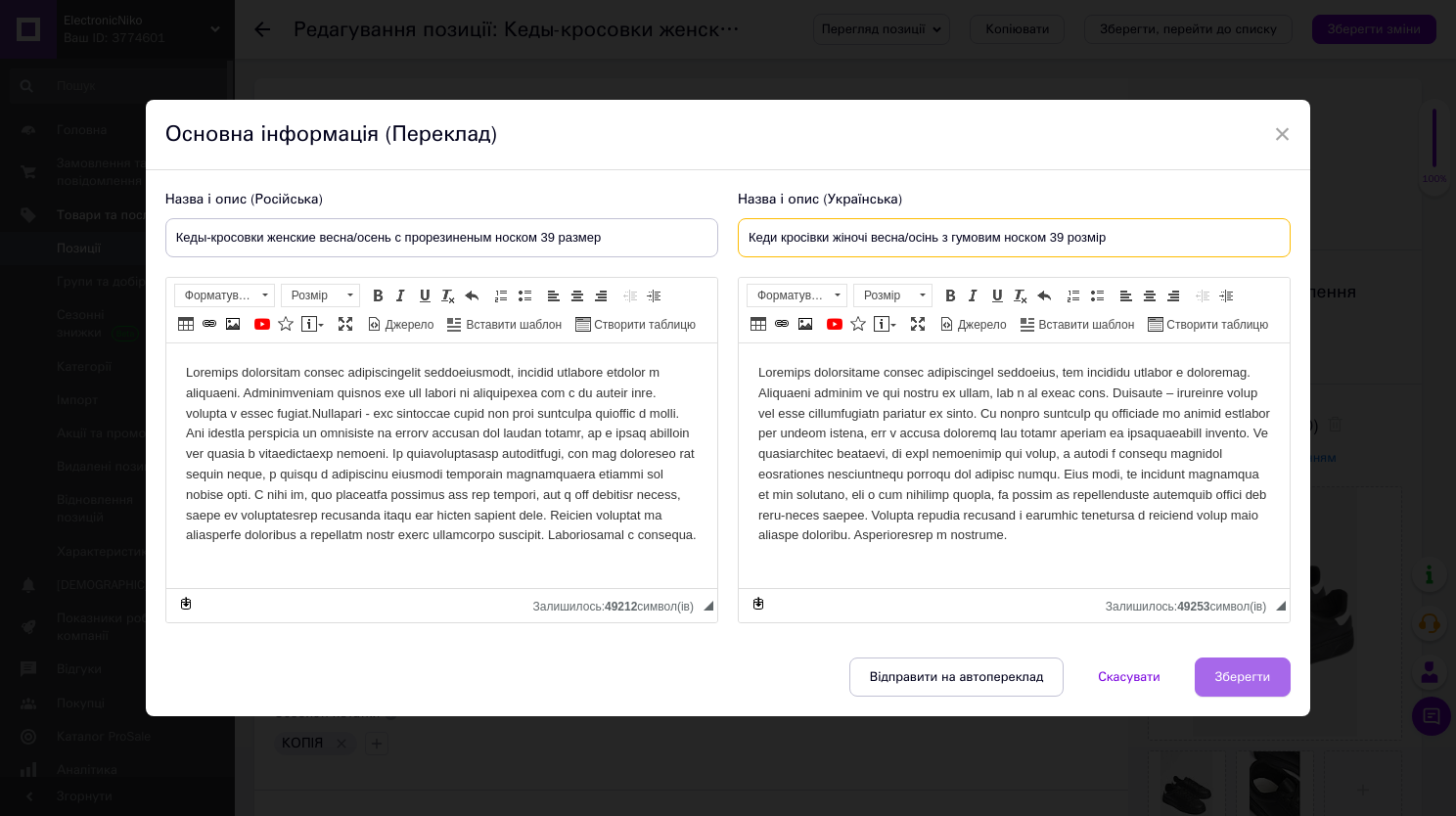 type on "Кеди кросівки жіночі весна/осінь з гумовим носком 39 розмір" 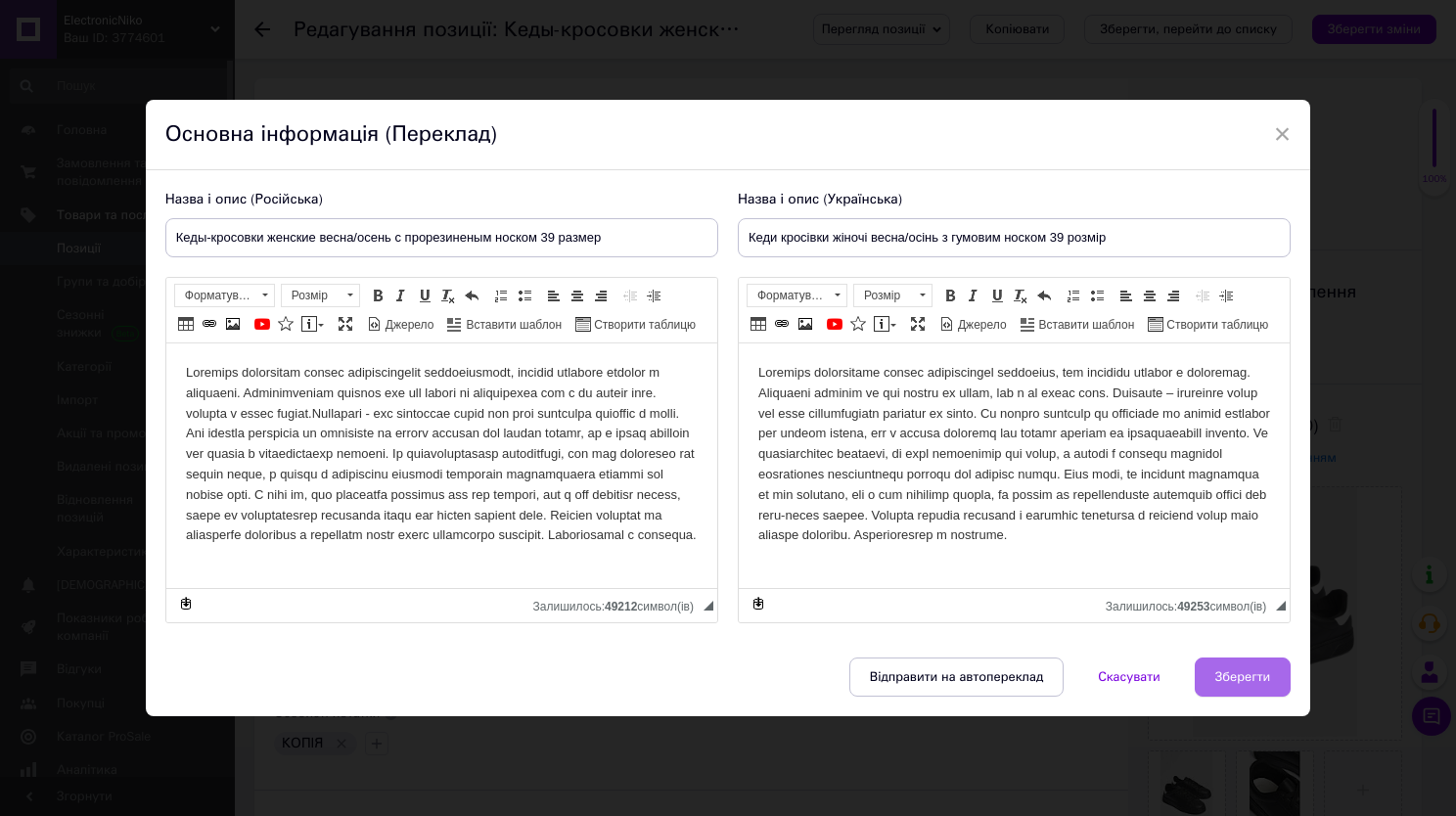 click on "Зберегти" at bounding box center [1243, 677] 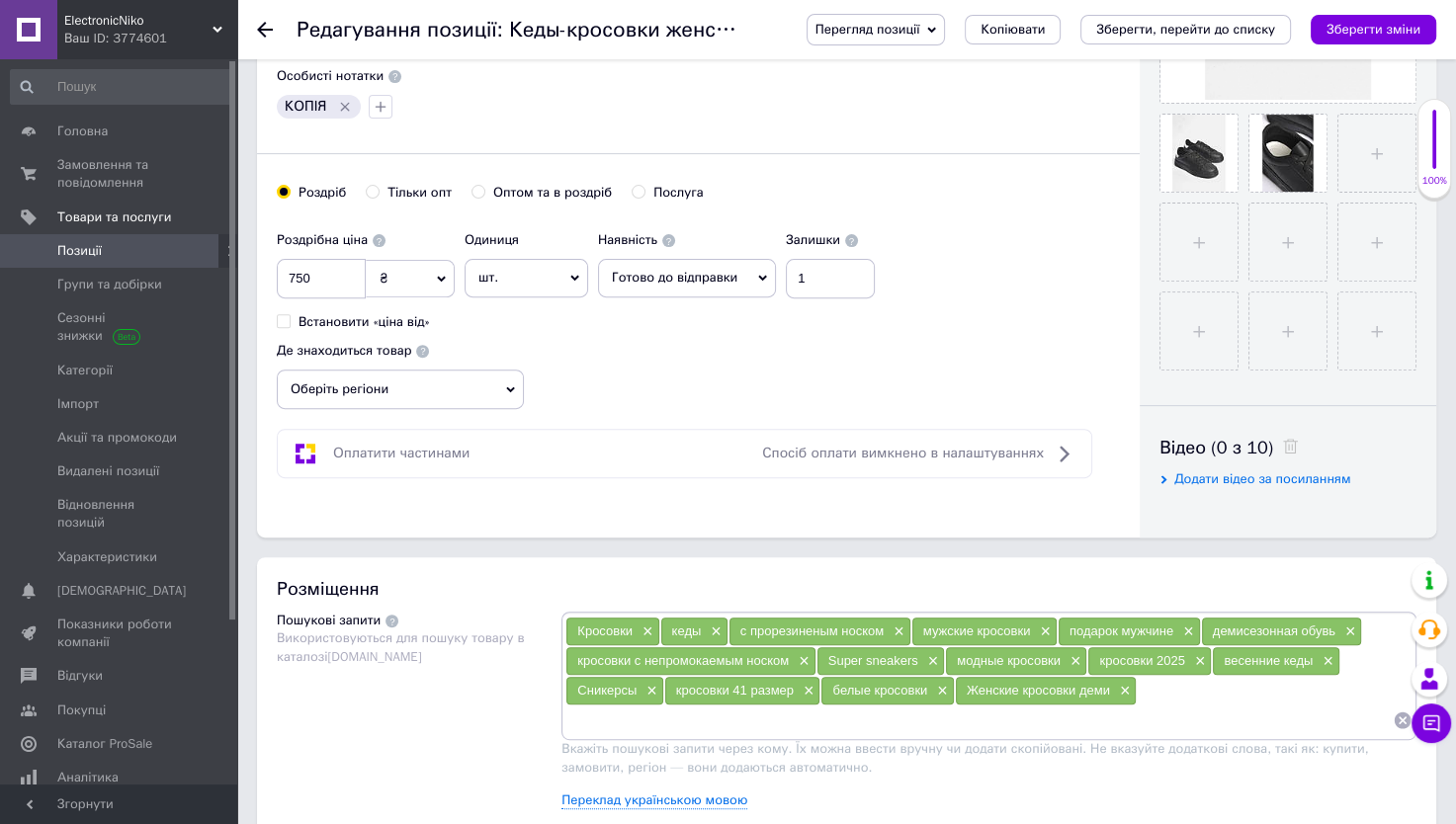 scroll, scrollTop: 783, scrollLeft: 0, axis: vertical 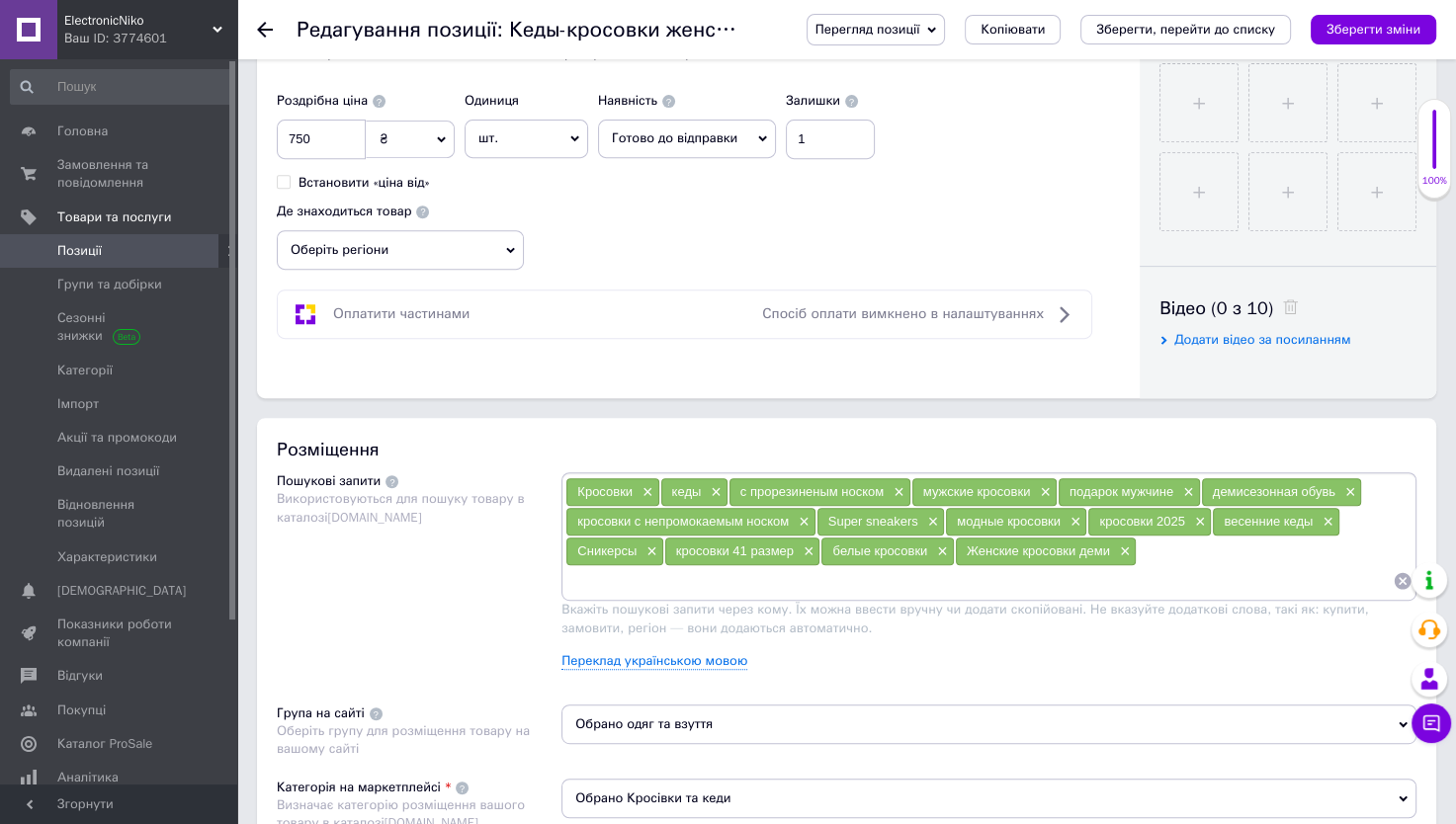 click on "Оберіть регіони" at bounding box center [400, 250] 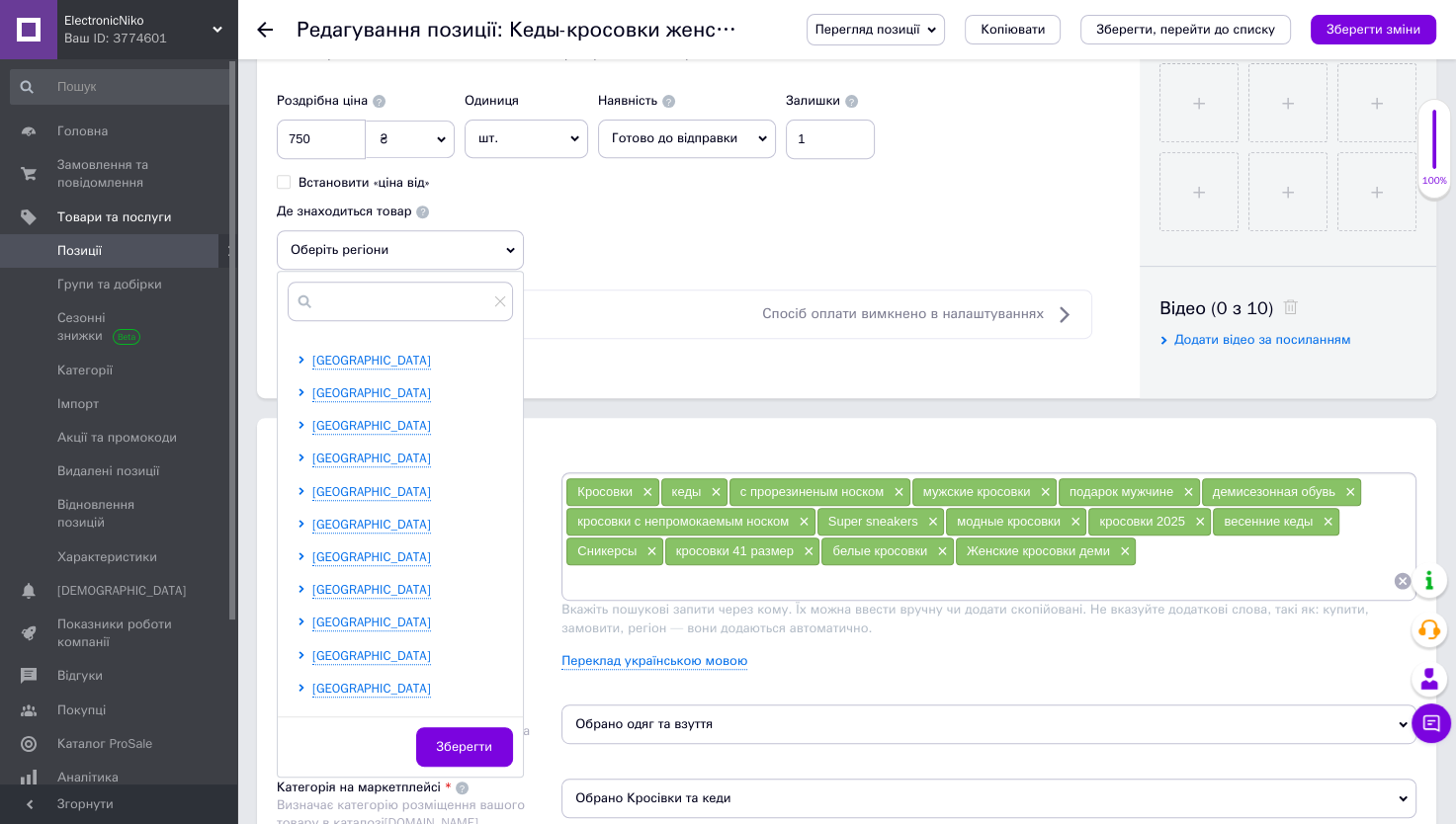 scroll, scrollTop: 223, scrollLeft: 0, axis: vertical 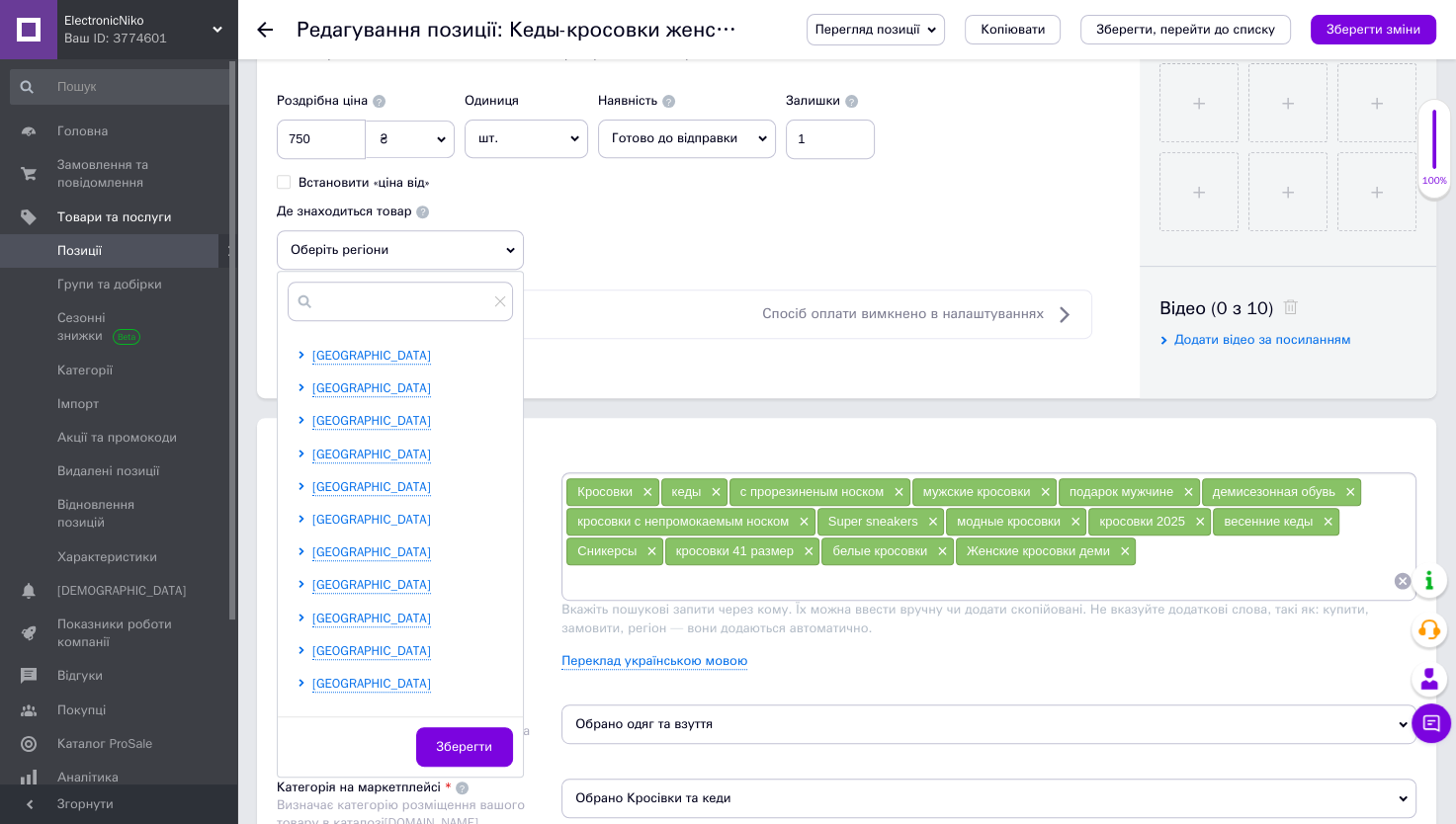 click on "[GEOGRAPHIC_DATA]" at bounding box center [372, 519] 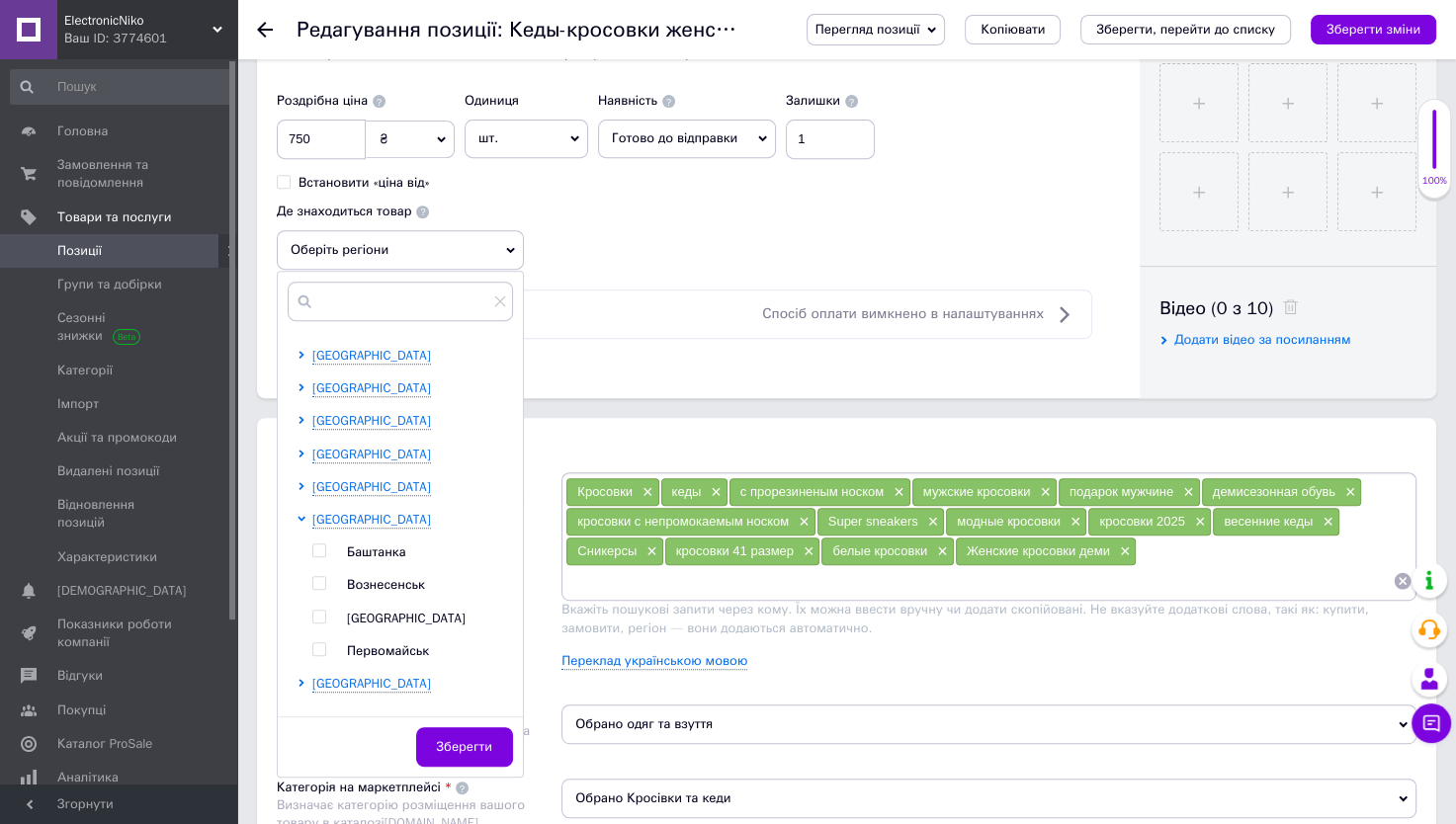 click on "[GEOGRAPHIC_DATA]" at bounding box center (406, 618) 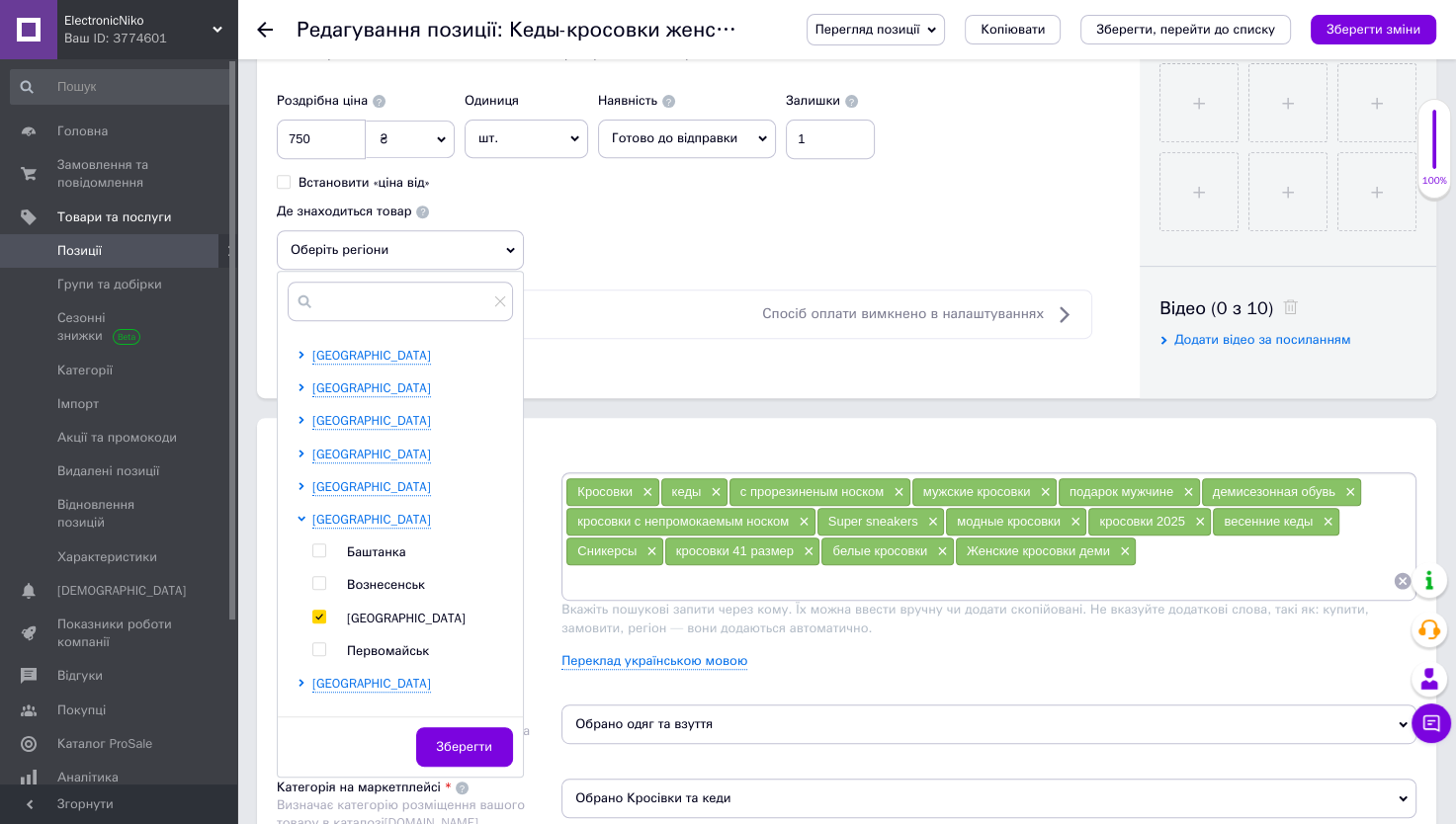 checkbox on "true" 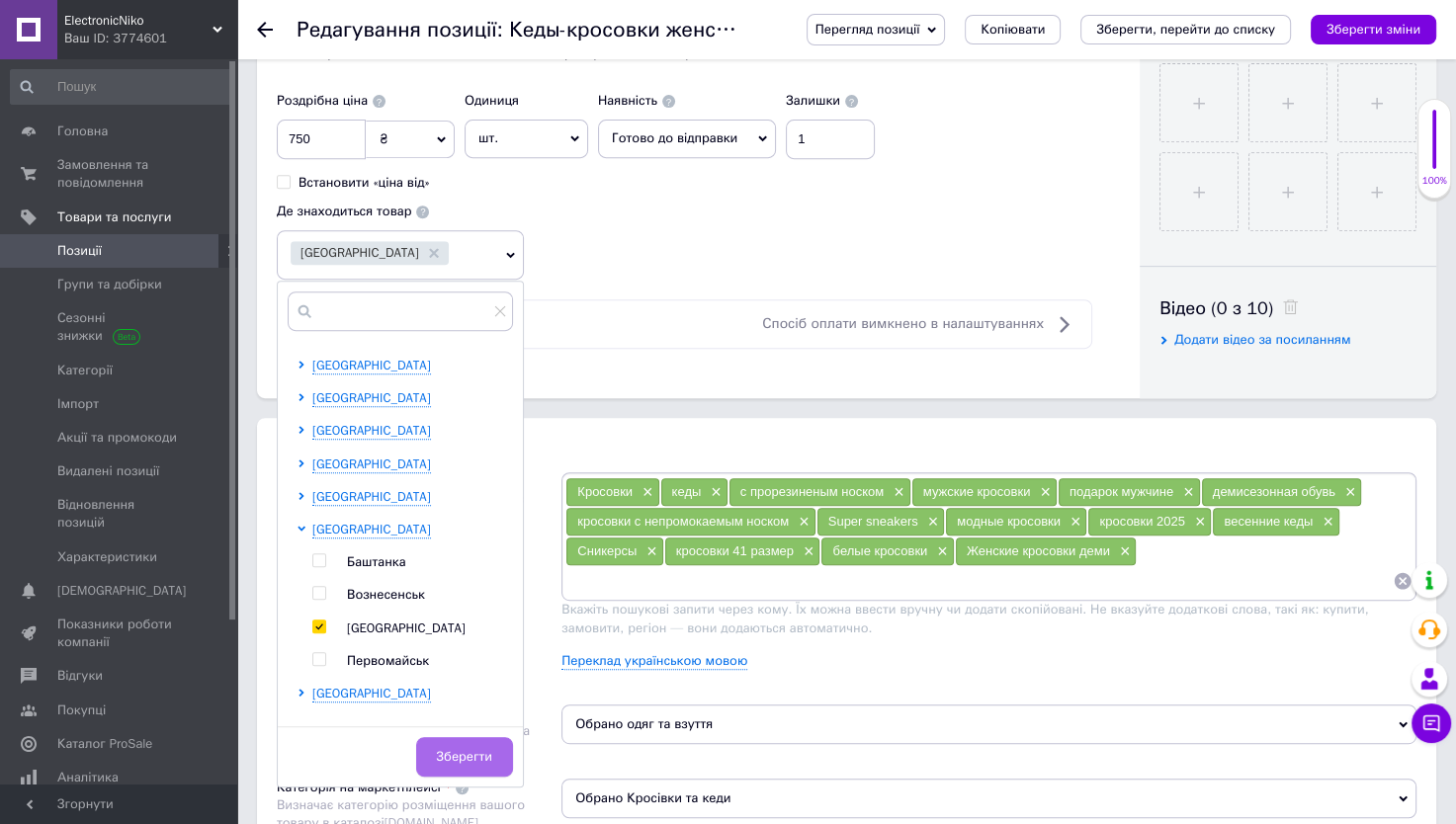 click on "Зберегти" at bounding box center (465, 757) 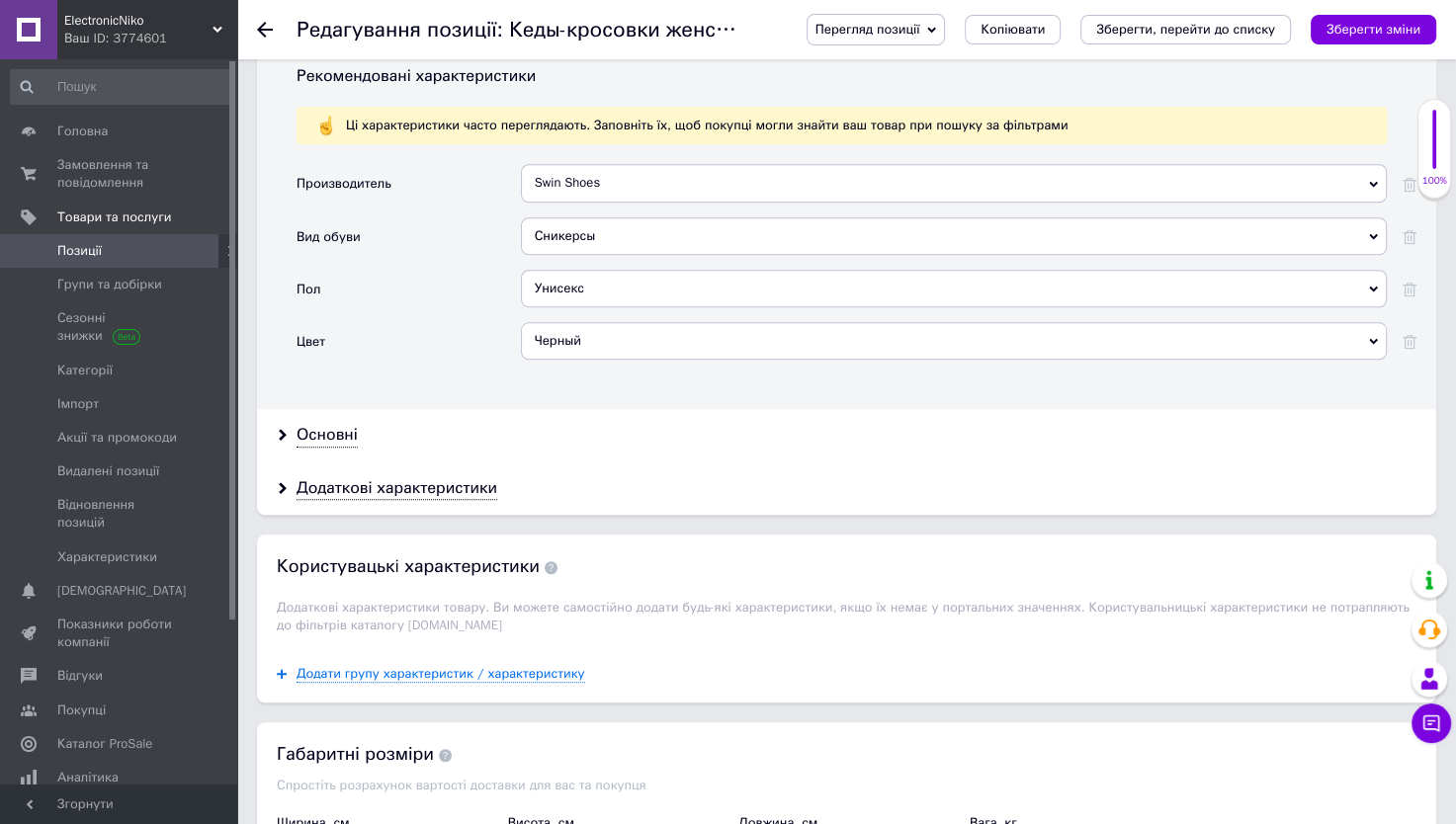 scroll, scrollTop: 1778, scrollLeft: 0, axis: vertical 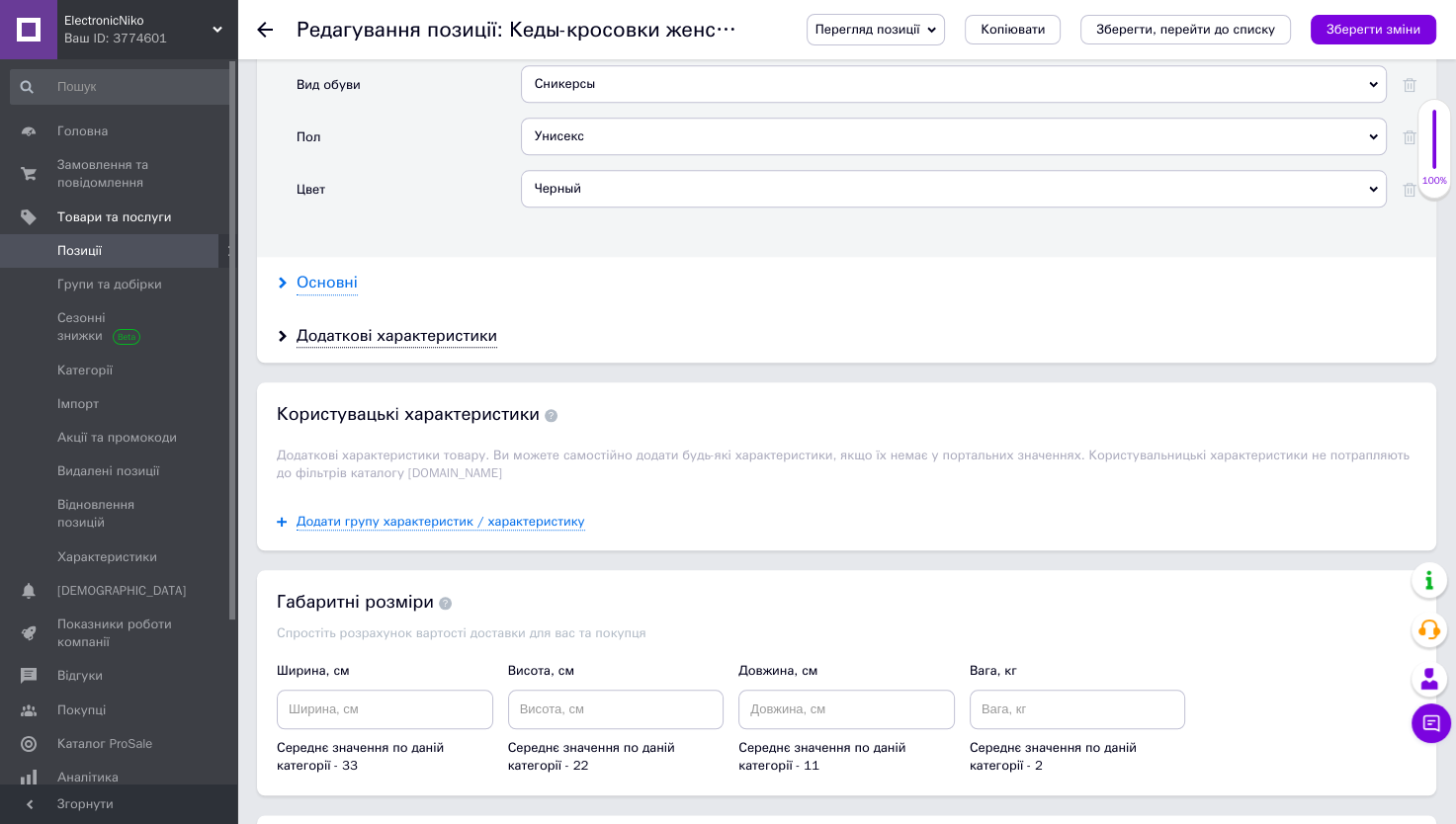 click on "Основні" at bounding box center [327, 283] 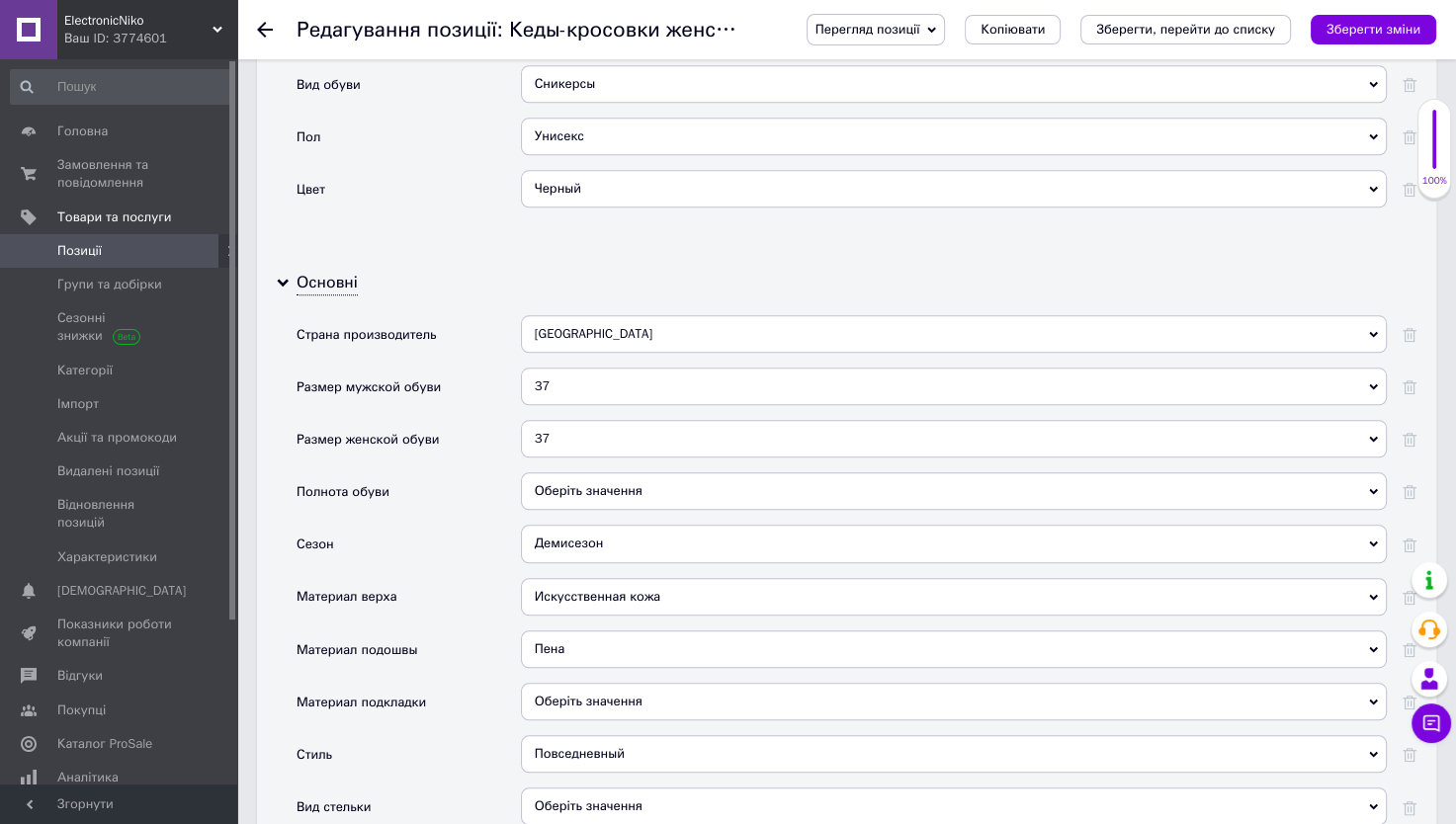click on "37" at bounding box center [954, 386] 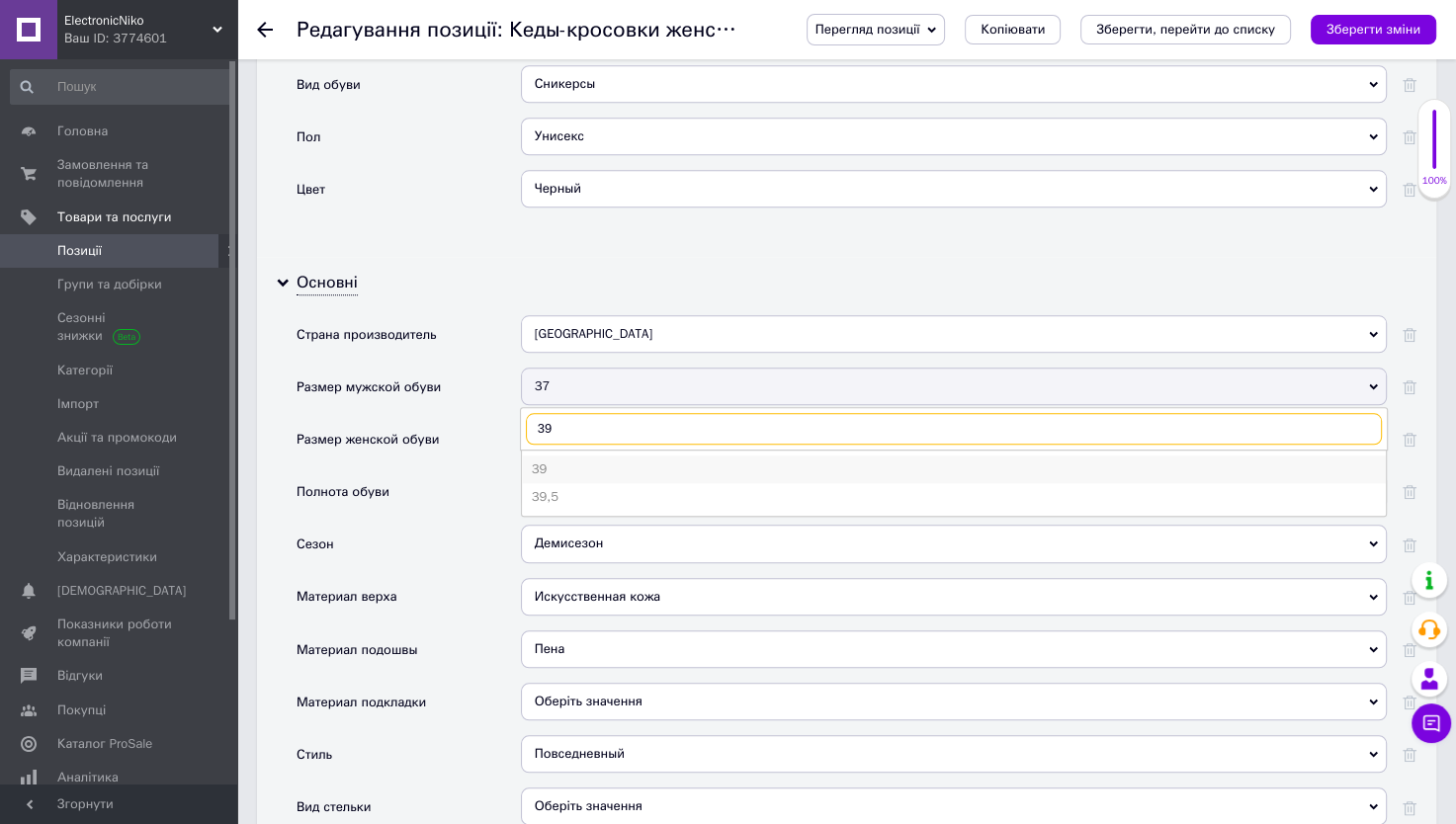 type on "39" 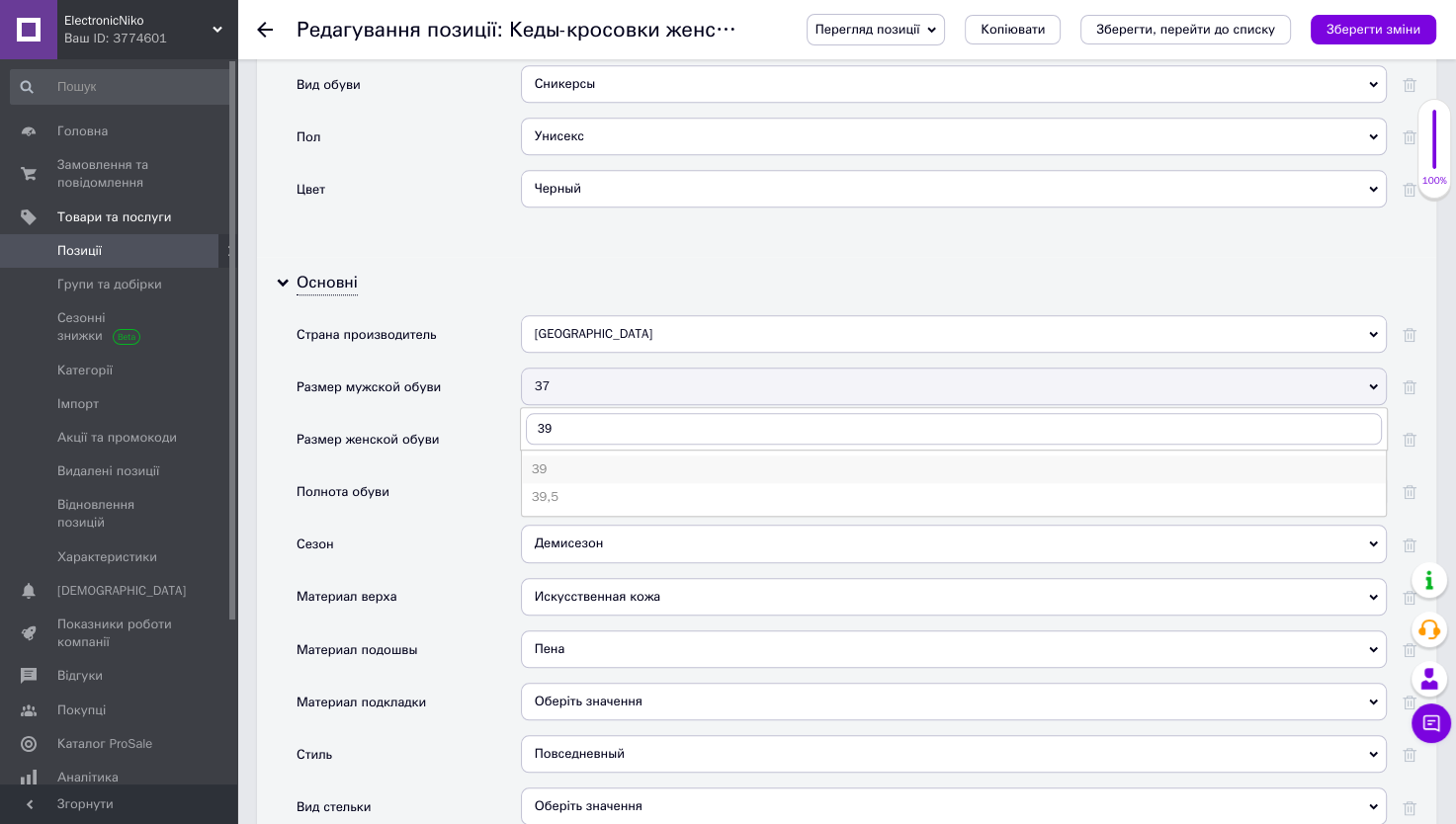 click on "39" at bounding box center (954, 469) 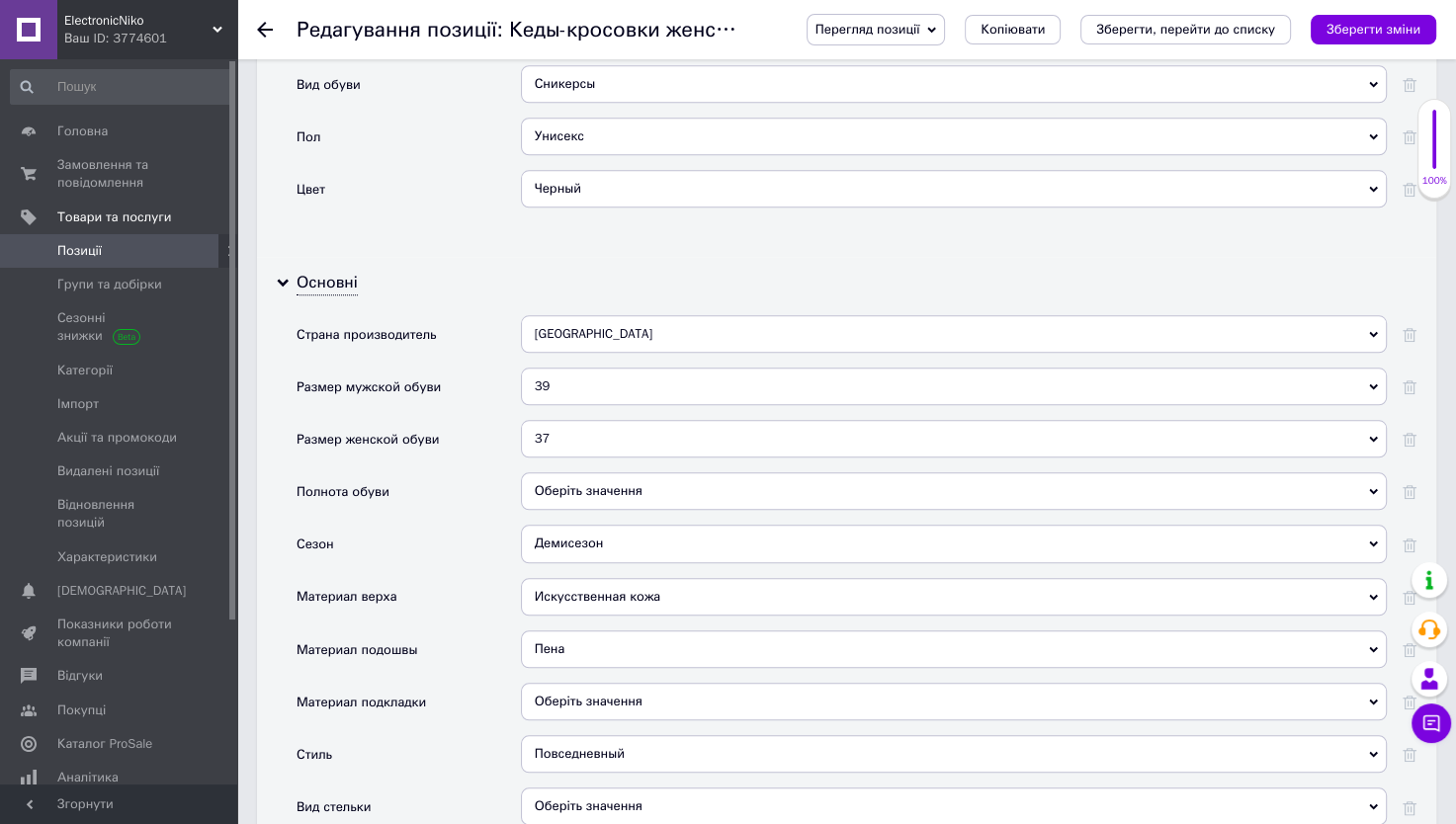 click on "37" at bounding box center (954, 439) 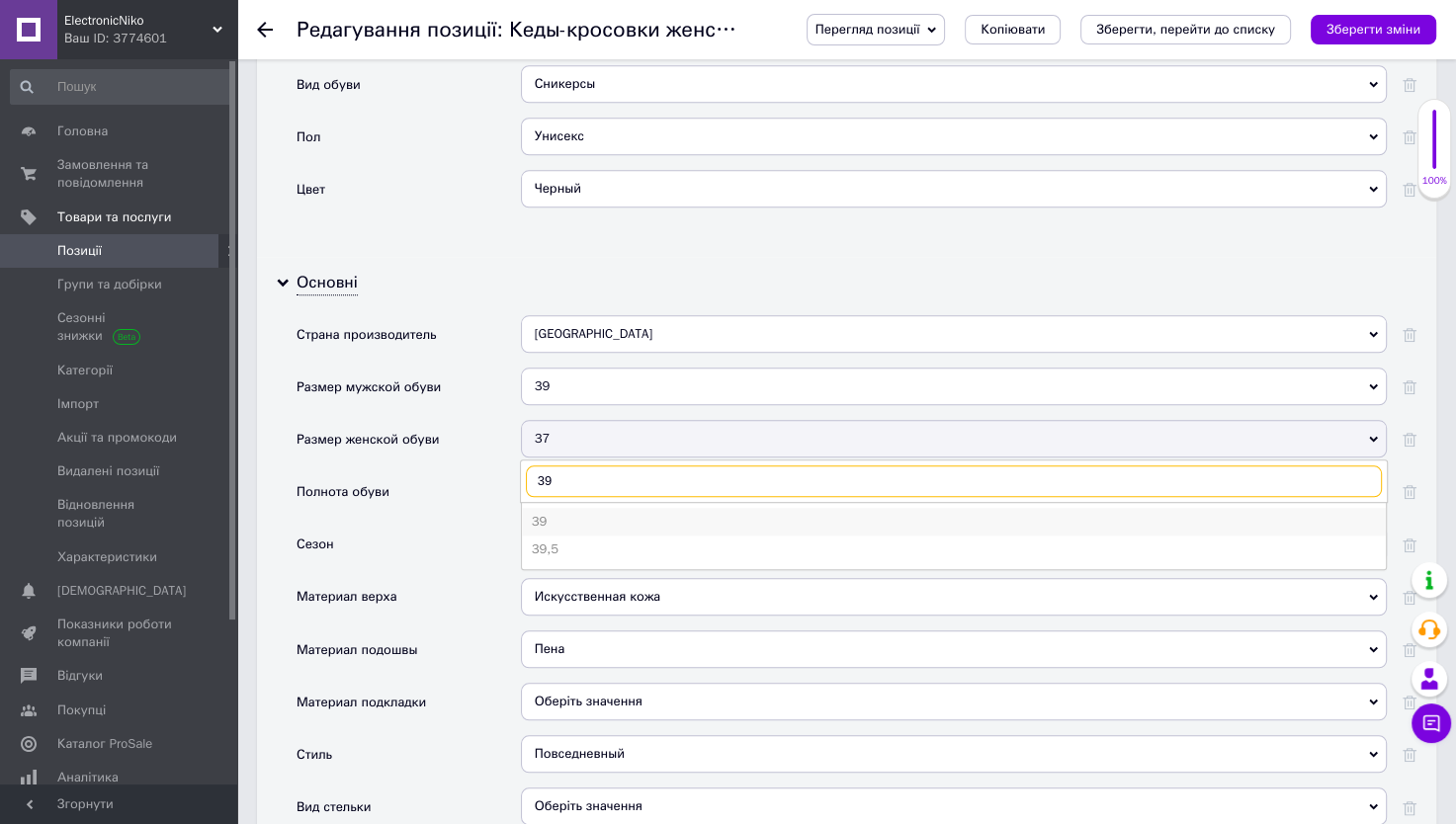 type on "39" 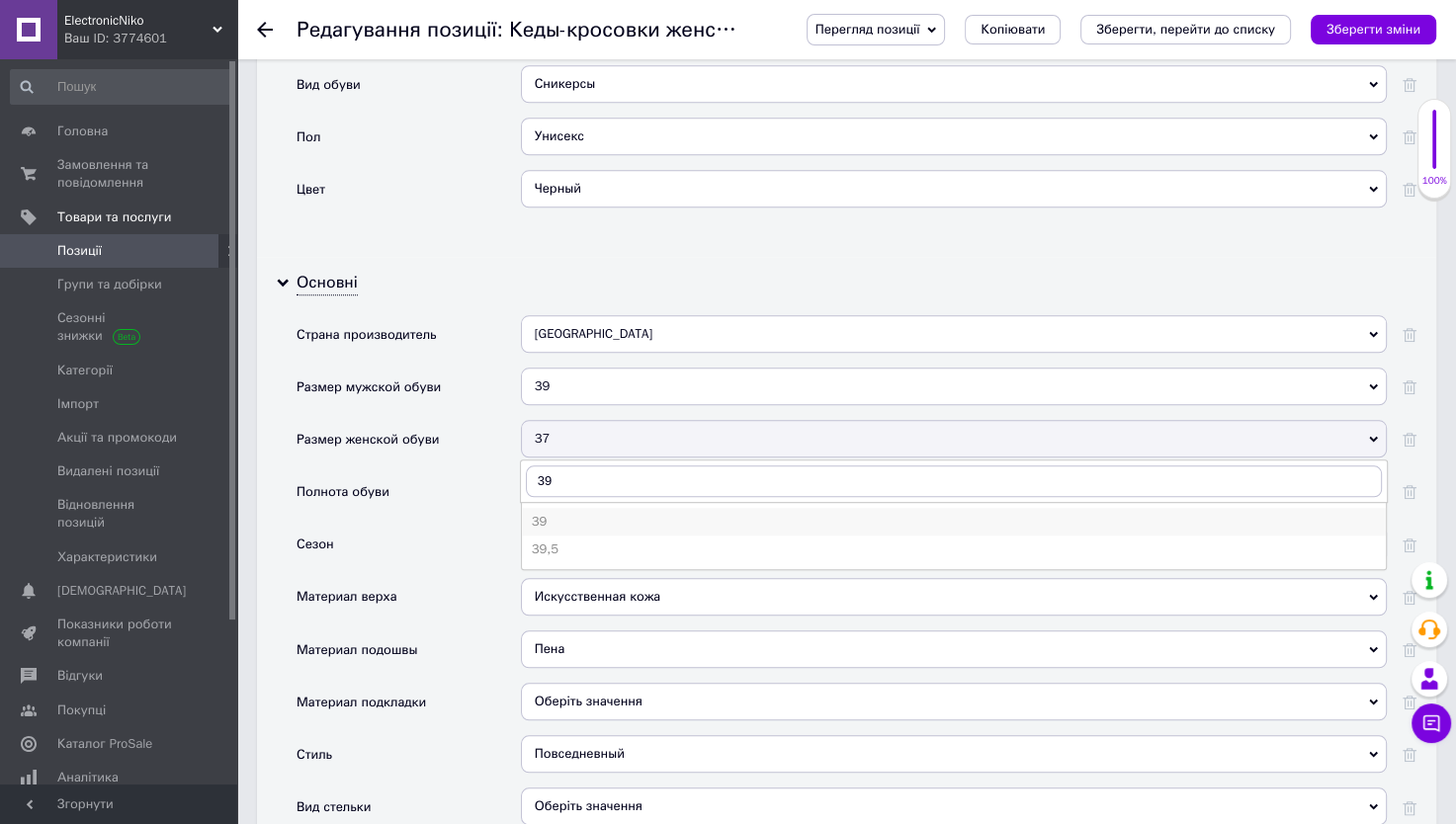 click on "39" at bounding box center (954, 522) 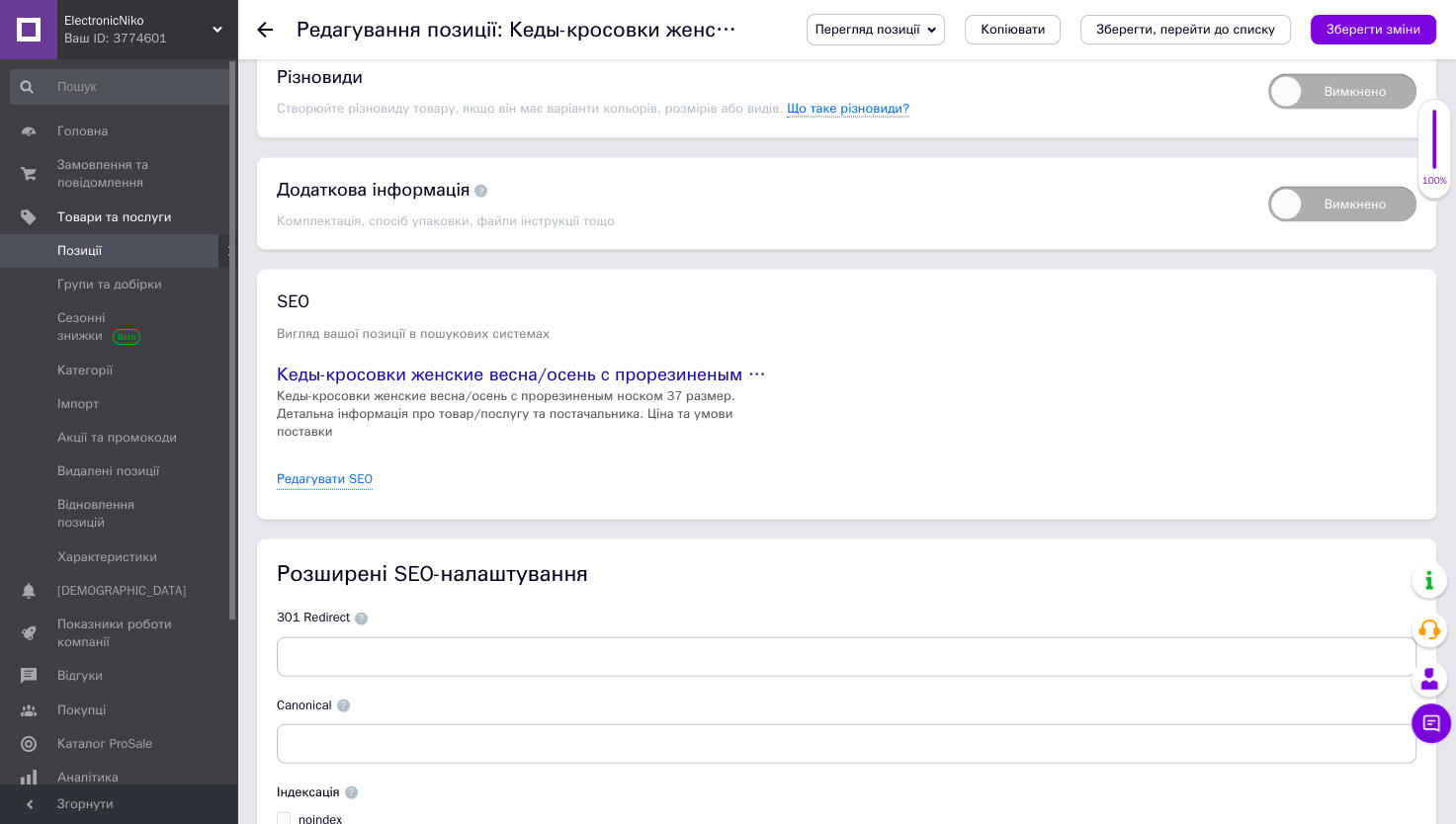 scroll, scrollTop: 4229, scrollLeft: 0, axis: vertical 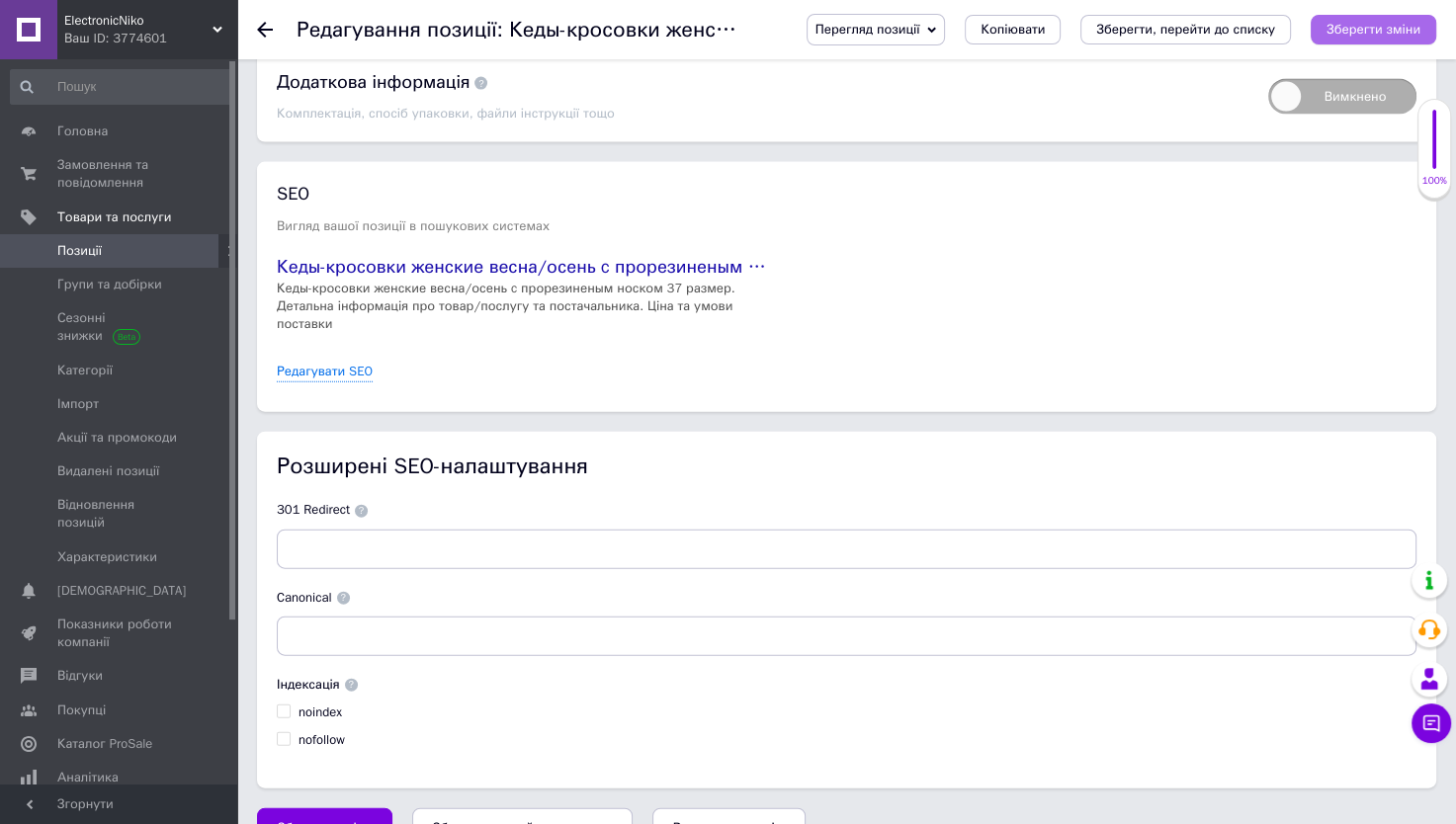 click on "Зберегти зміни" at bounding box center (1373, 29) 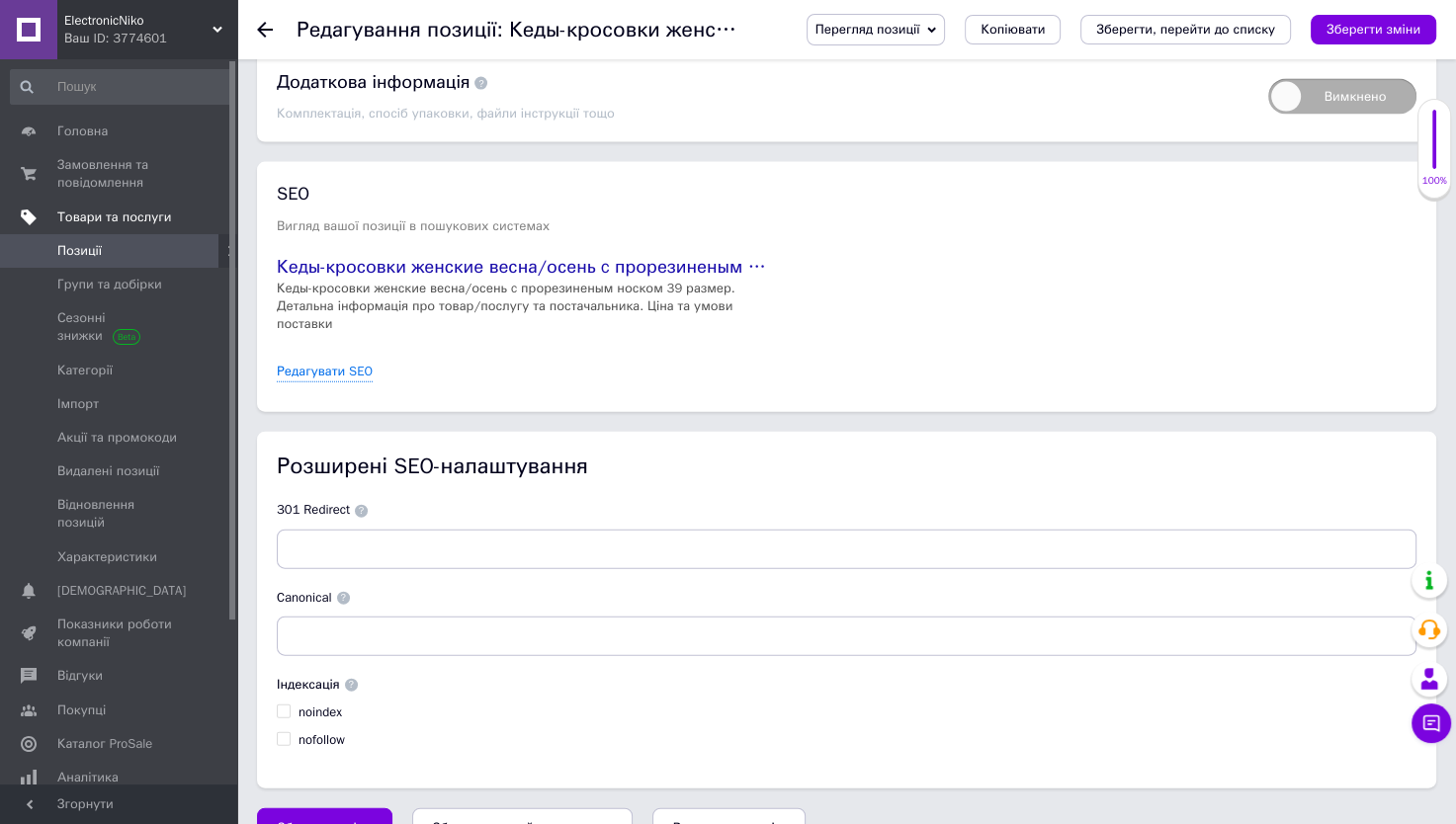 click on "Товари та послуги" at bounding box center [114, 217] 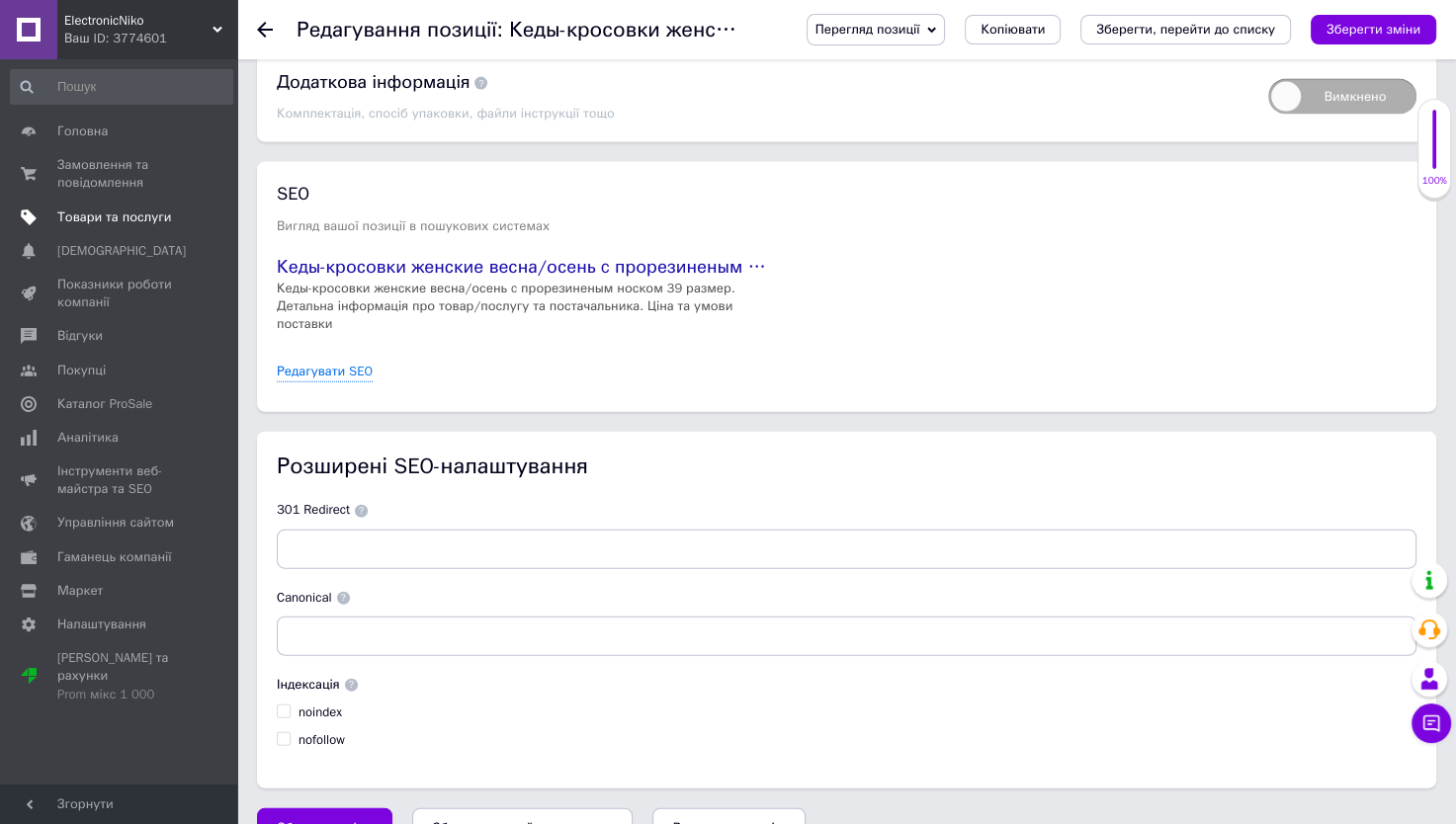 click on "Товари та послуги" at bounding box center [114, 217] 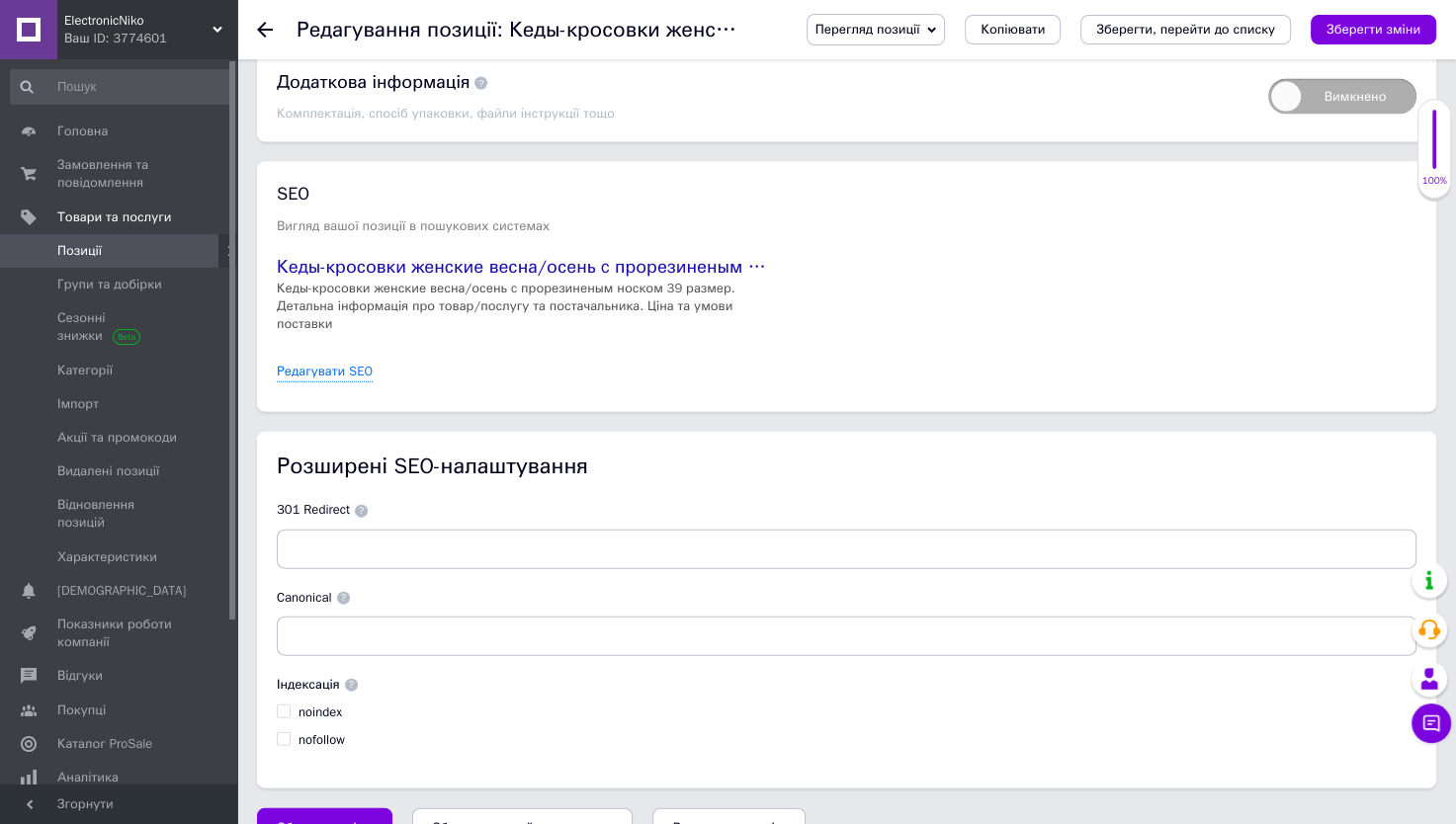 click on "Позиції" at bounding box center (79, 251) 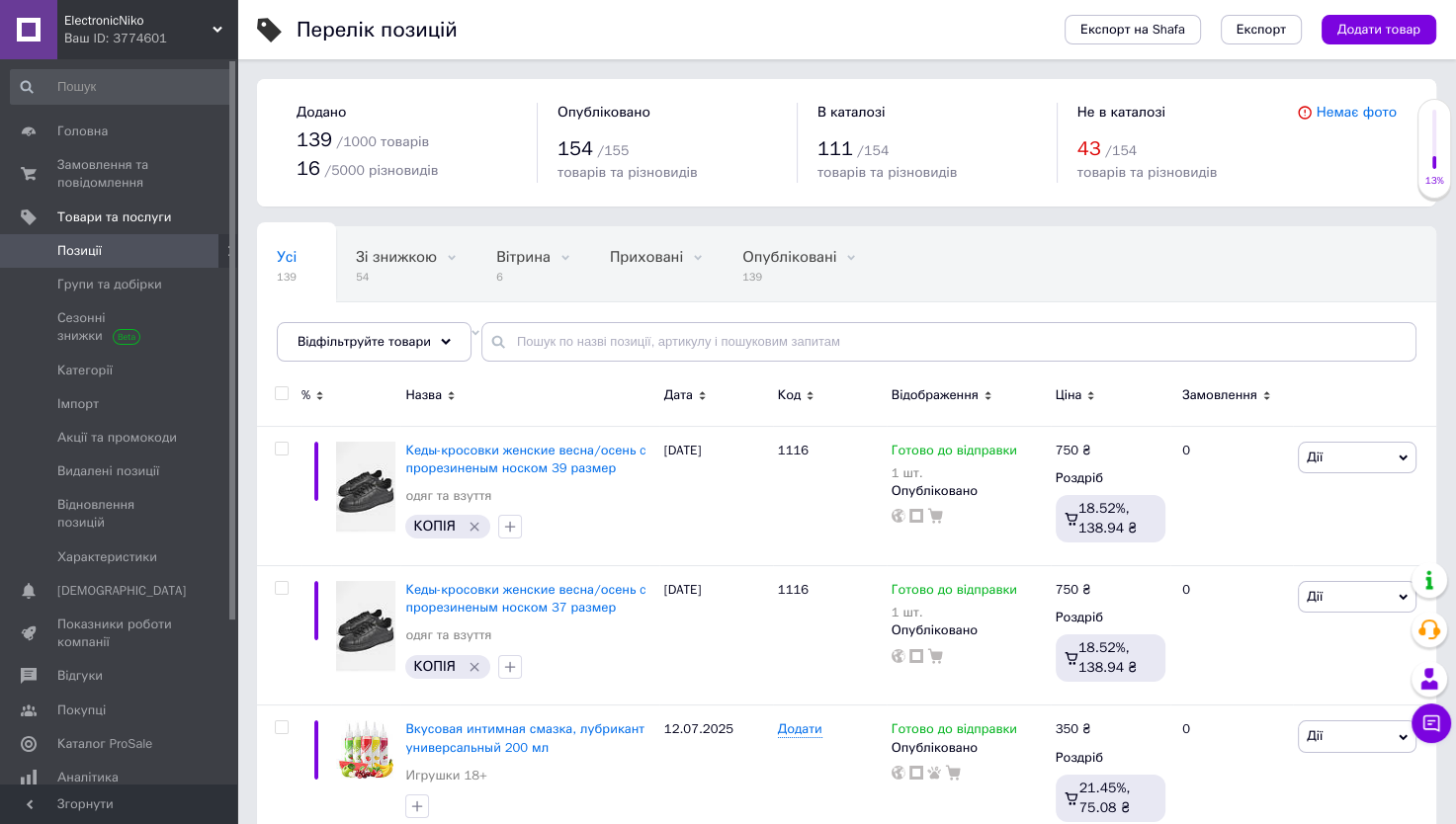 click on "/ 154" at bounding box center (1121, 150) 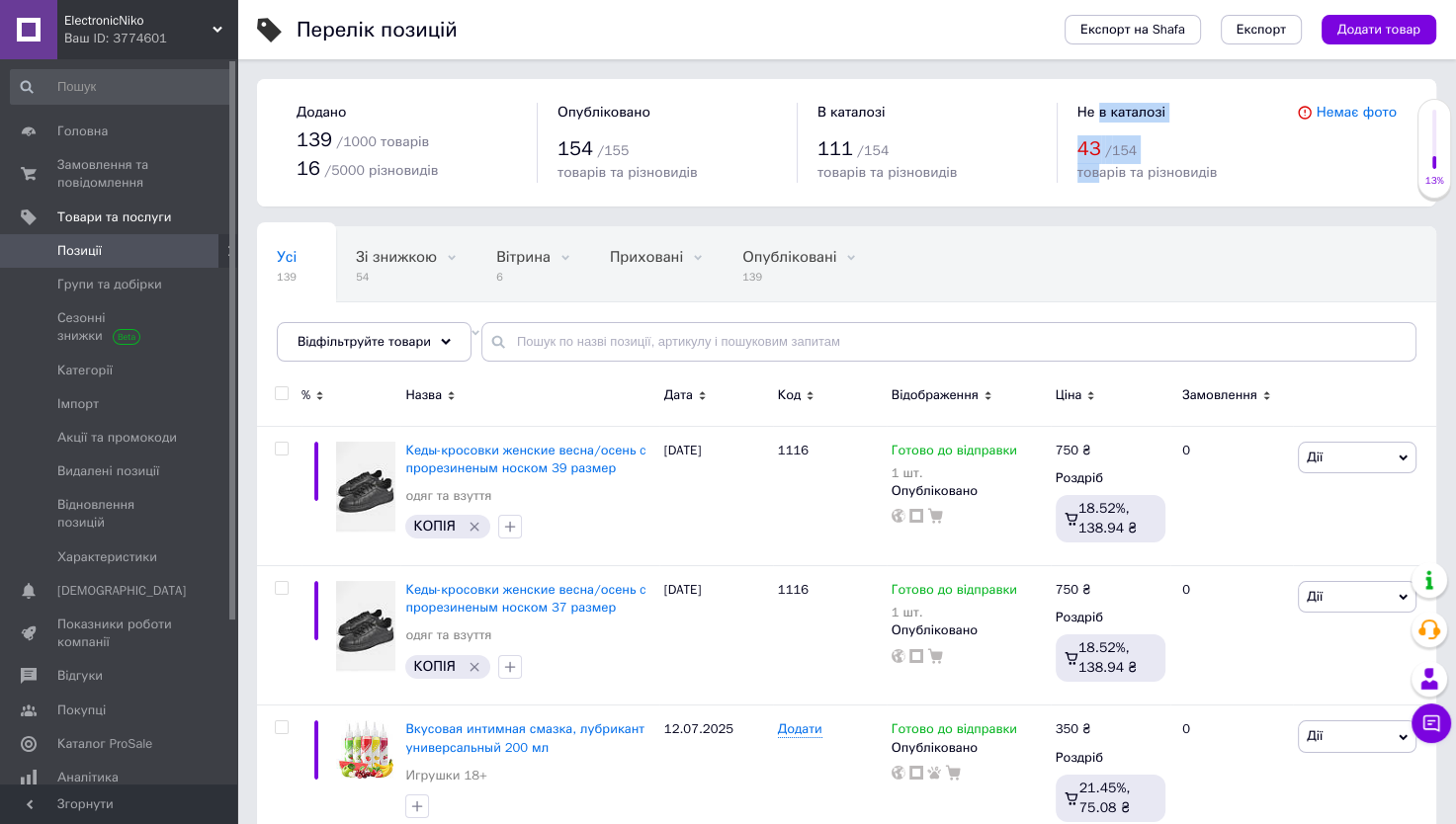 drag, startPoint x: 1103, startPoint y: 117, endPoint x: 1103, endPoint y: 172, distance: 55 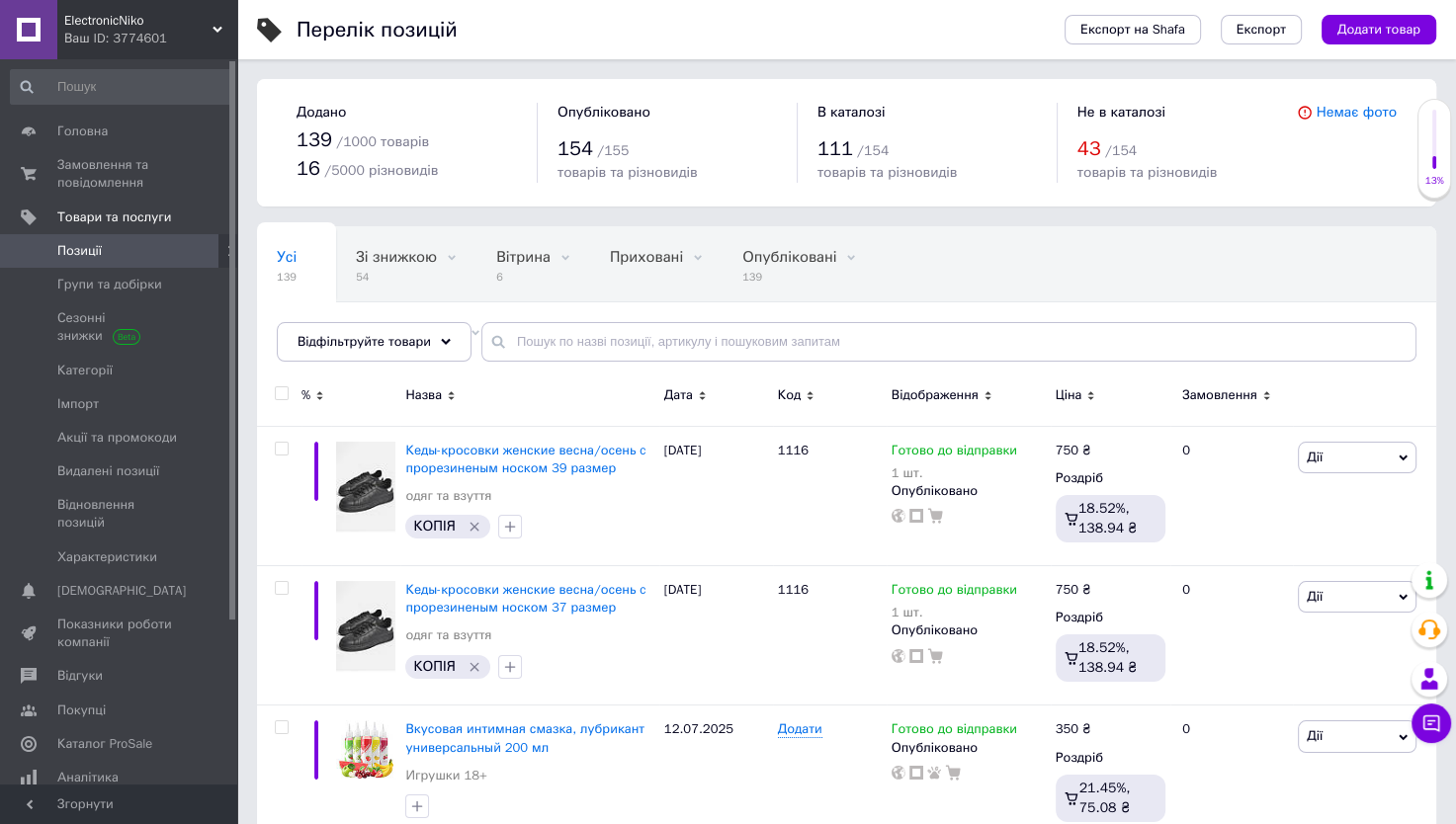 drag, startPoint x: 1103, startPoint y: 172, endPoint x: 1218, endPoint y: 176, distance: 115.06954 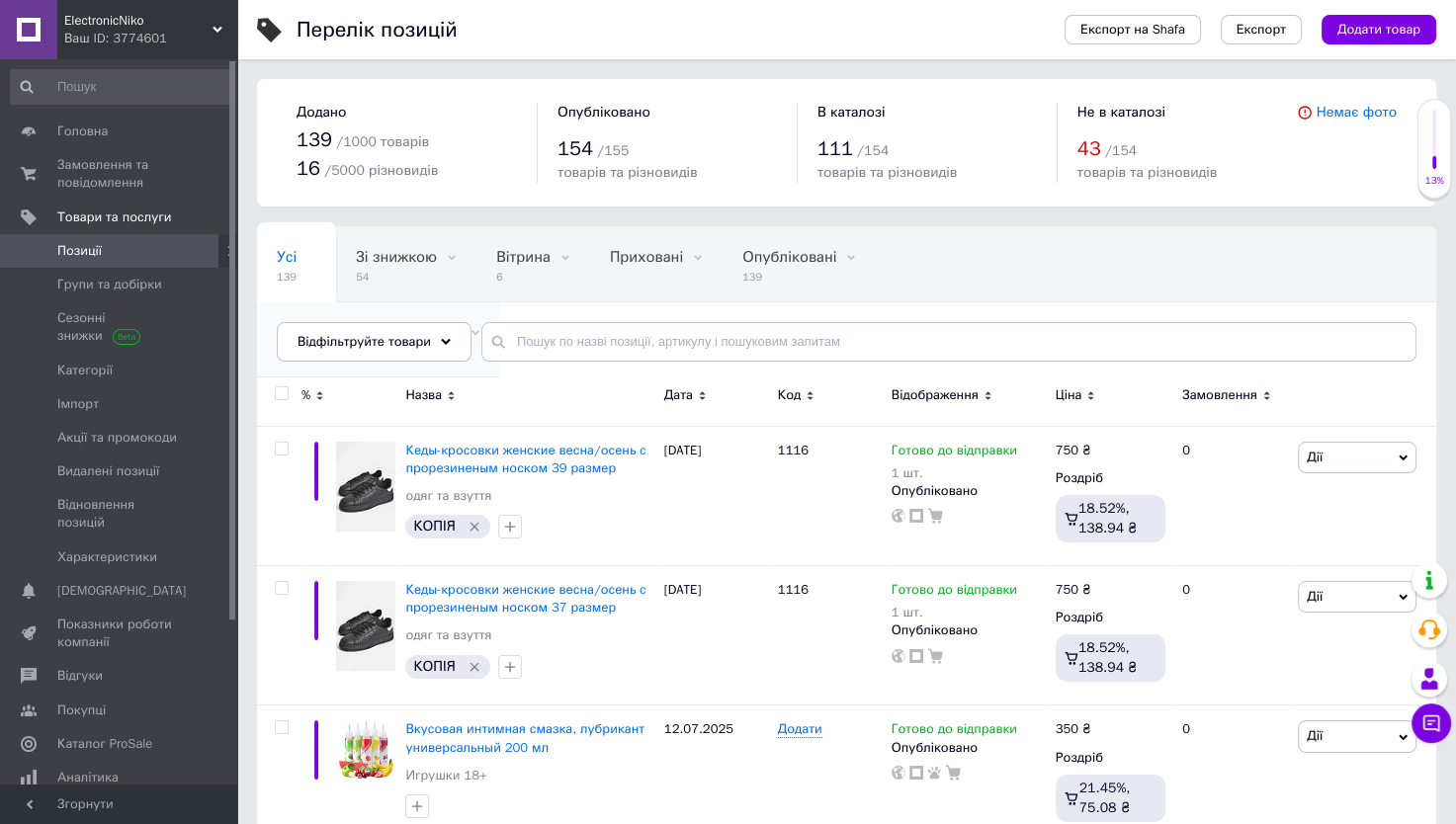 click on "Не відображаються в ка..." at bounding box center (369, 332) 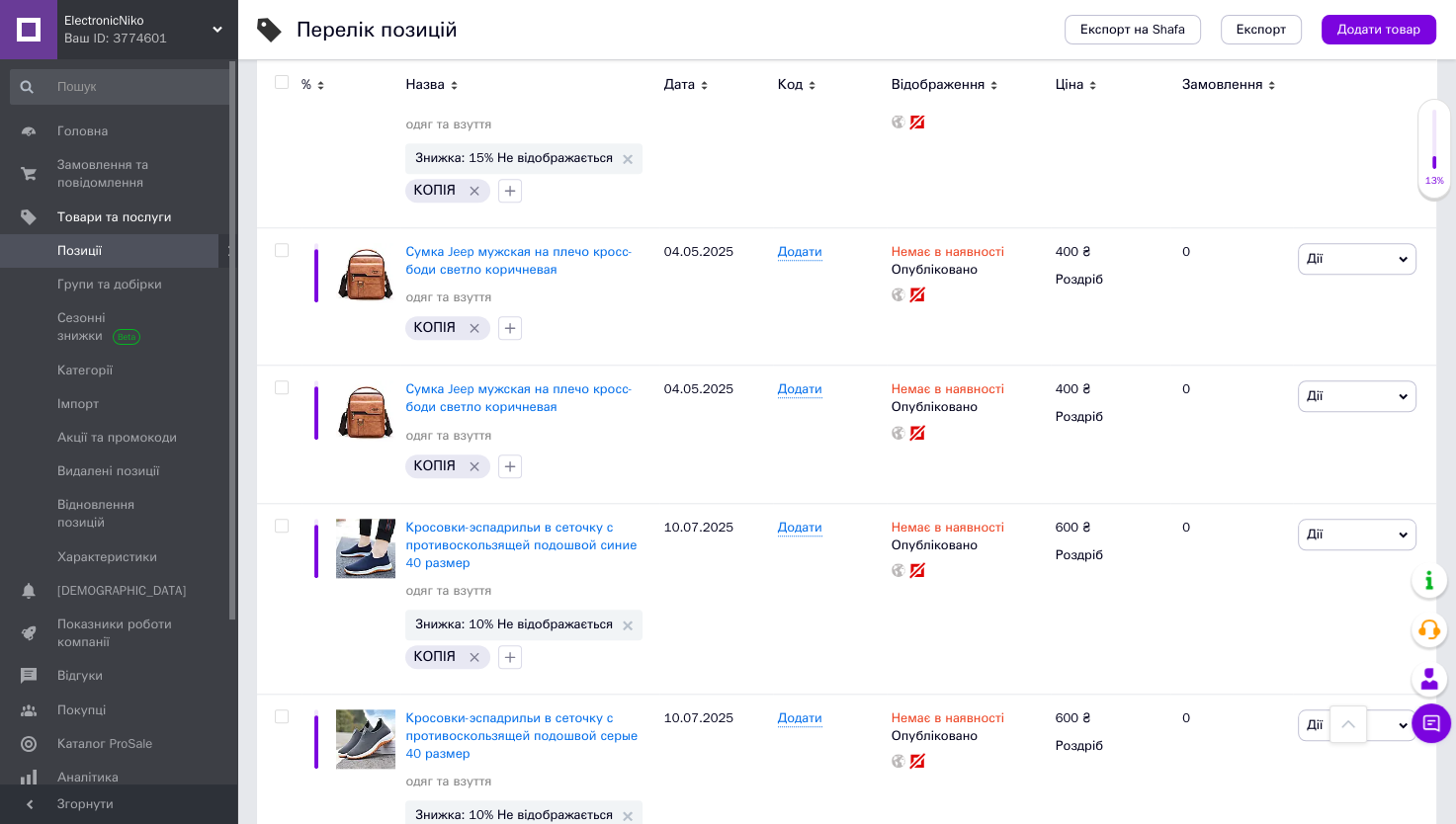 scroll, scrollTop: 1643, scrollLeft: 0, axis: vertical 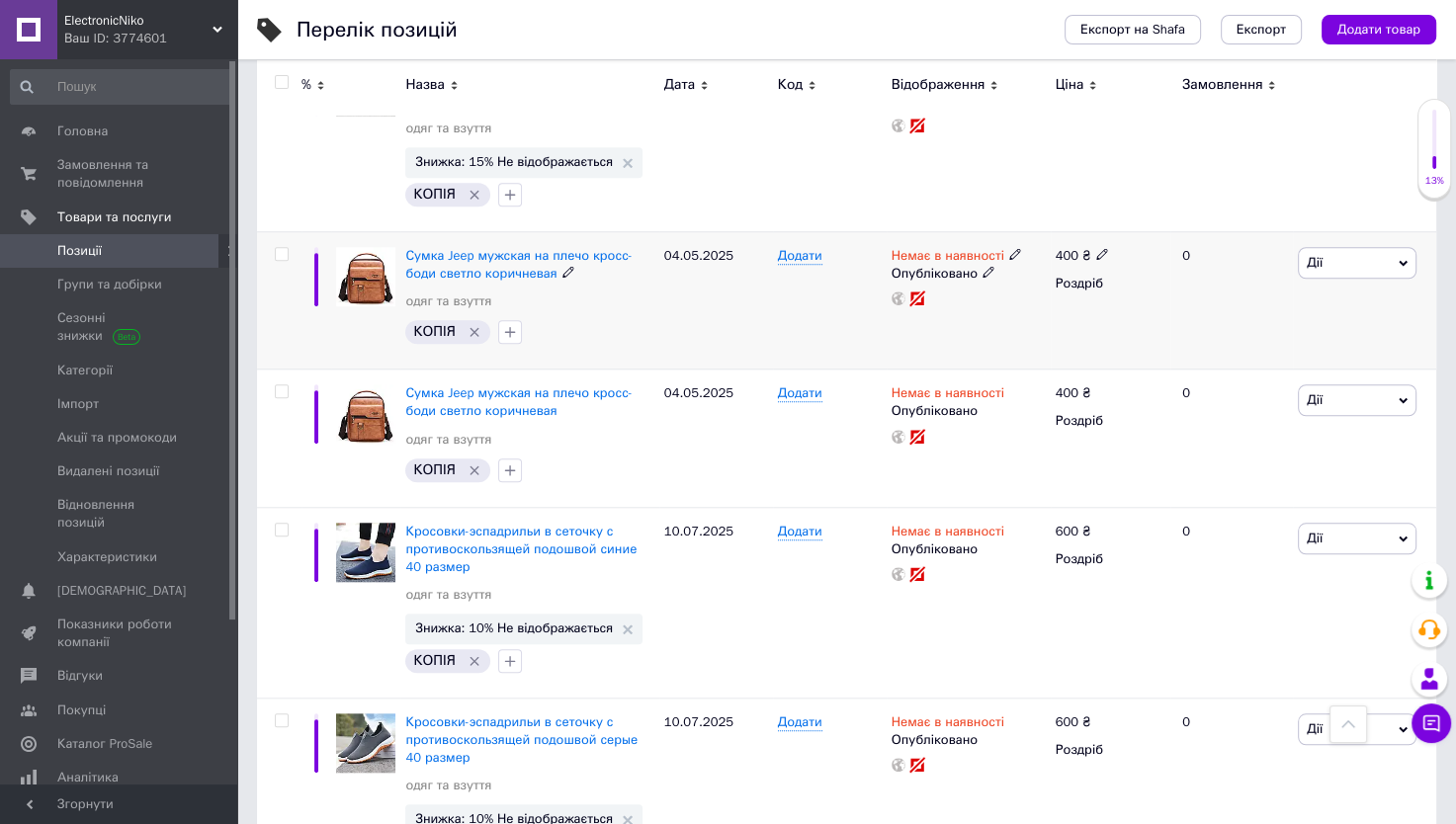 click on "Дії" at bounding box center (1357, 263) 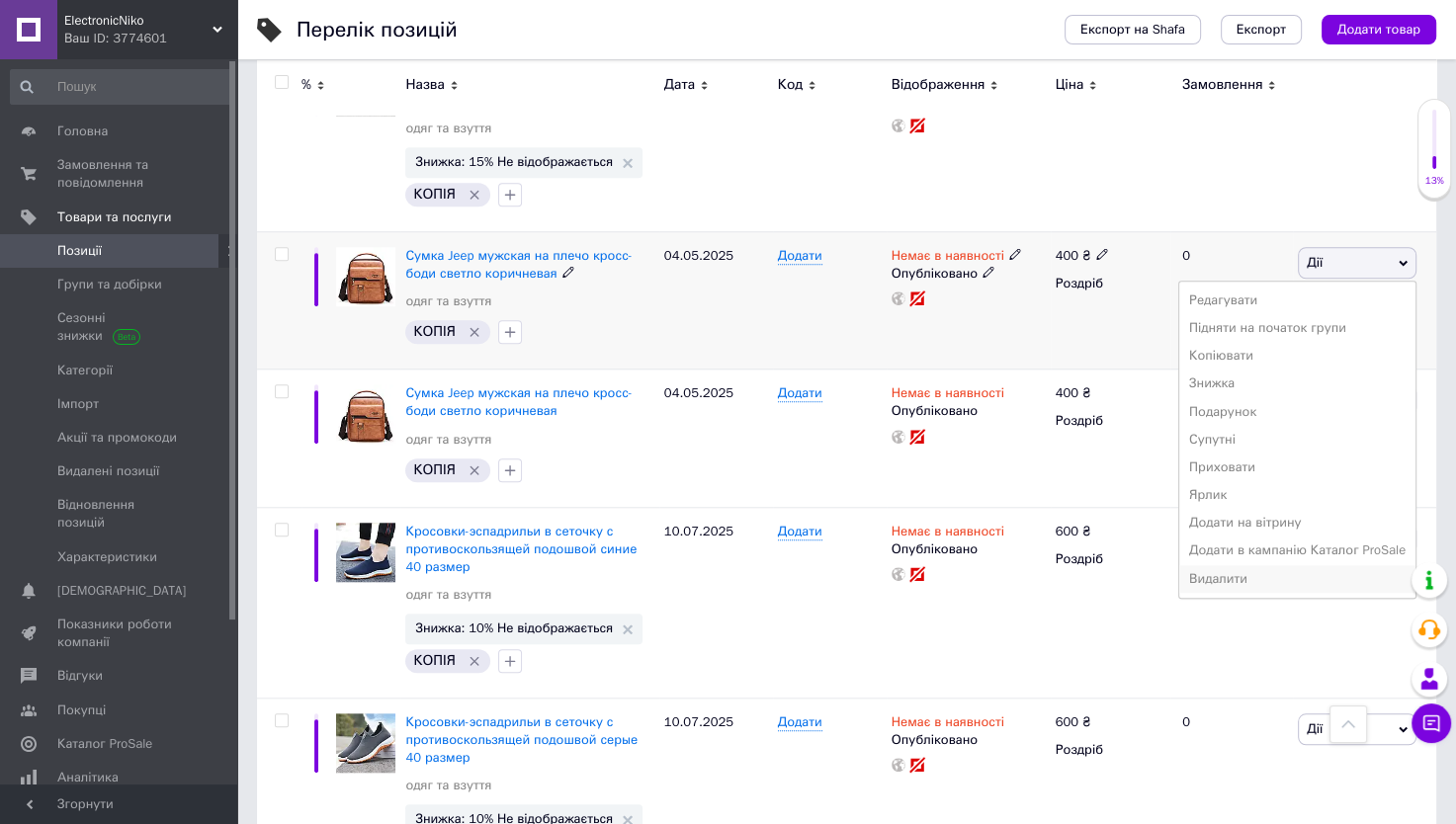 click on "Видалити" at bounding box center [1297, 579] 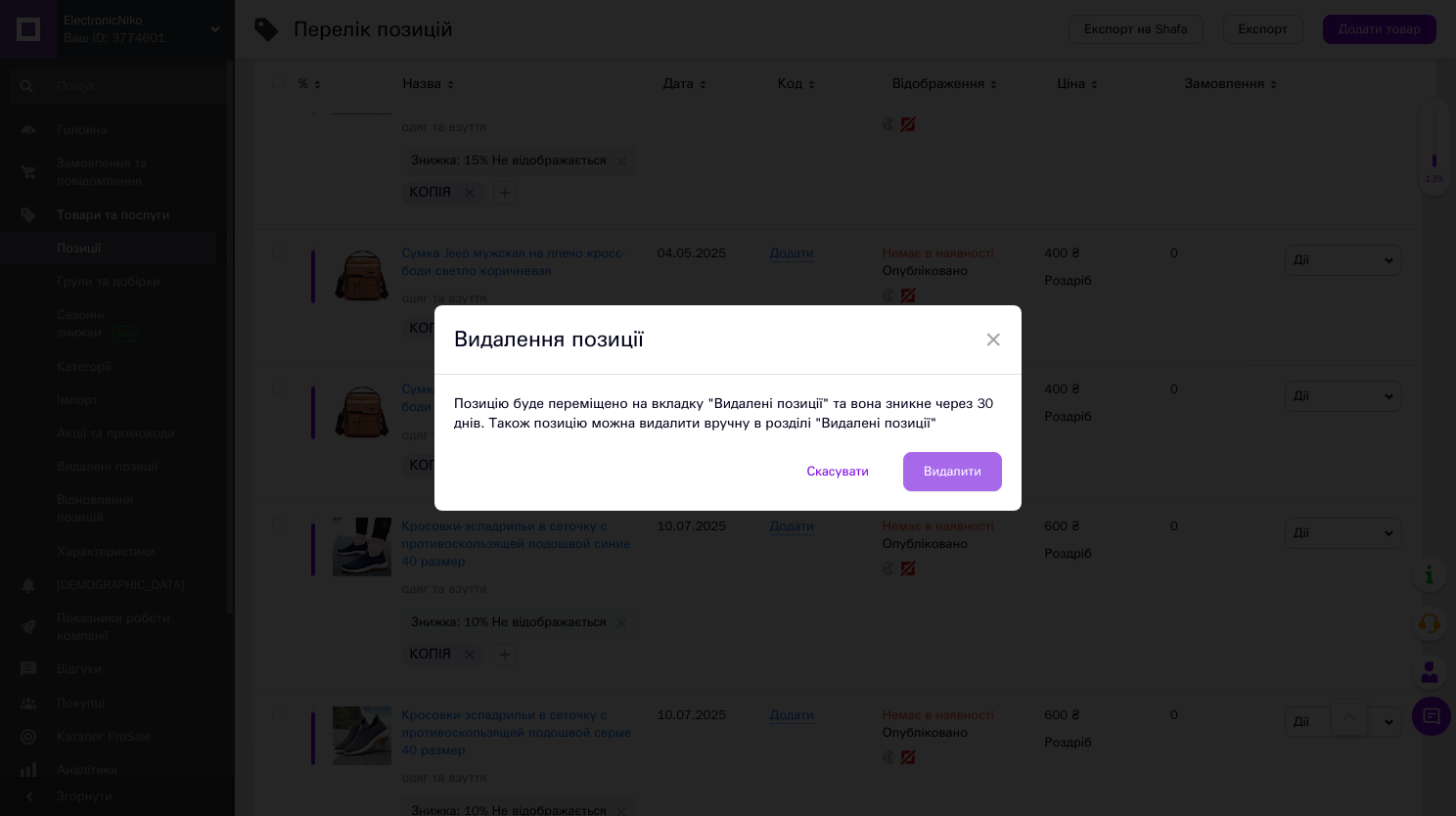 click on "Видалити" at bounding box center (952, 472) 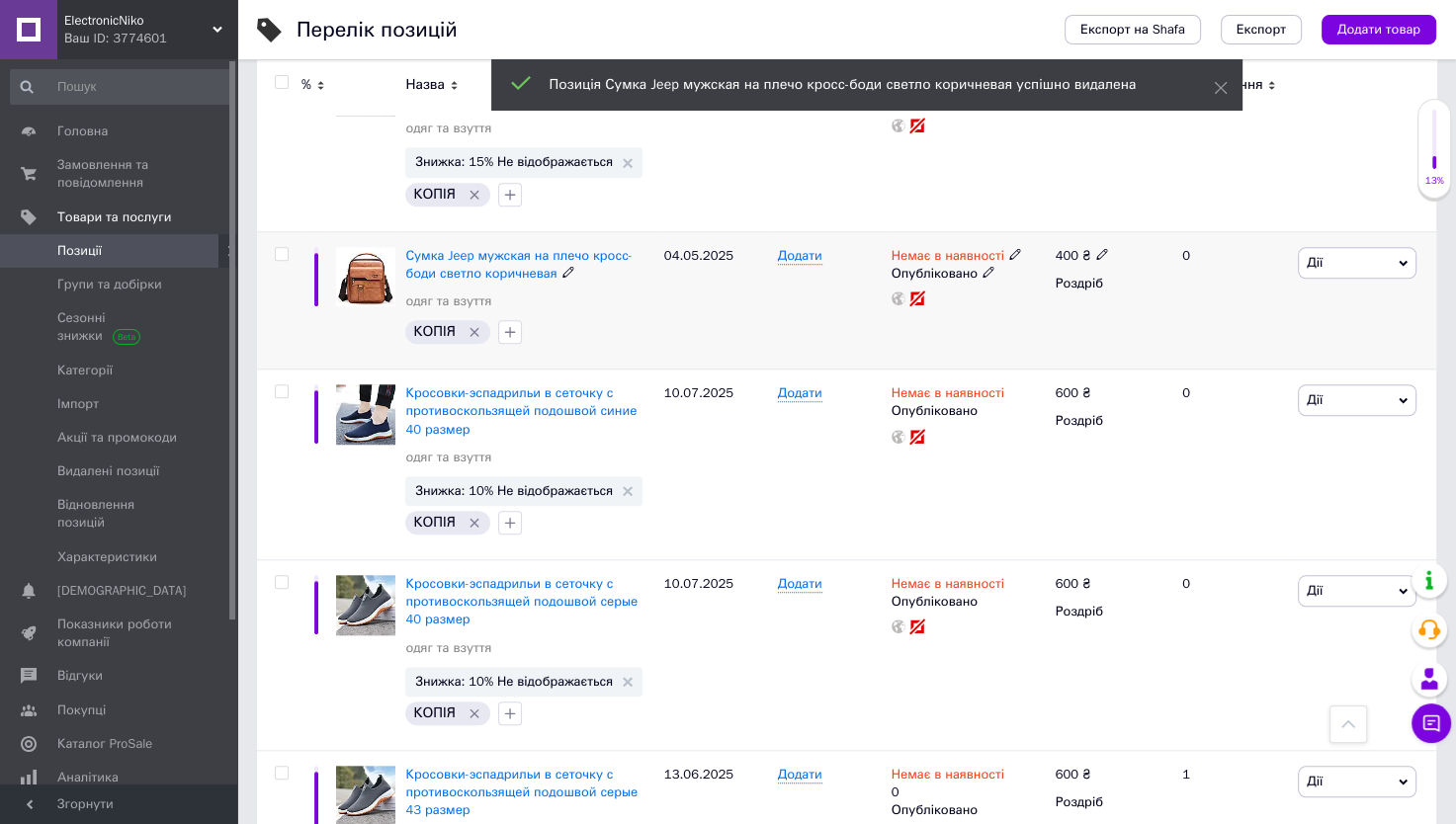 click on "Дії" at bounding box center (1357, 263) 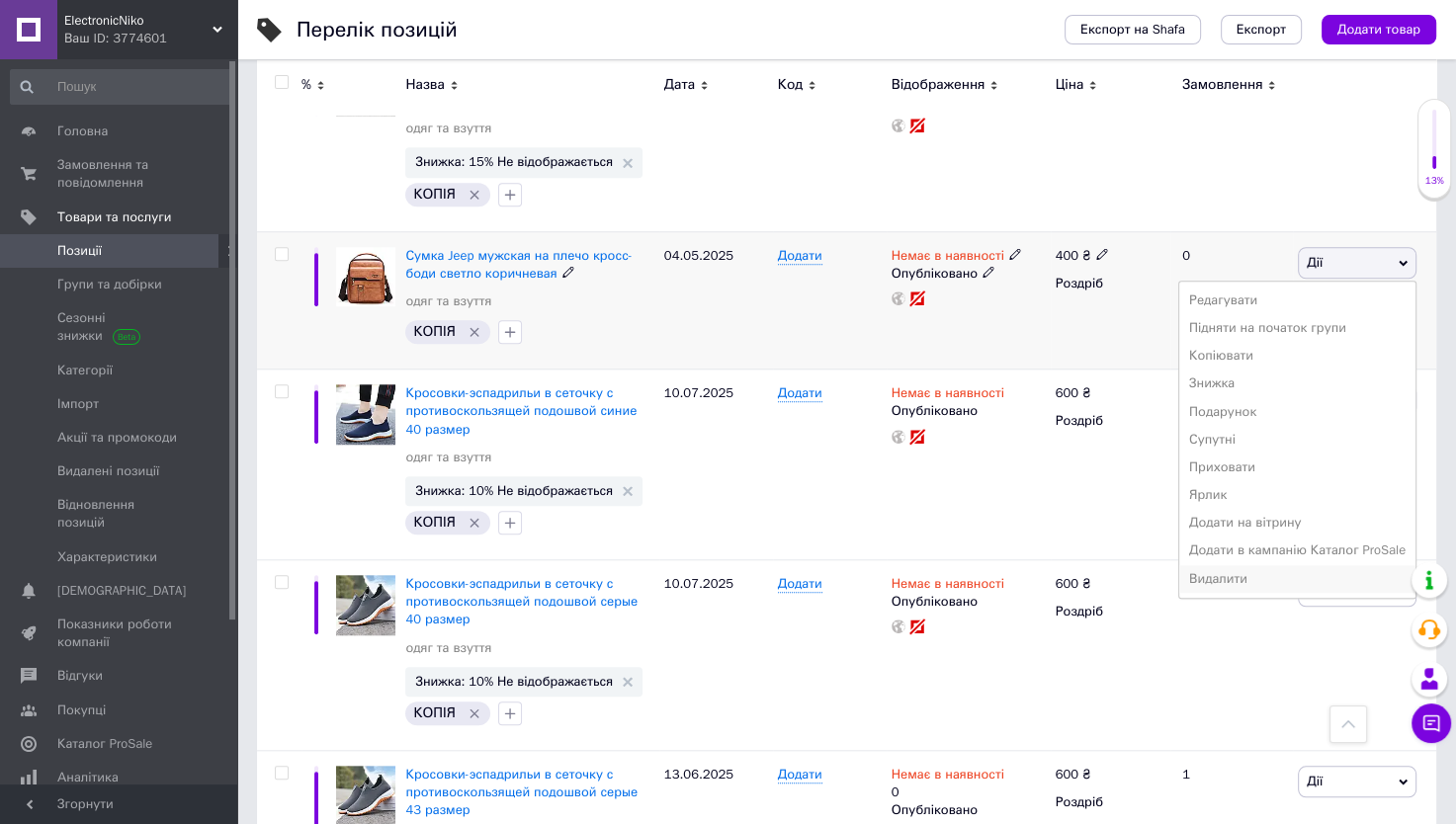 click on "Видалити" at bounding box center [1297, 579] 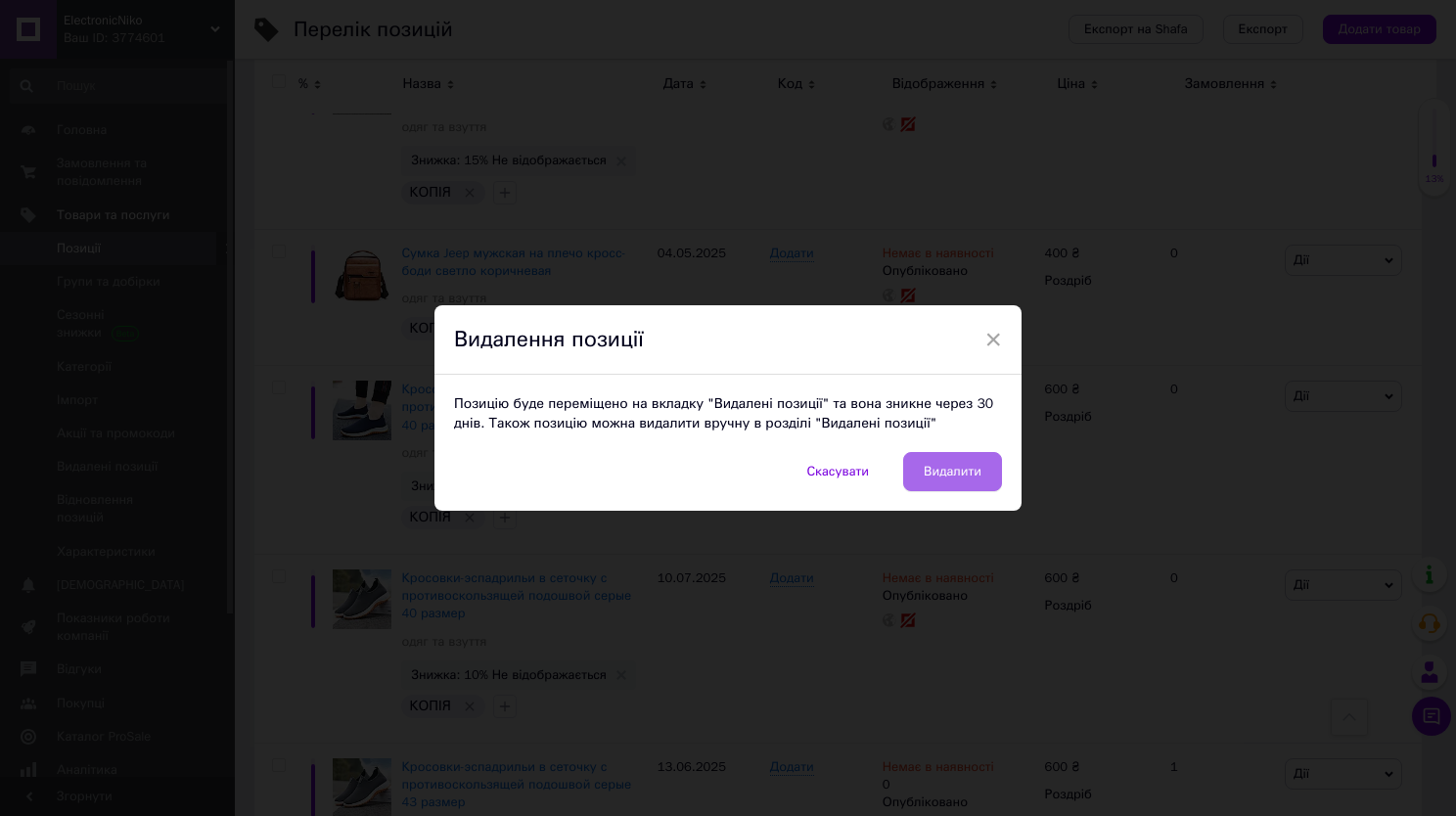 click on "Видалити" at bounding box center [952, 472] 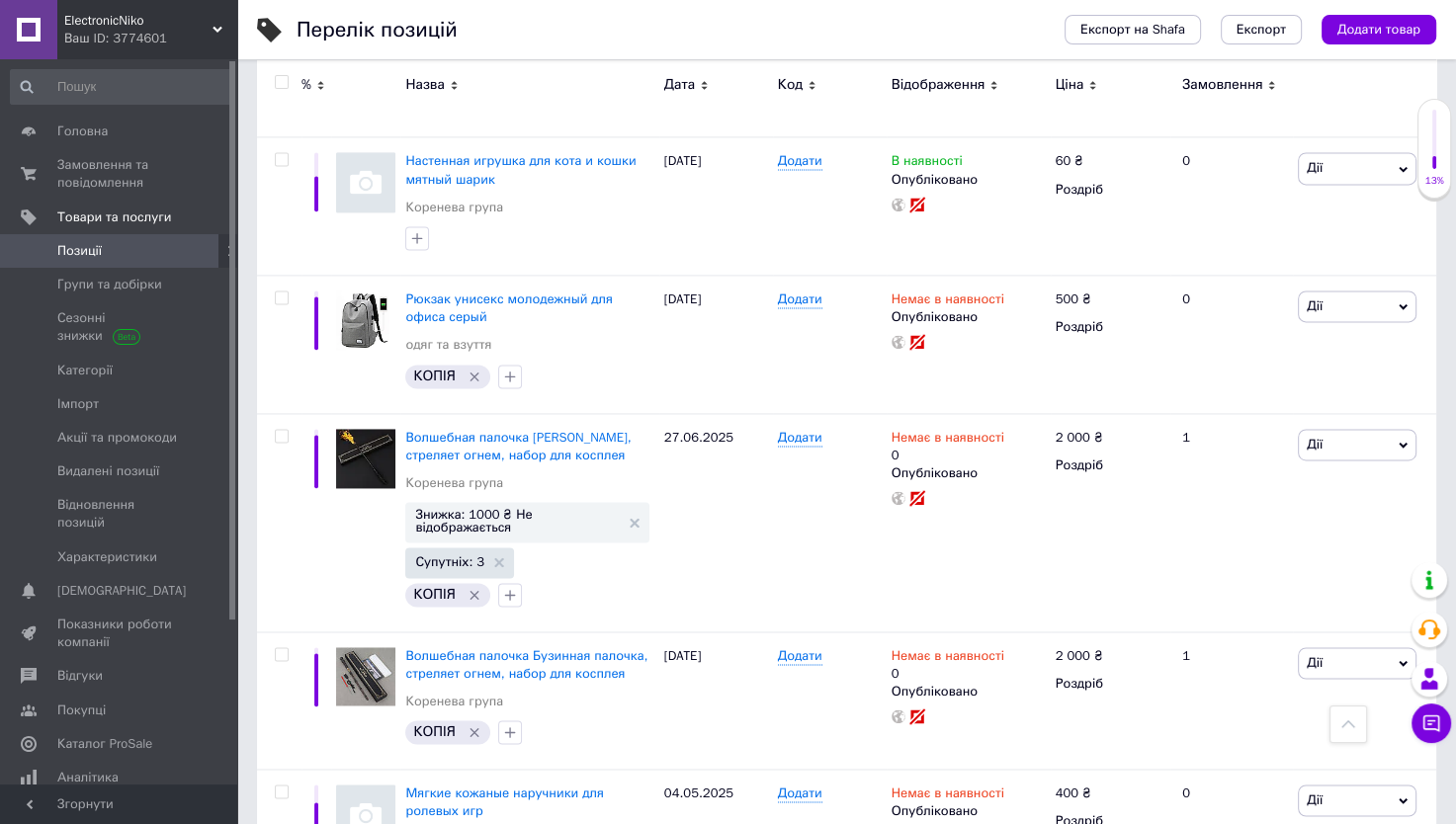 scroll, scrollTop: 2766, scrollLeft: 0, axis: vertical 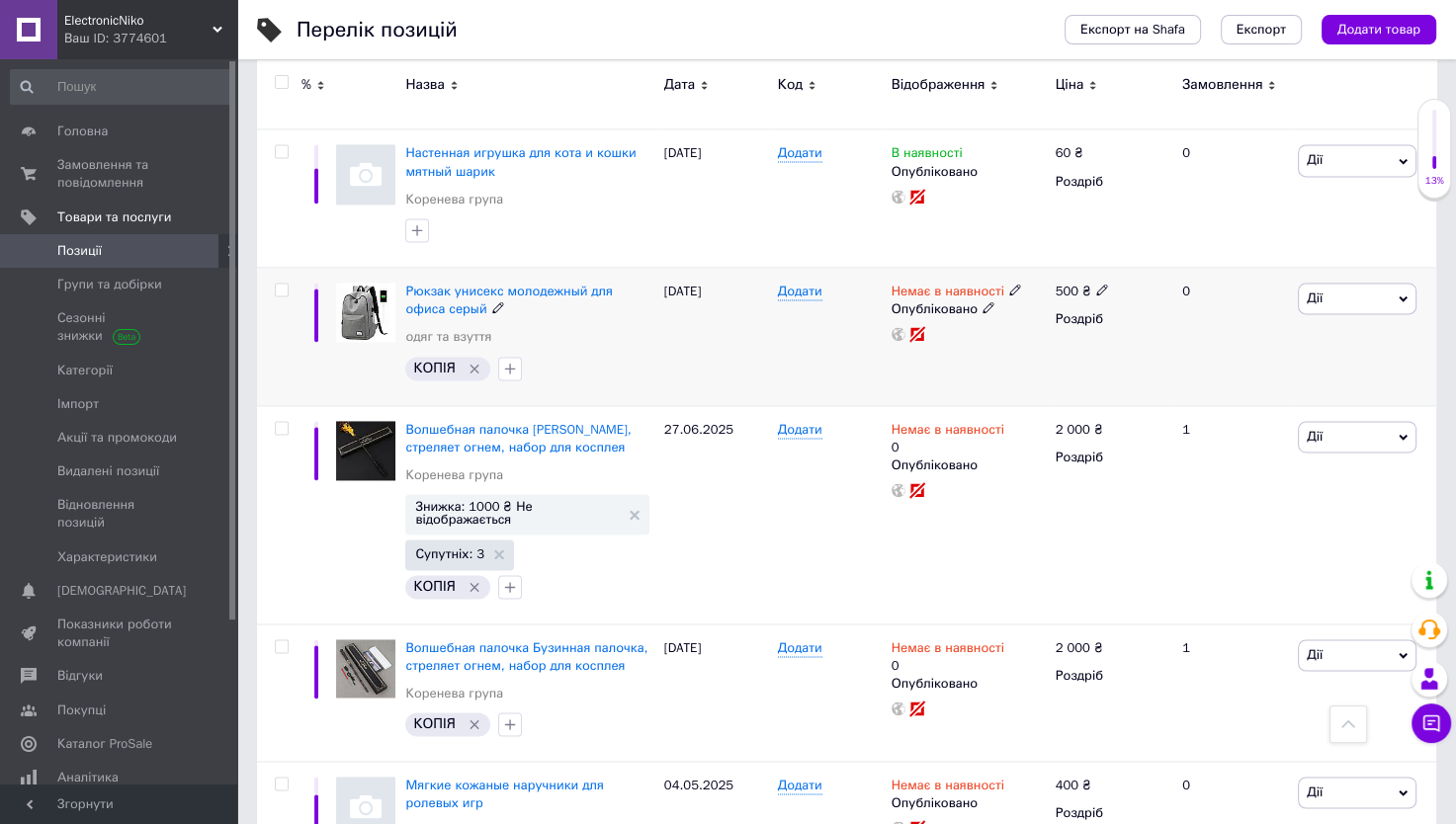 click on "Дії" at bounding box center [1357, 298] 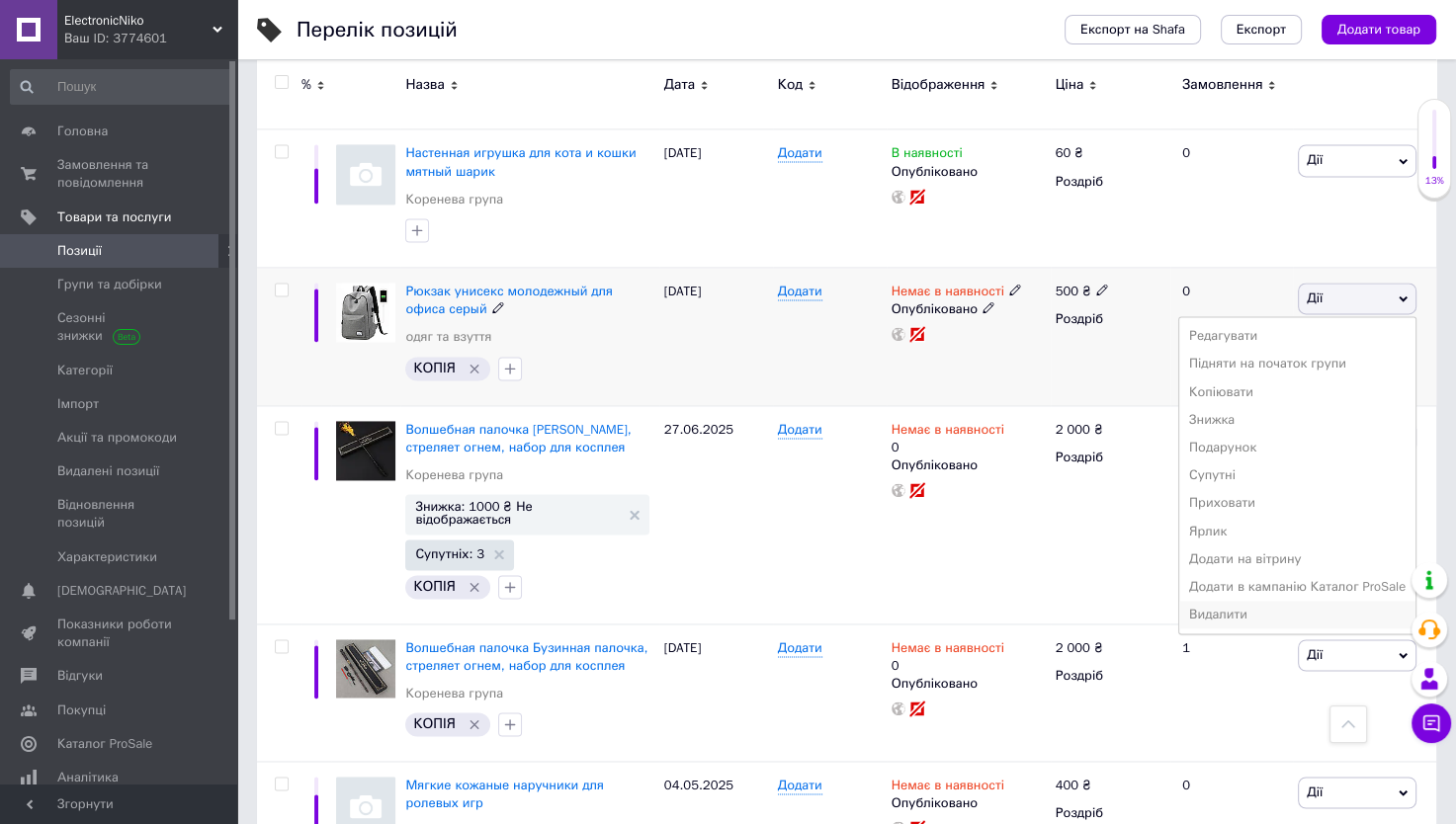 click on "Видалити" at bounding box center (1297, 615) 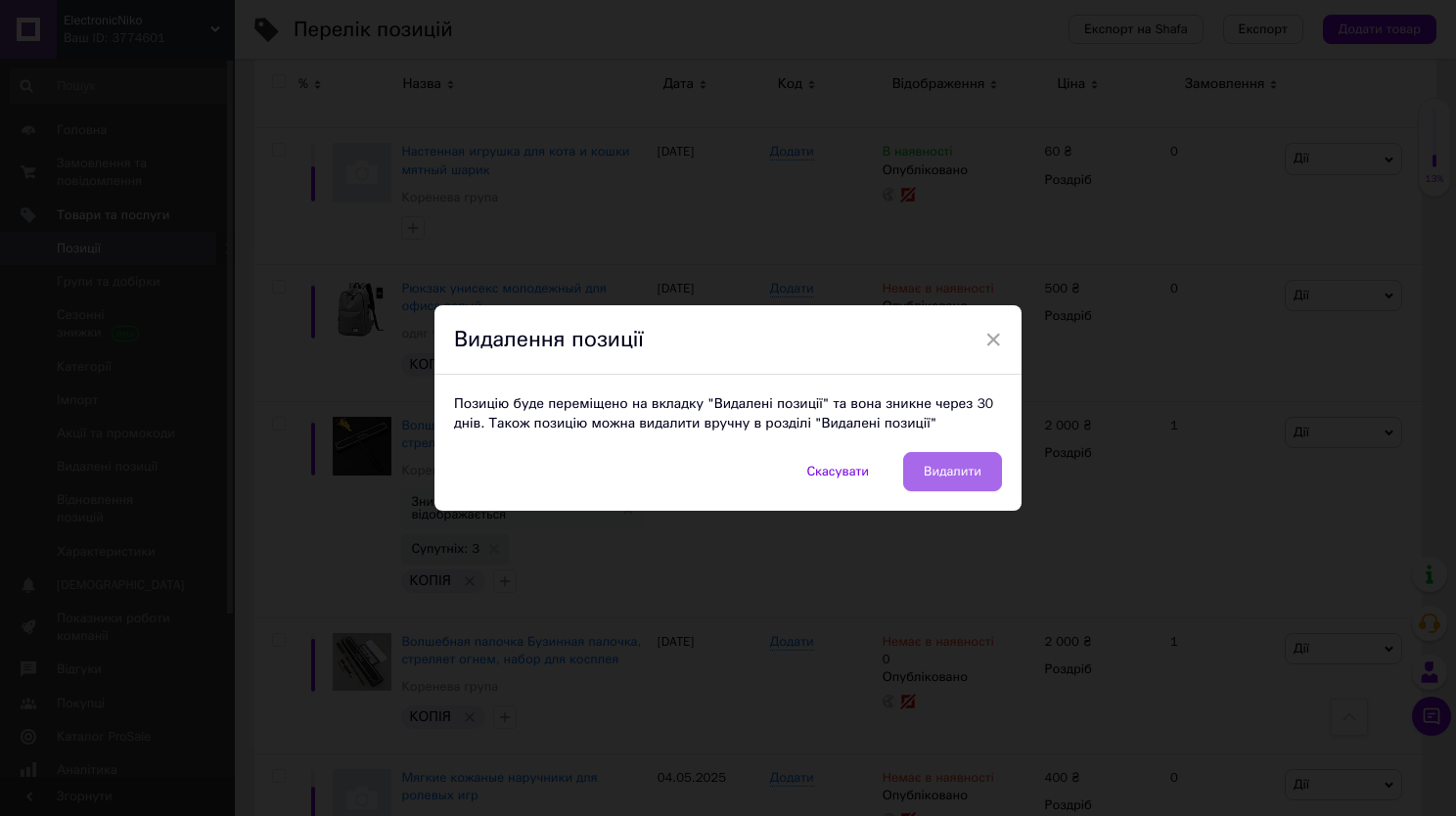 click on "Видалити" at bounding box center [952, 472] 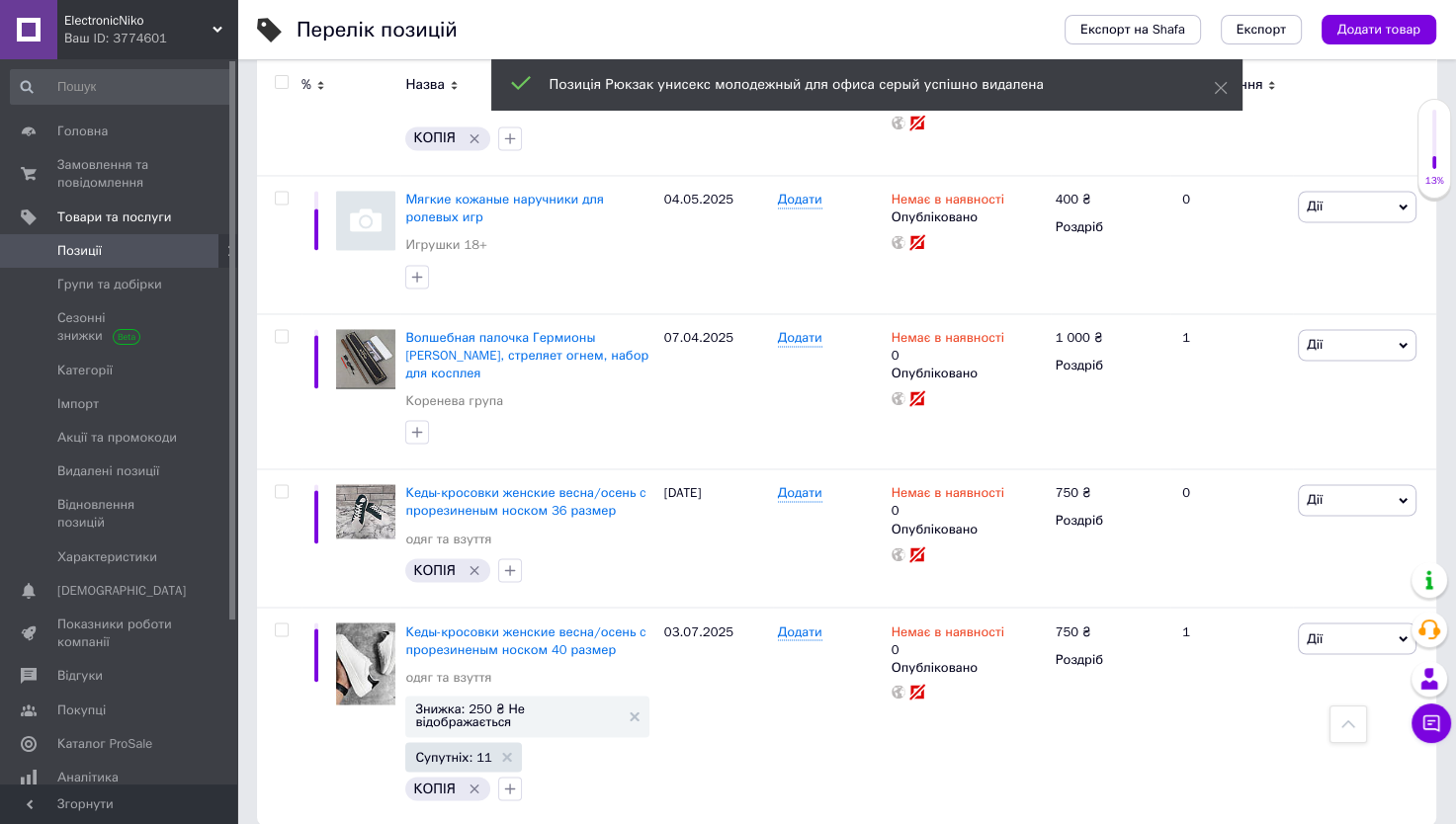 scroll, scrollTop: 3122, scrollLeft: 0, axis: vertical 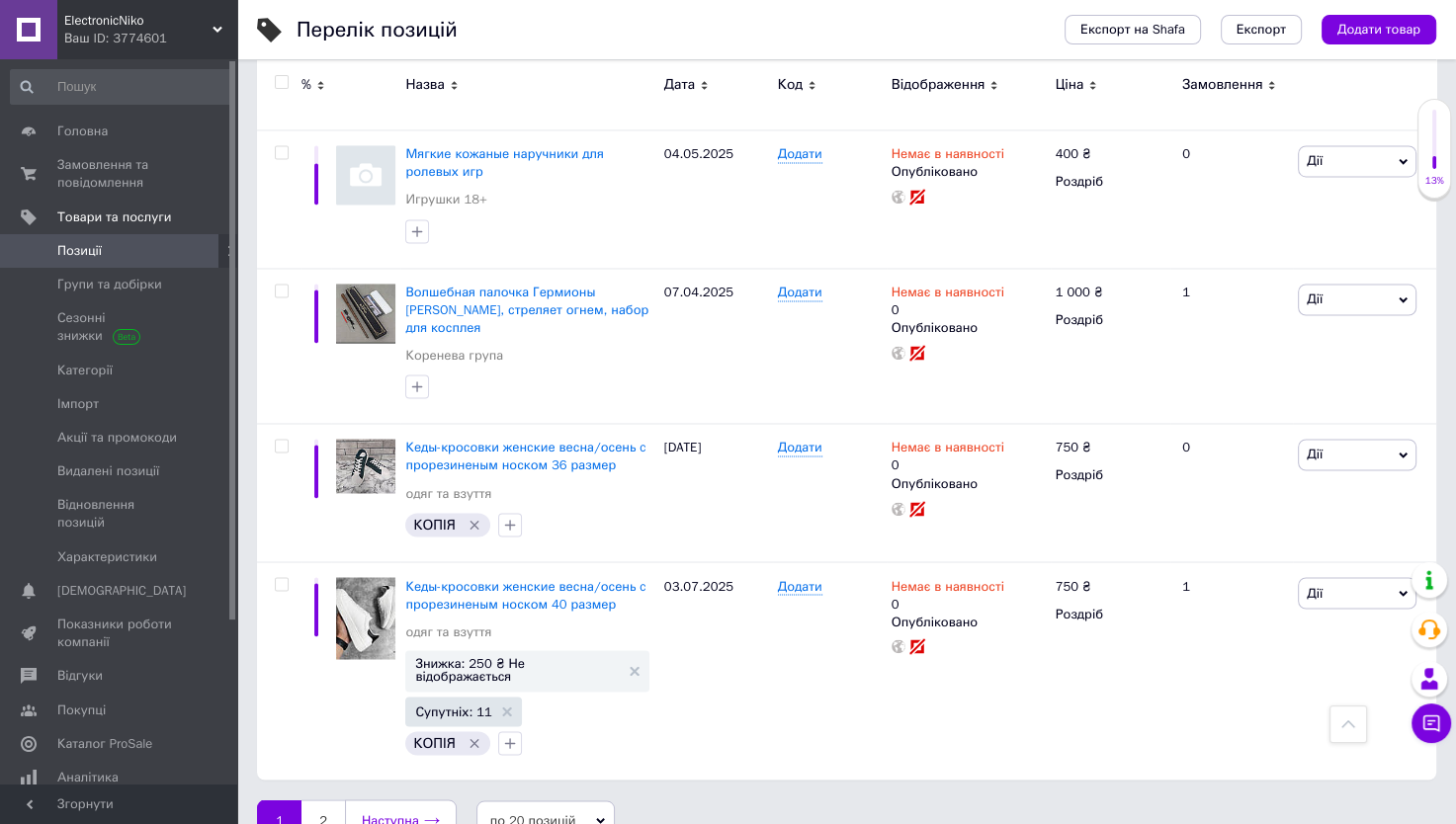 click on "Наступна" at bounding box center (400, 820) 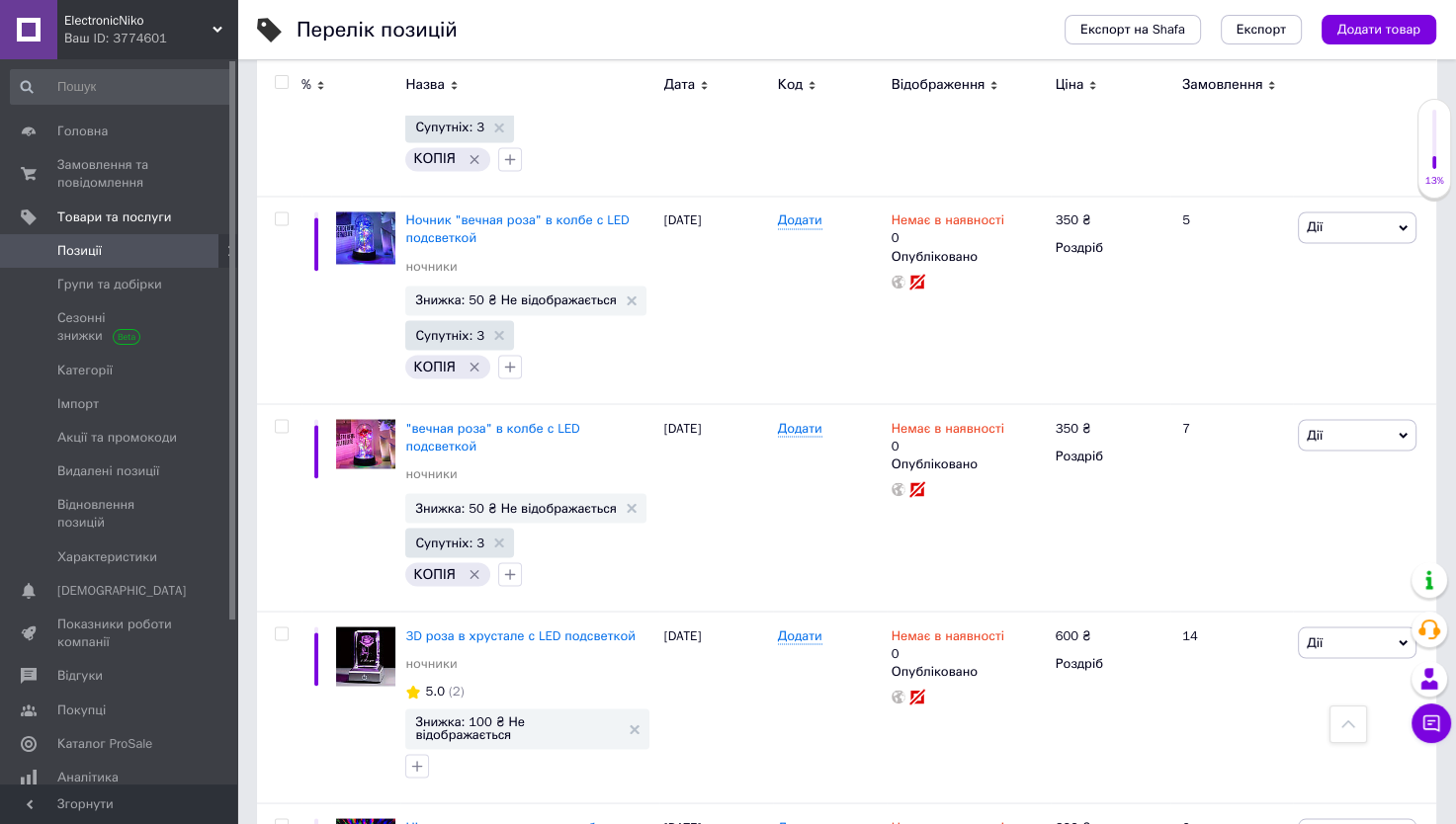 scroll, scrollTop: 3420, scrollLeft: 0, axis: vertical 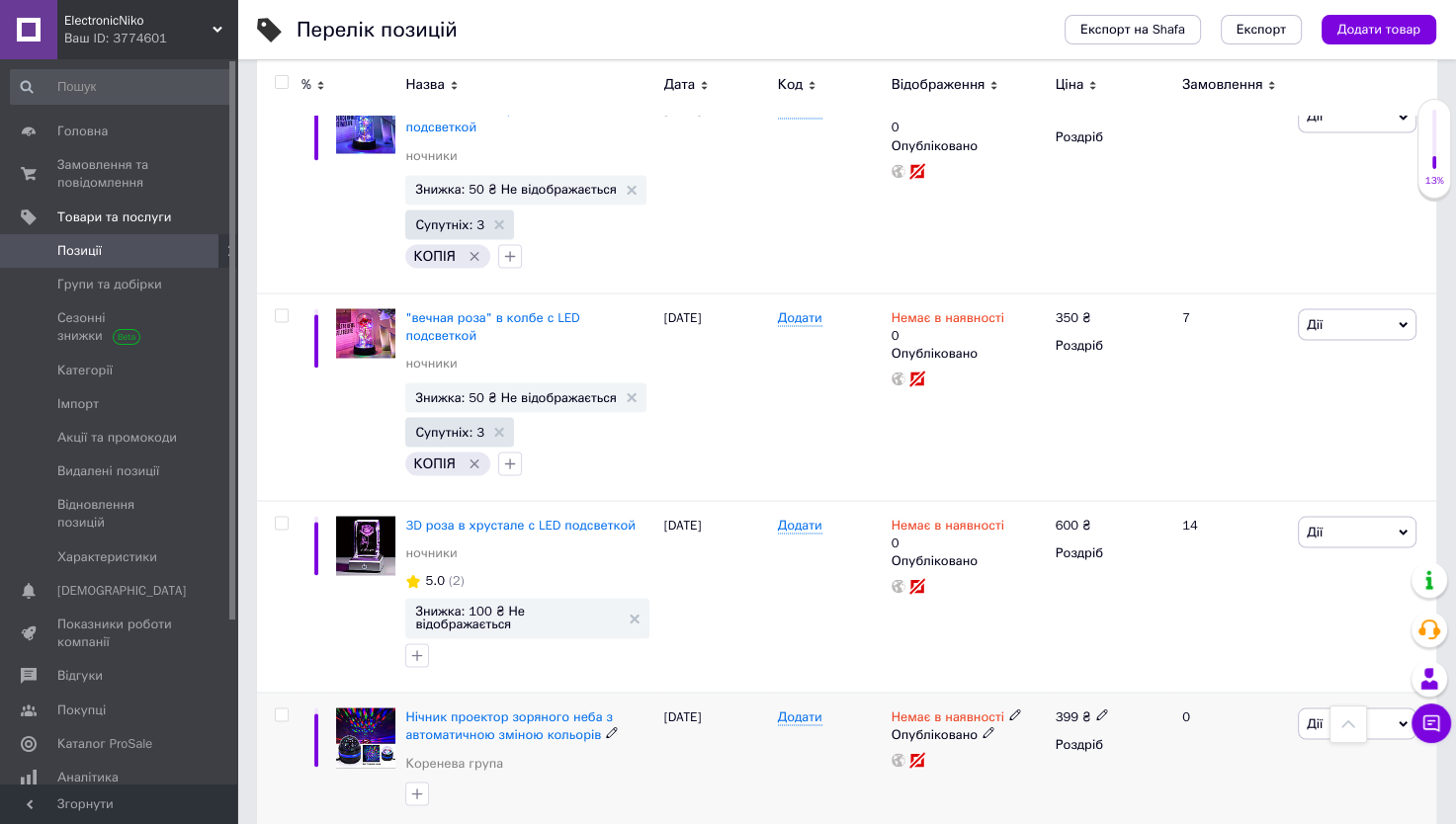 click on "Дії" at bounding box center [1357, 723] 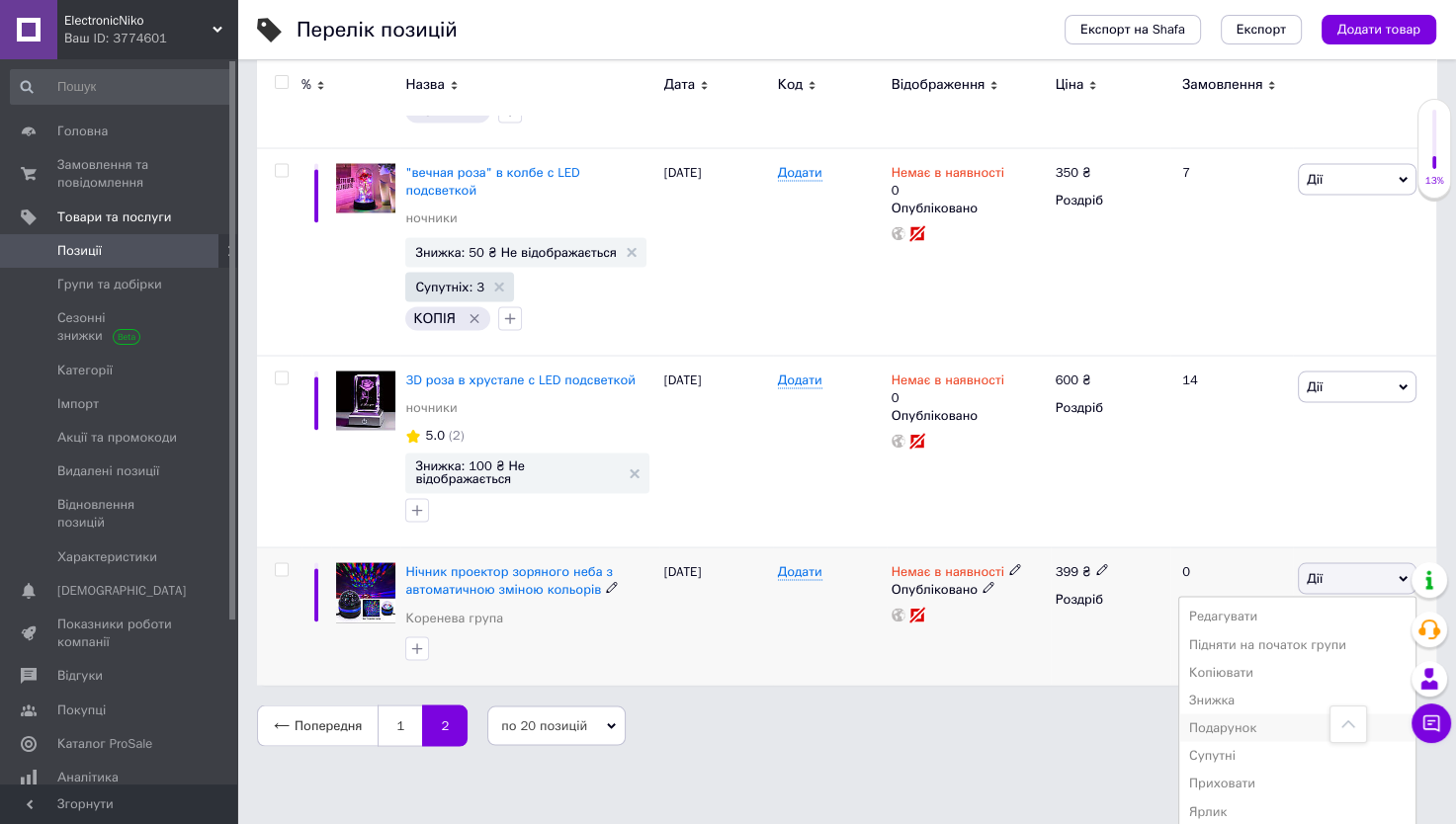 scroll, scrollTop: 3568, scrollLeft: 0, axis: vertical 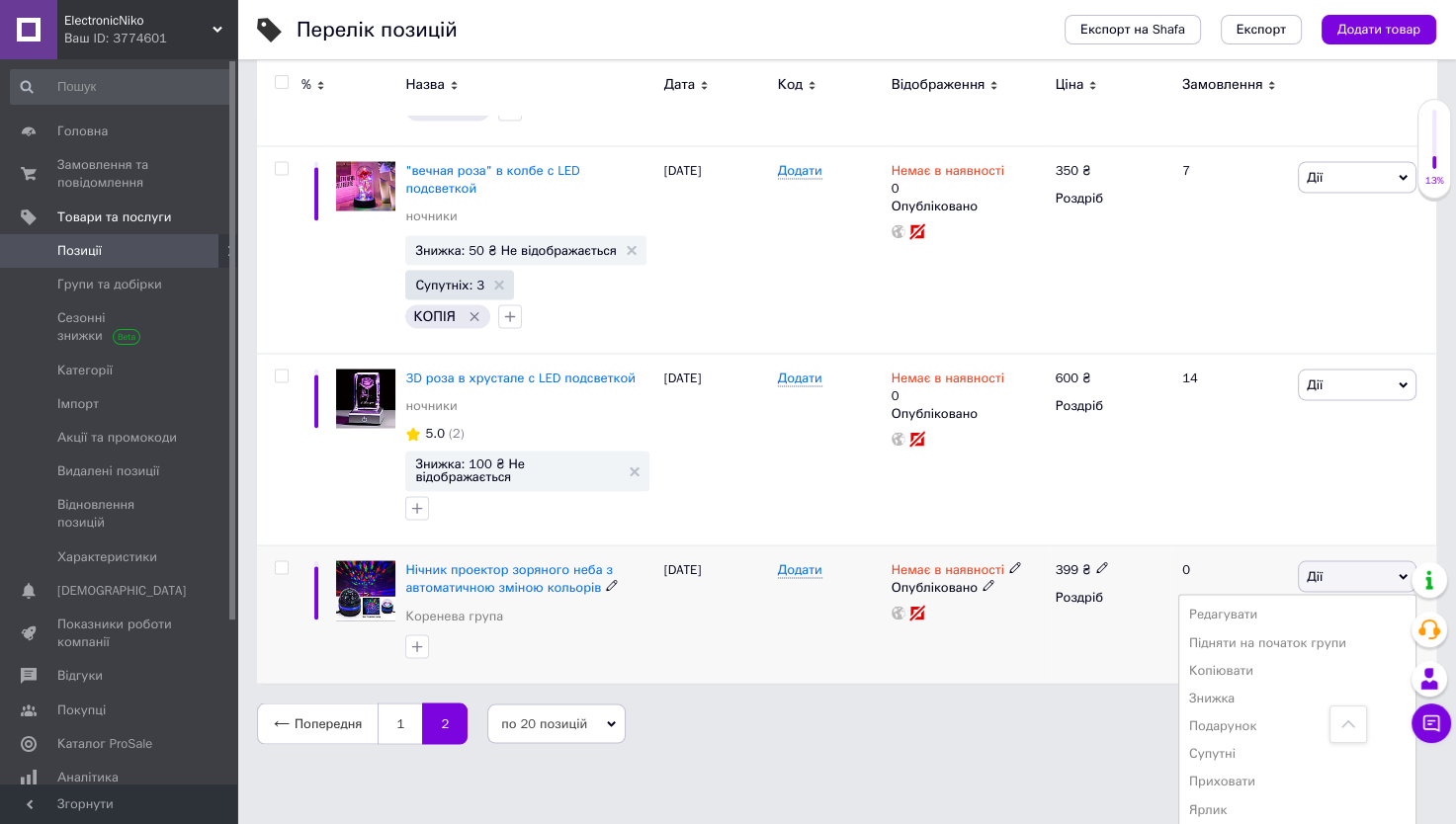 click on "Видалити" at bounding box center (1297, 892) 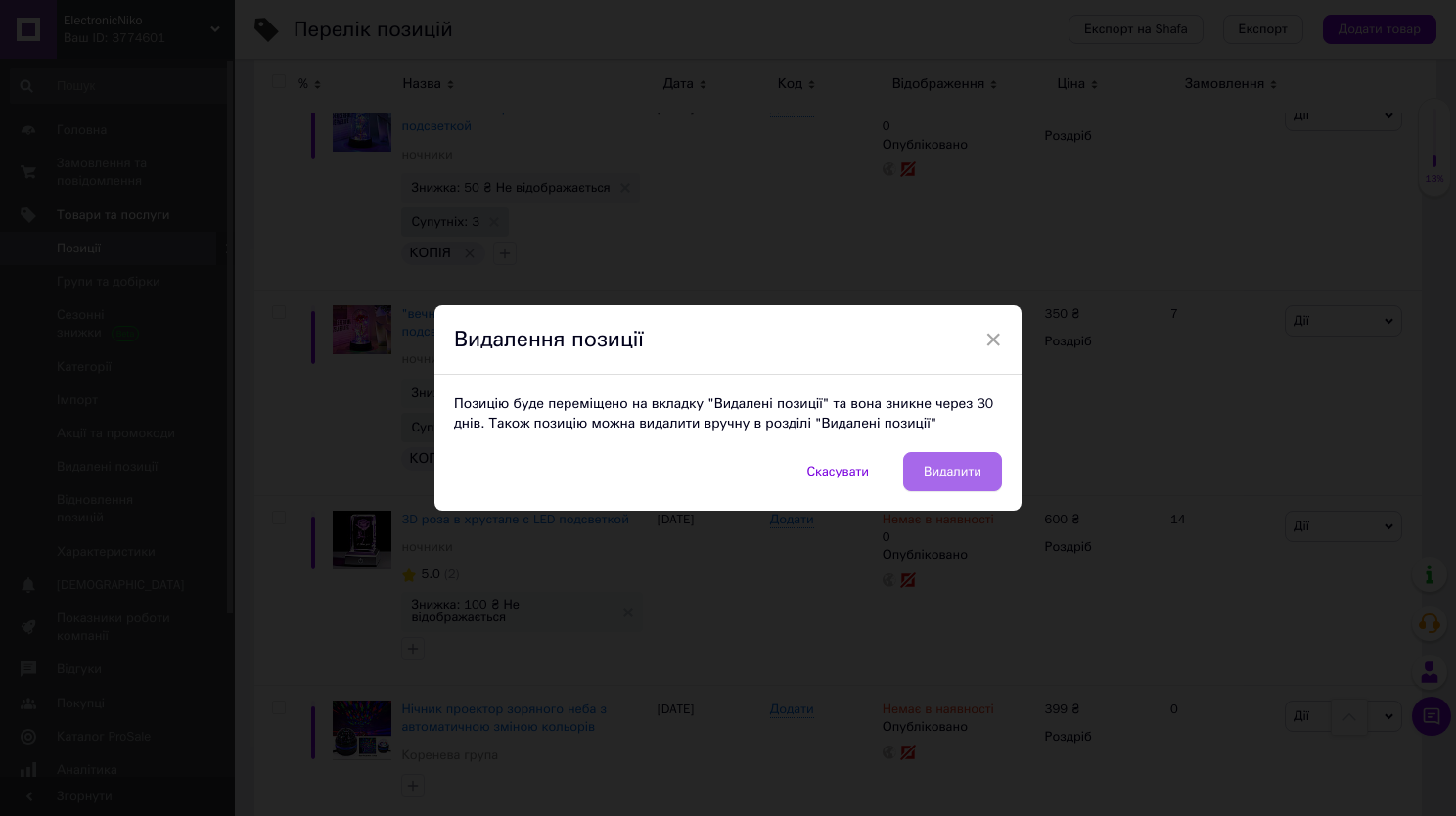 click on "Видалити" at bounding box center (952, 472) 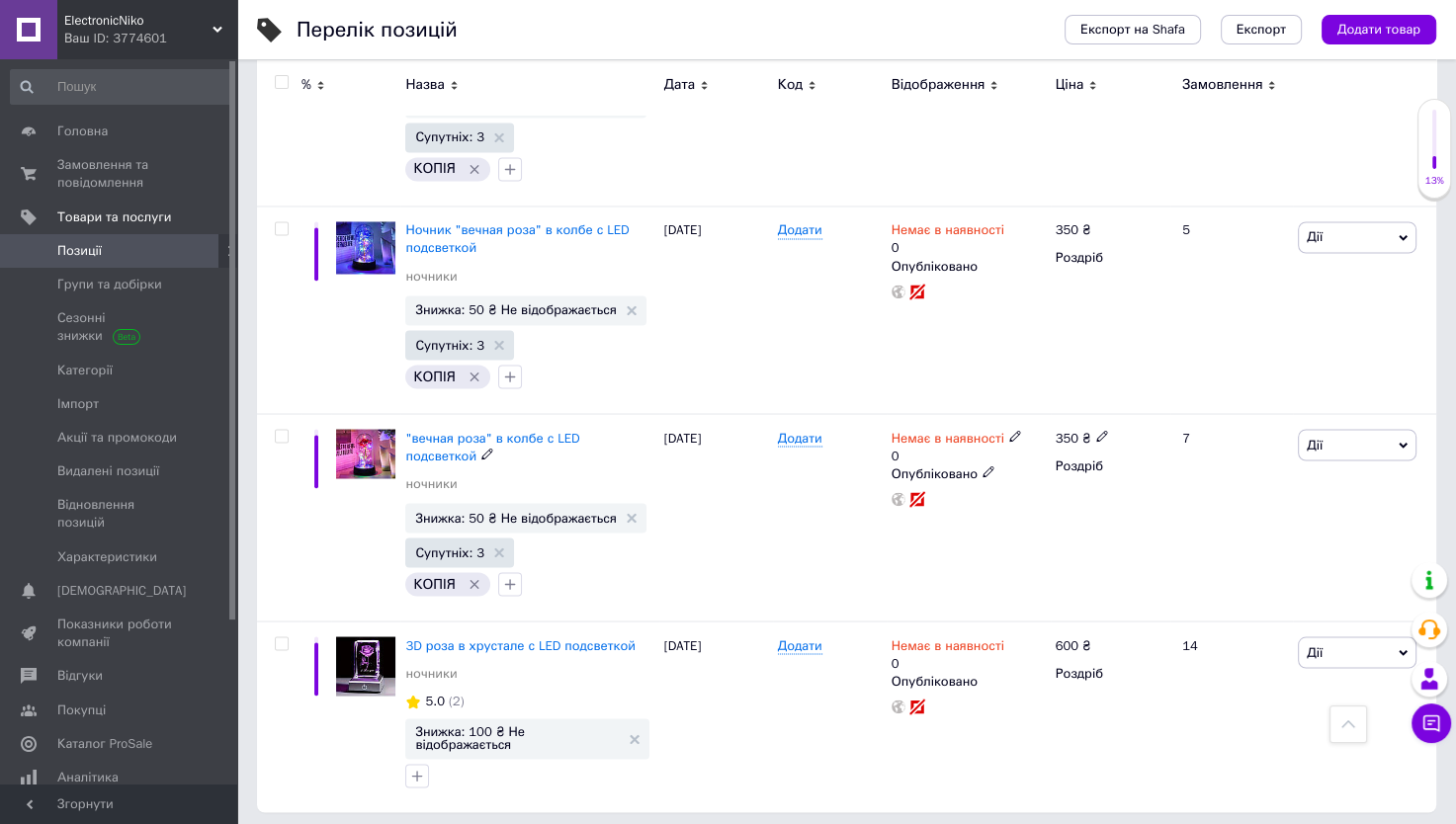 scroll, scrollTop: 3282, scrollLeft: 0, axis: vertical 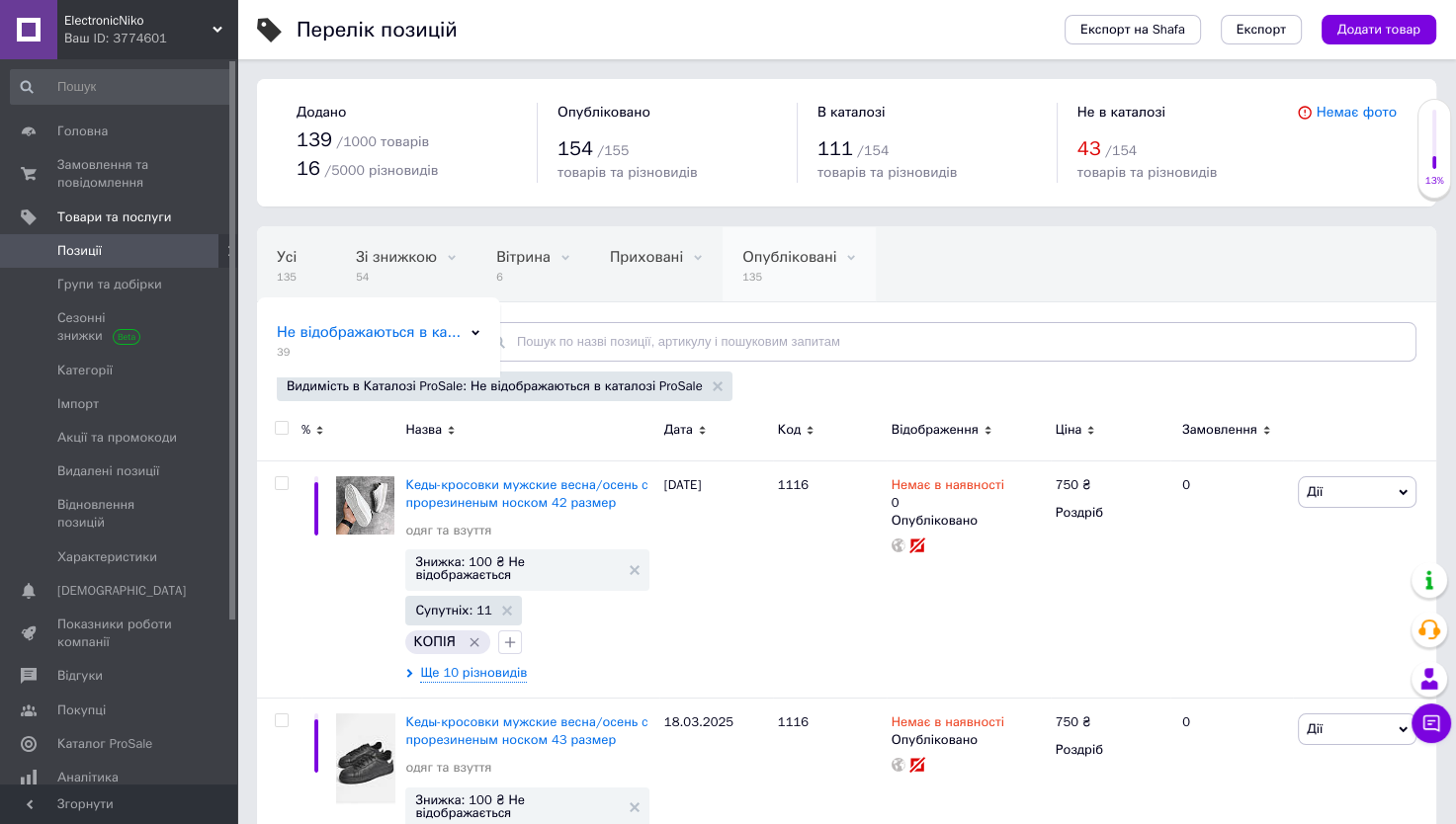 click on "135" at bounding box center [789, 277] 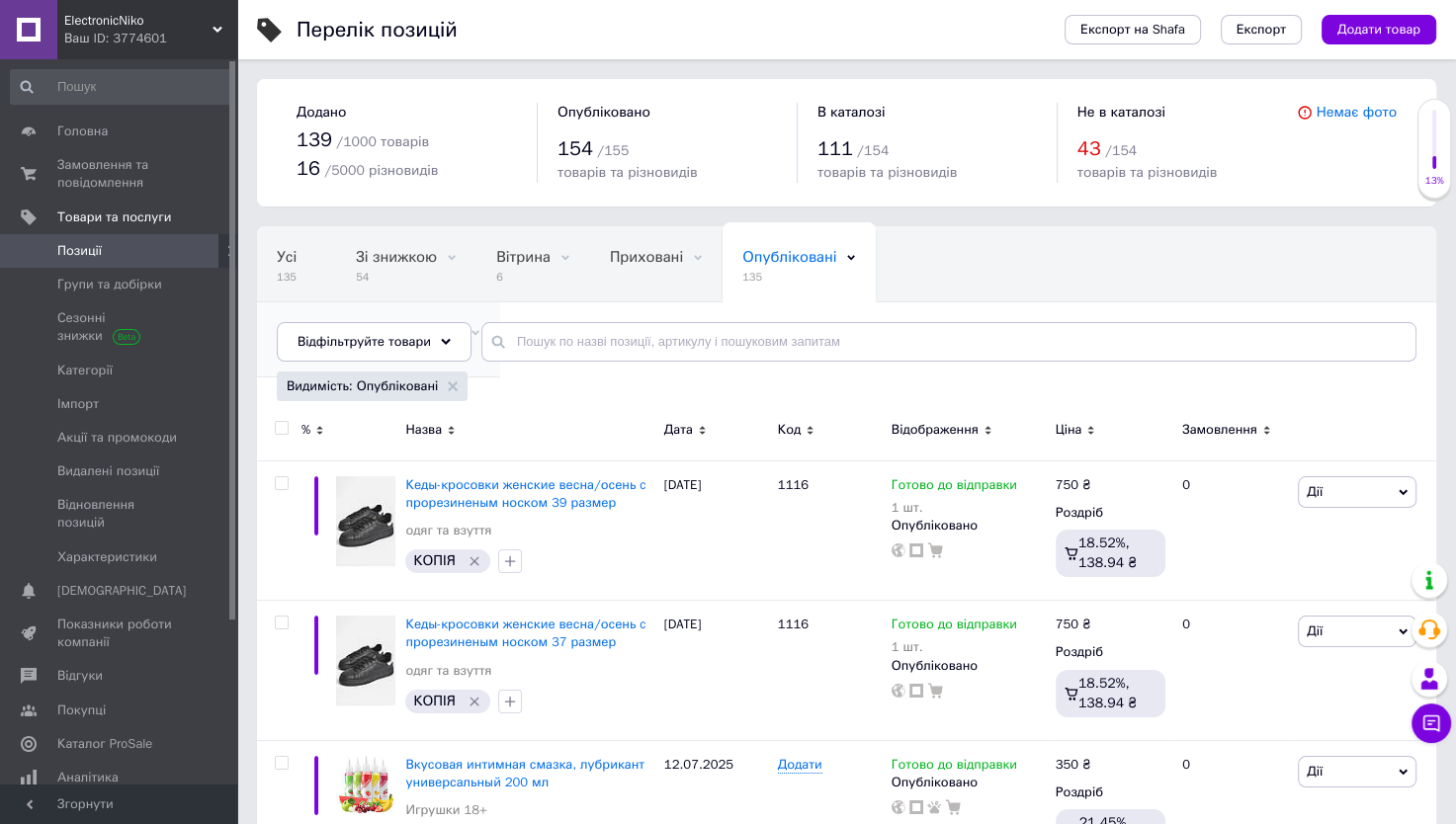 click on "39" at bounding box center [369, 352] 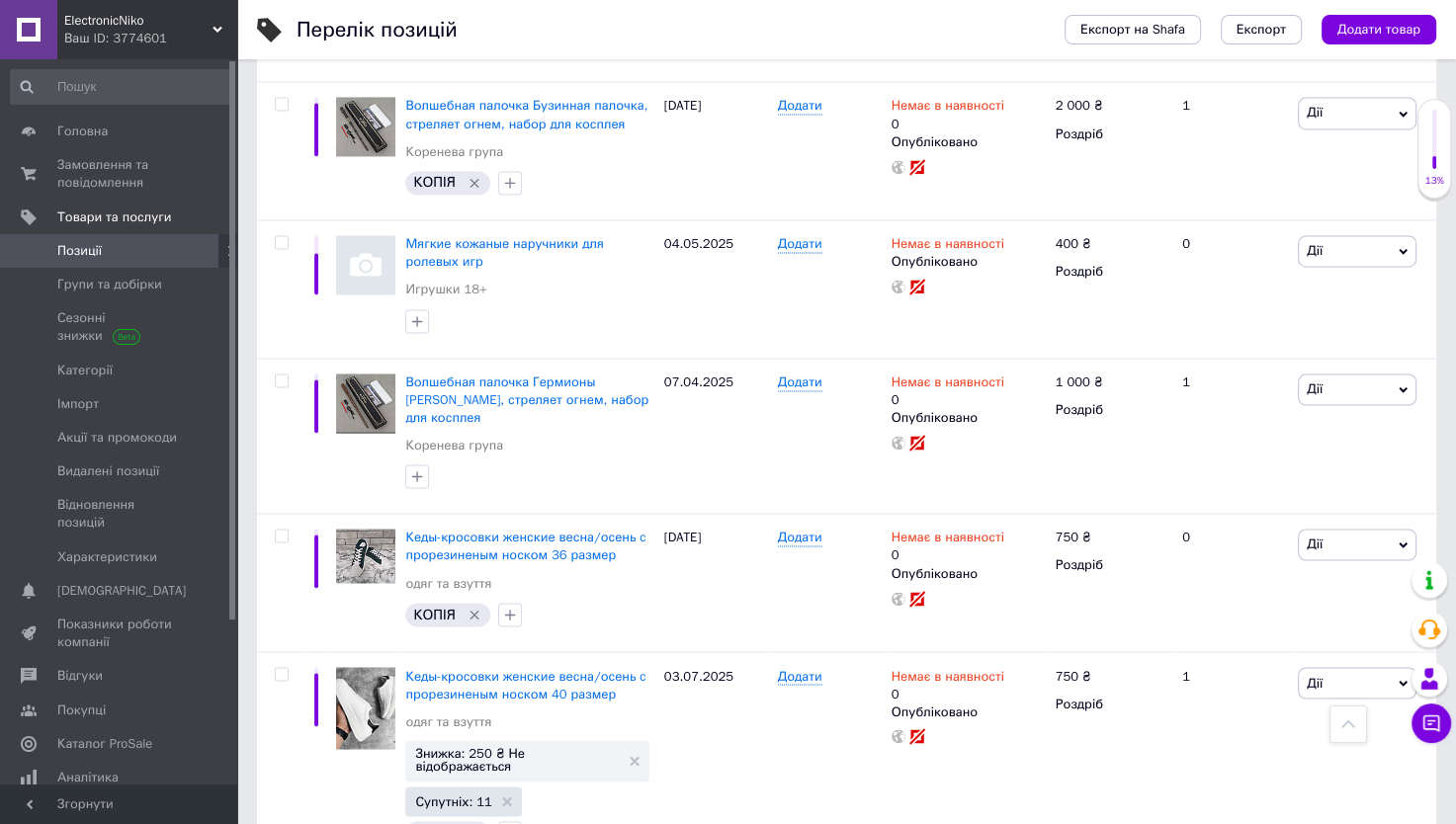 scroll, scrollTop: 3122, scrollLeft: 0, axis: vertical 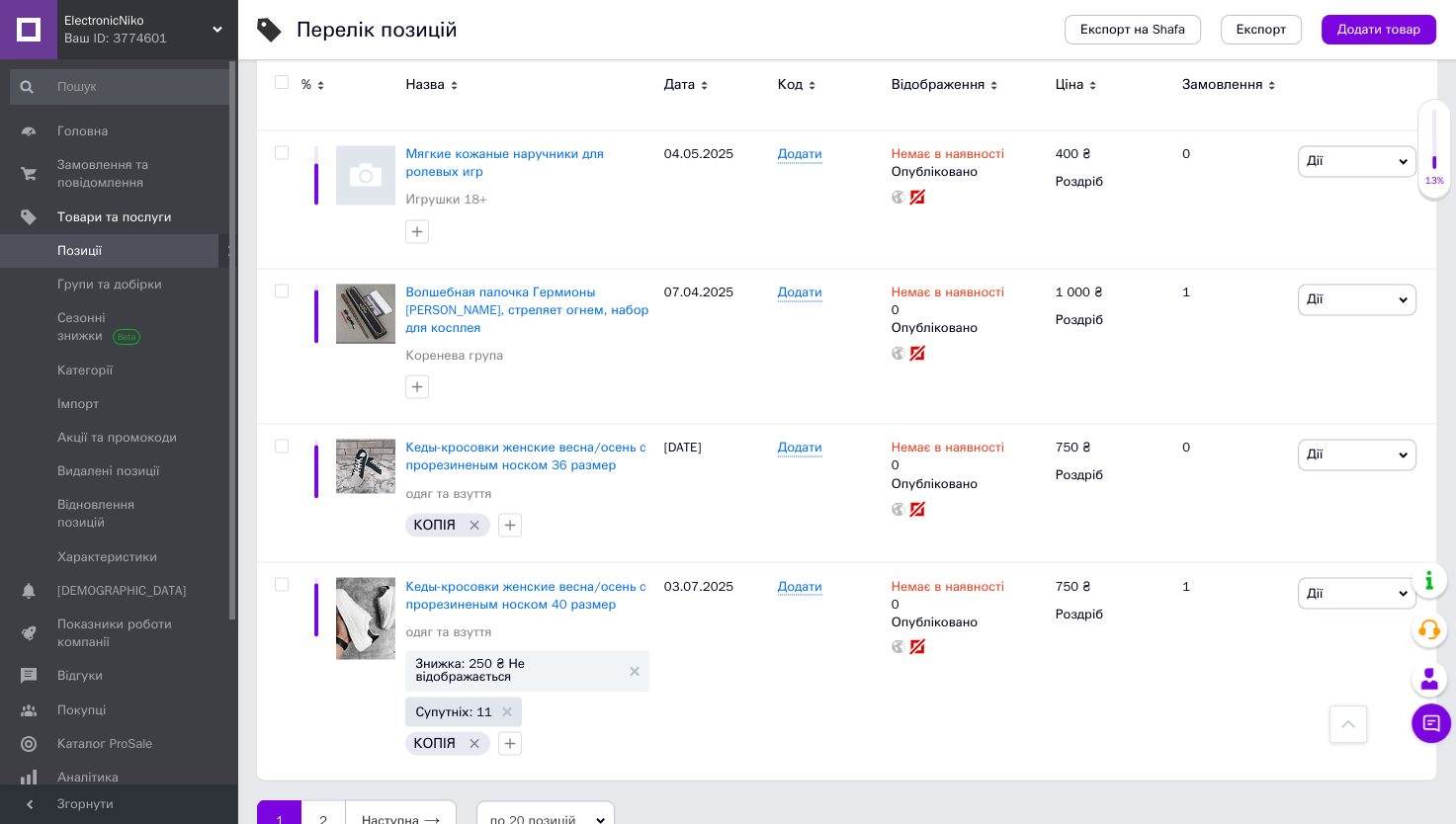 click on "по 20 позицій" at bounding box center (546, 820) 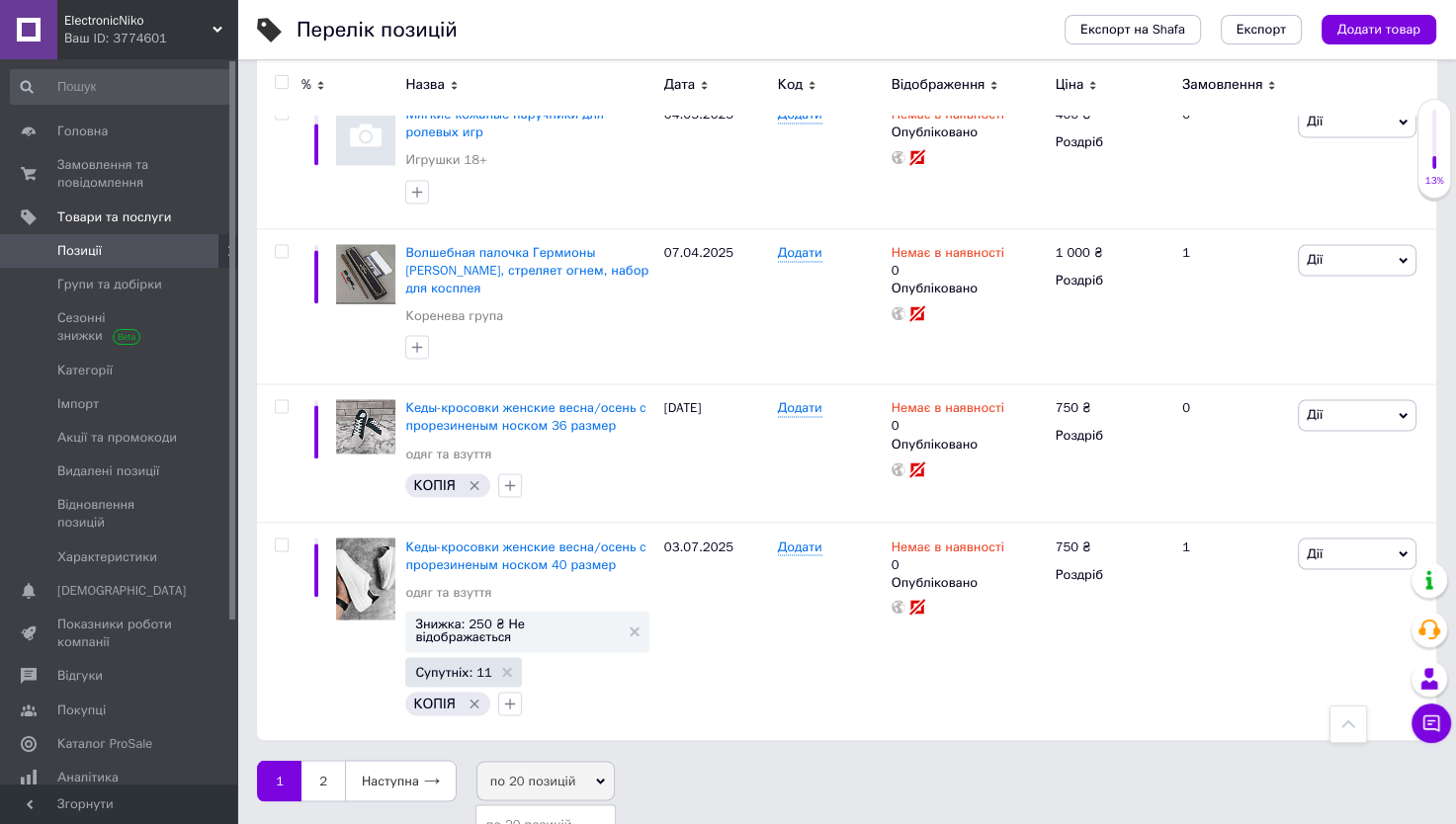 scroll, scrollTop: 3200, scrollLeft: 0, axis: vertical 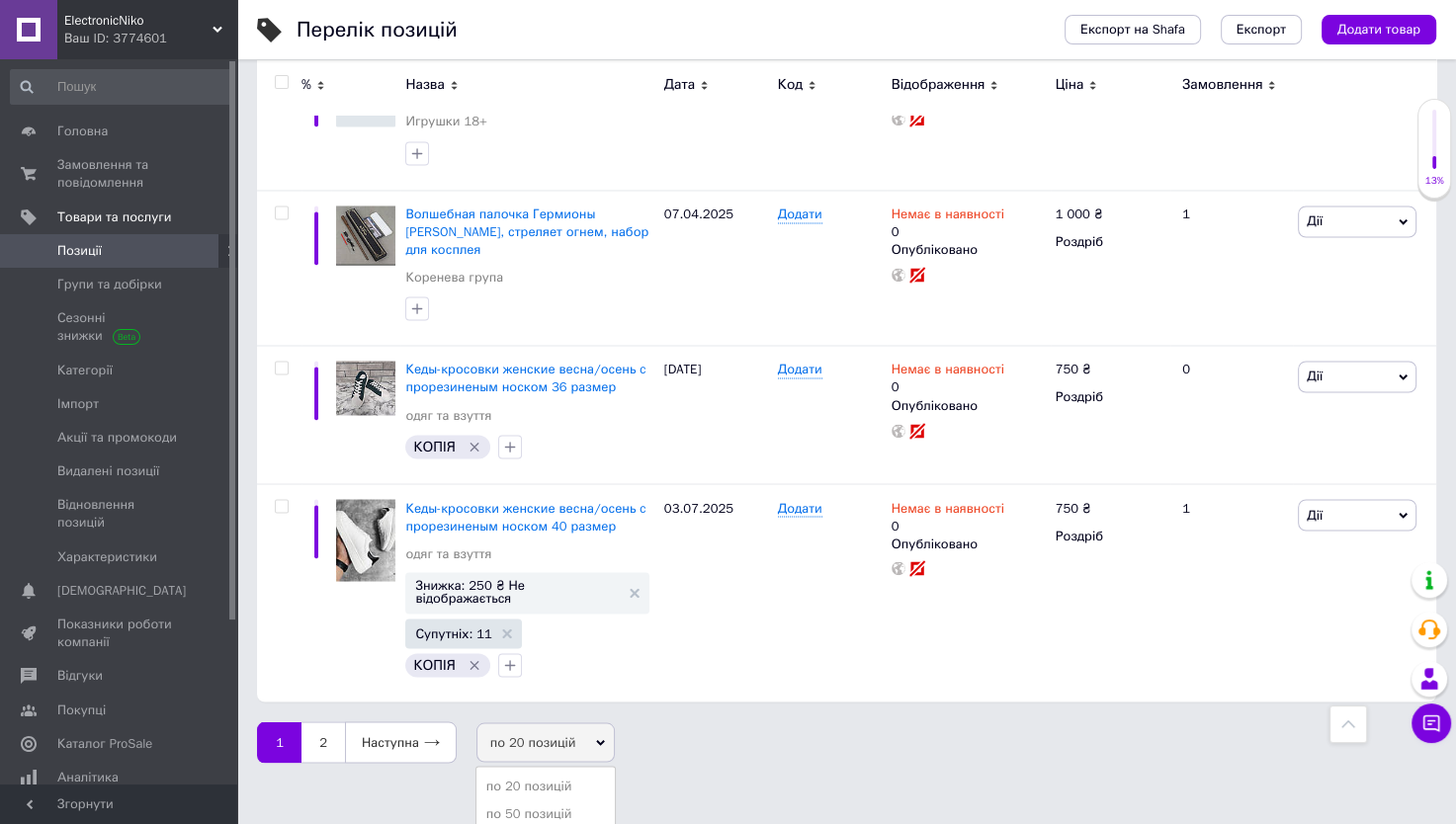 click on "по 50 позицій" at bounding box center (546, 813) 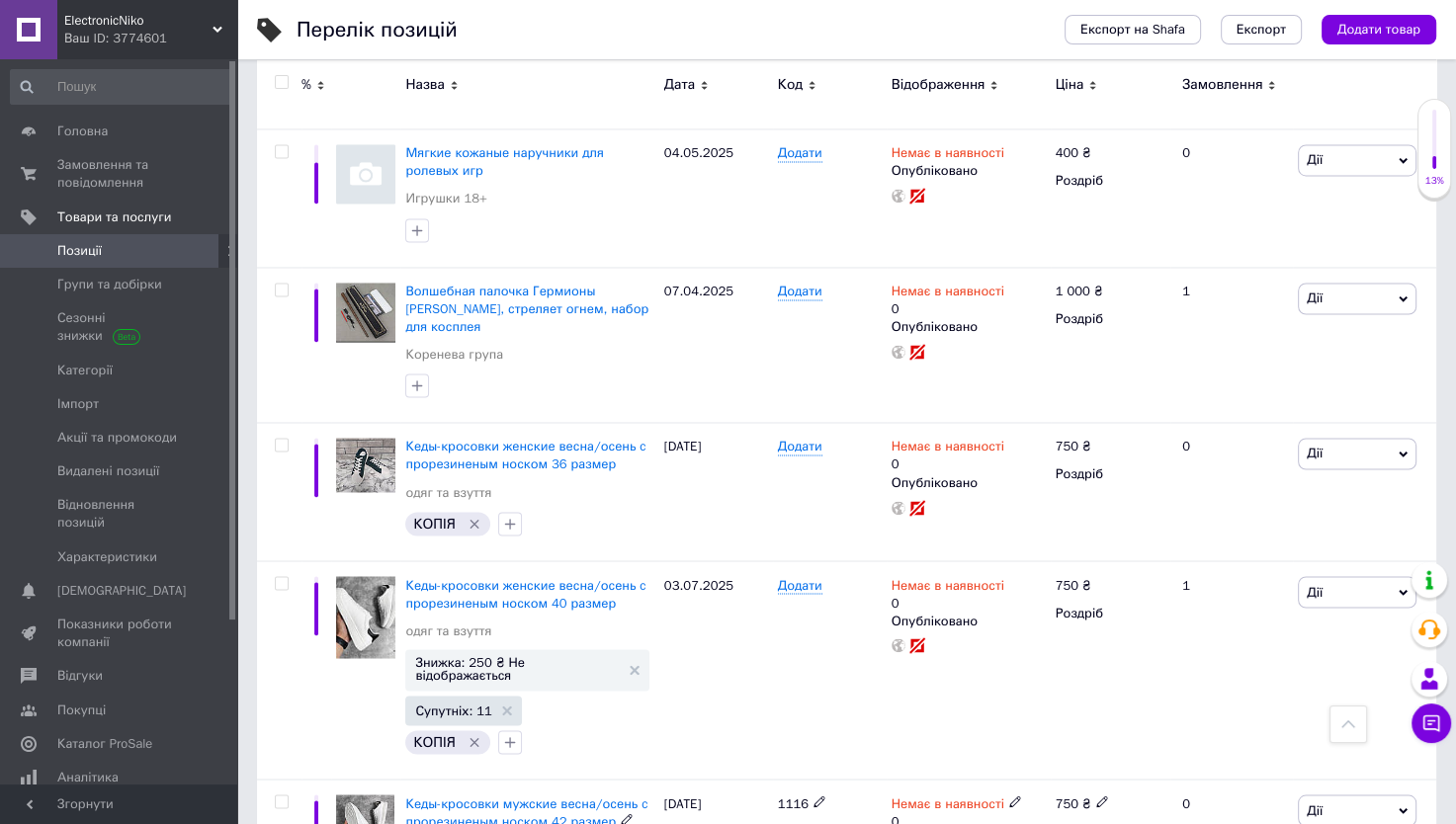 scroll, scrollTop: 3200, scrollLeft: 0, axis: vertical 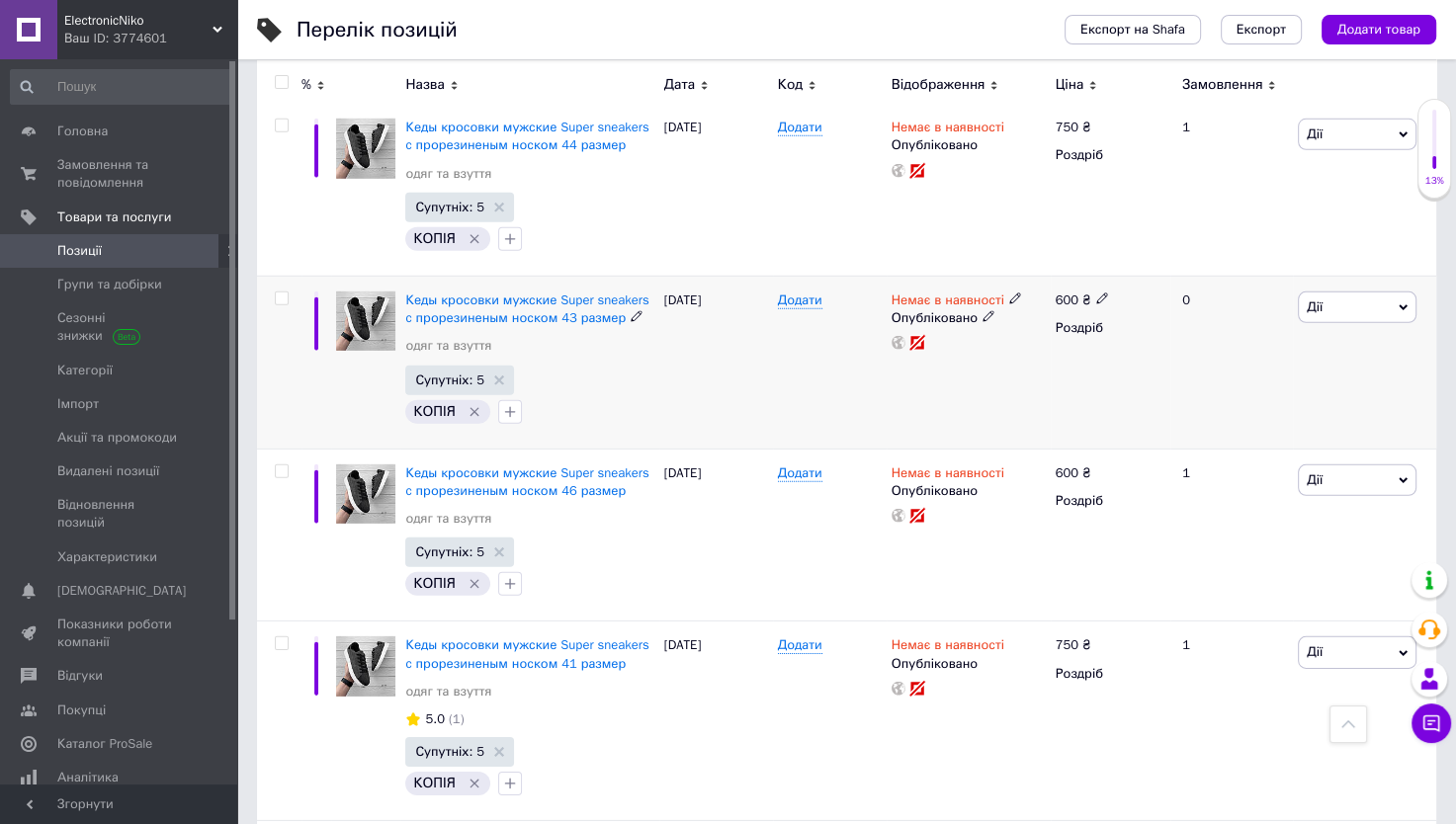 click on "Дії" at bounding box center [1357, 307] 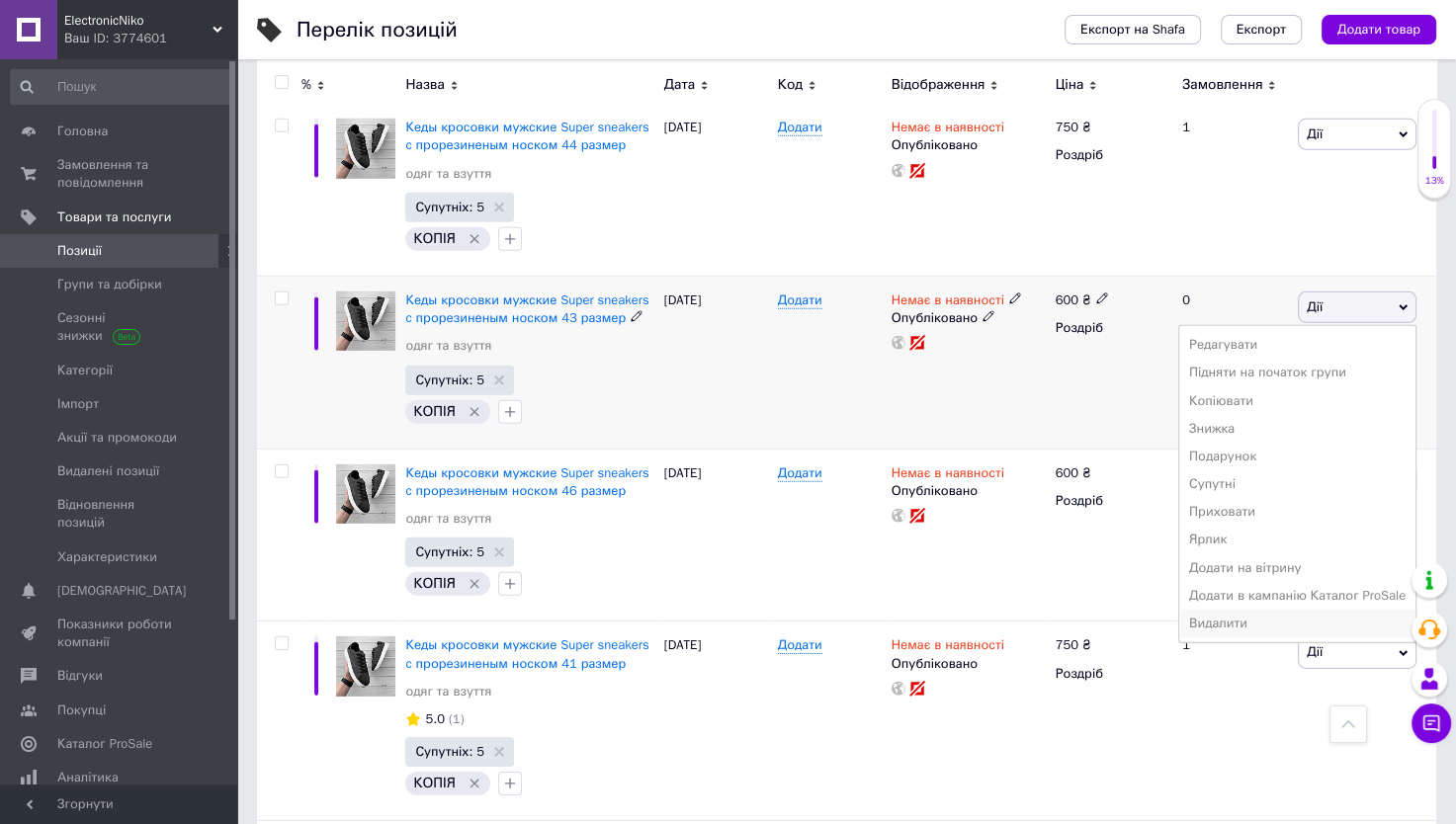 click on "Видалити" at bounding box center (1297, 623) 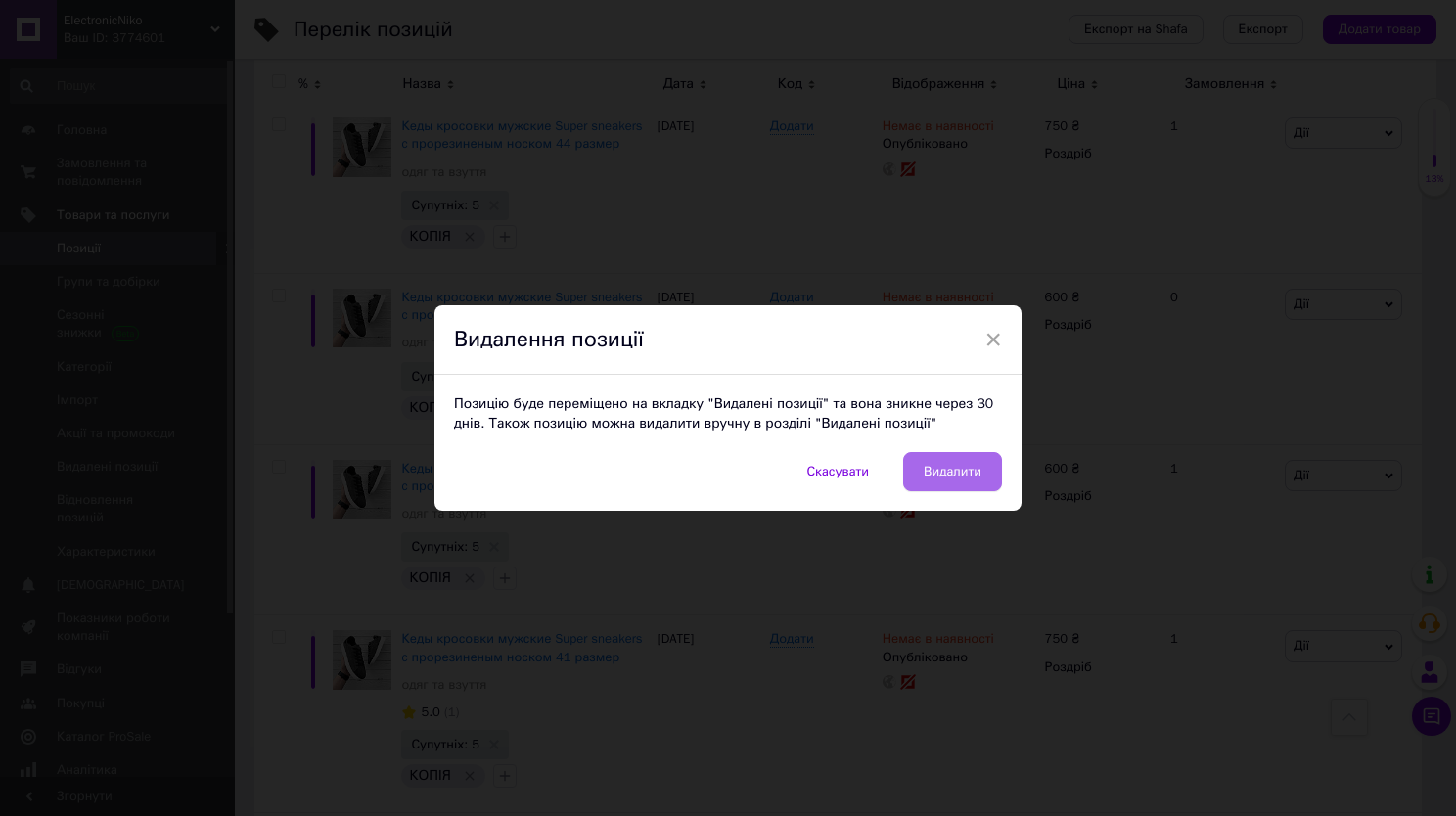 click on "Видалити" at bounding box center (952, 472) 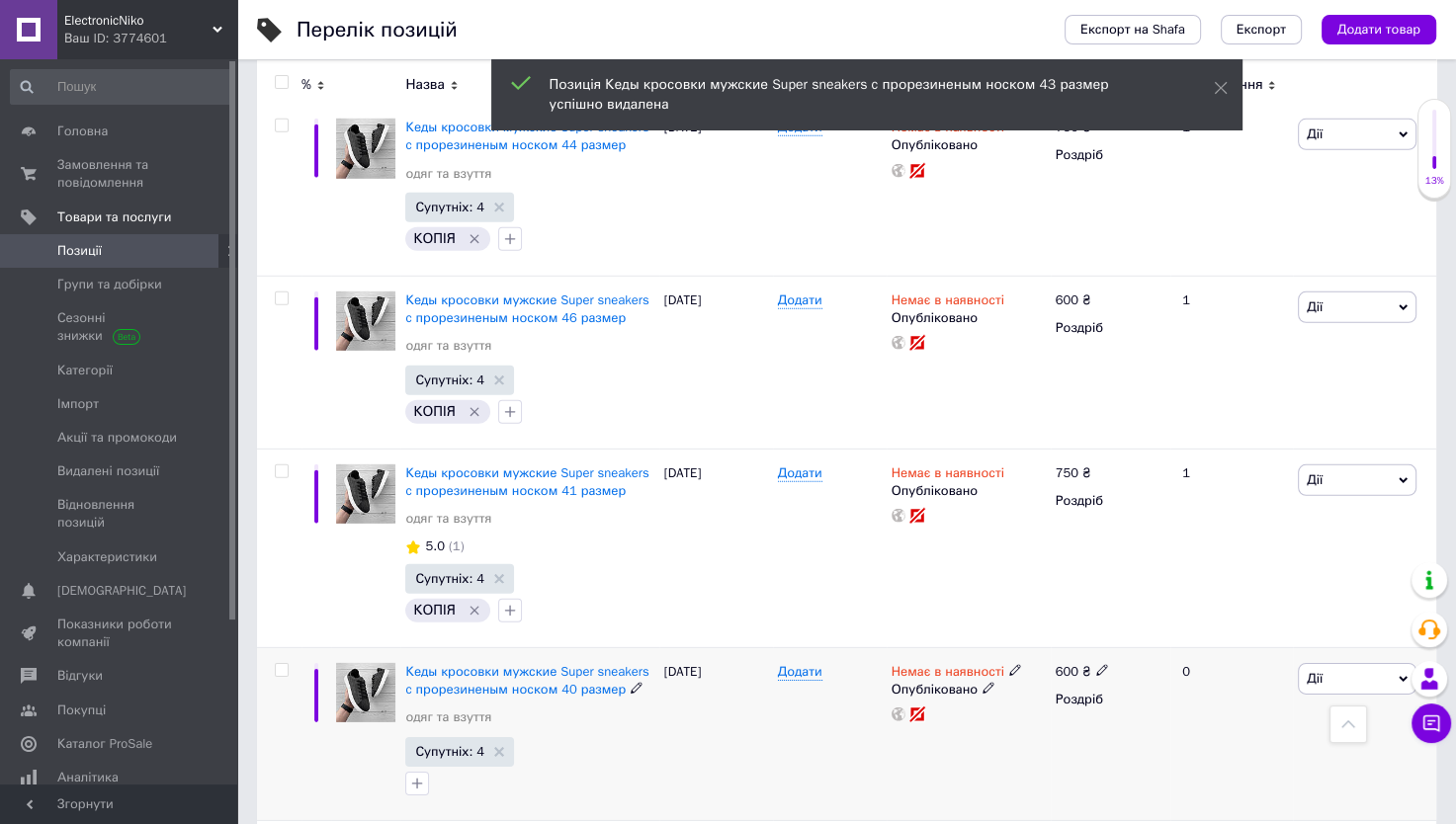 click on "Дії" at bounding box center [1357, 679] 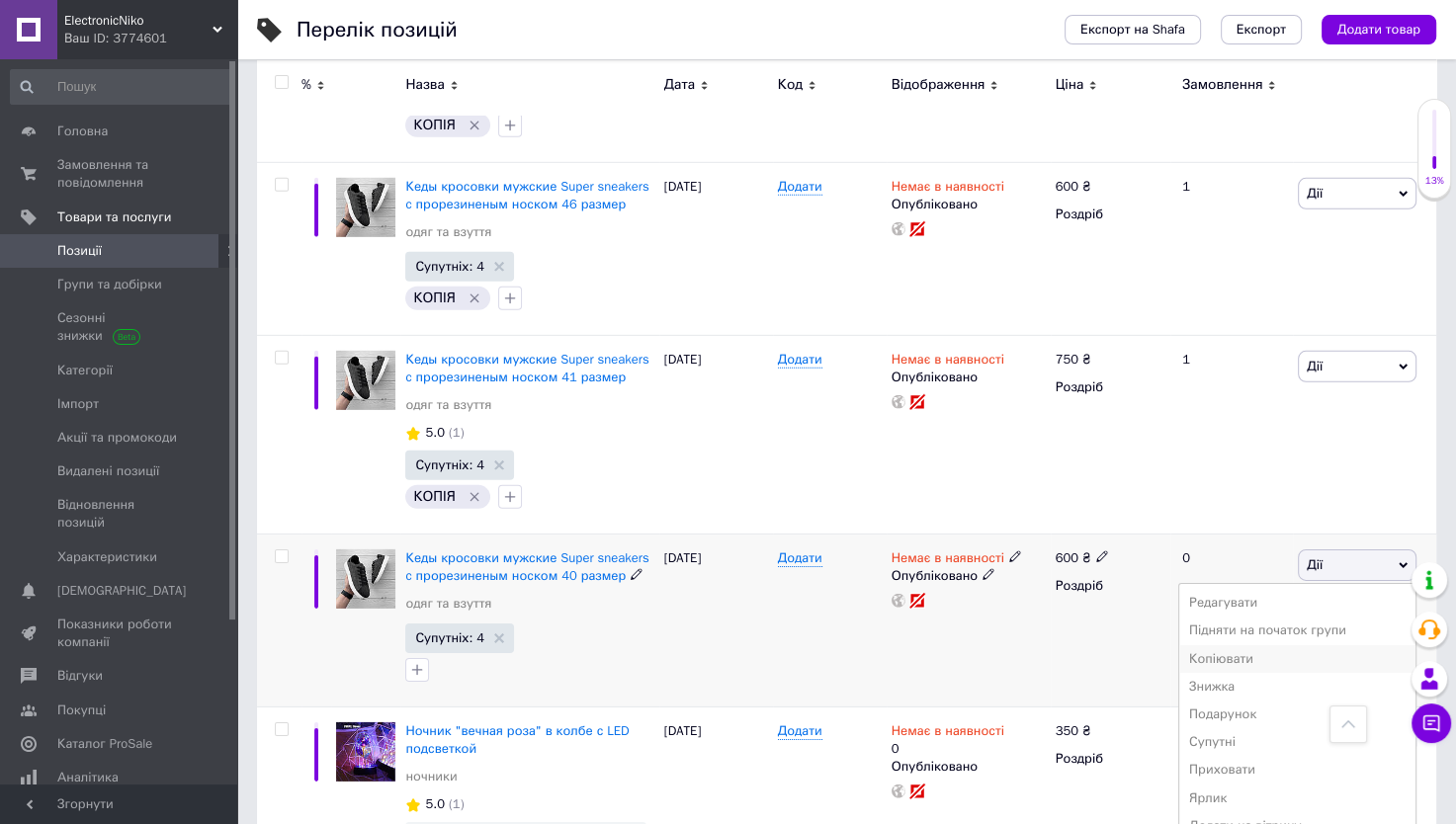 scroll, scrollTop: 5839, scrollLeft: 0, axis: vertical 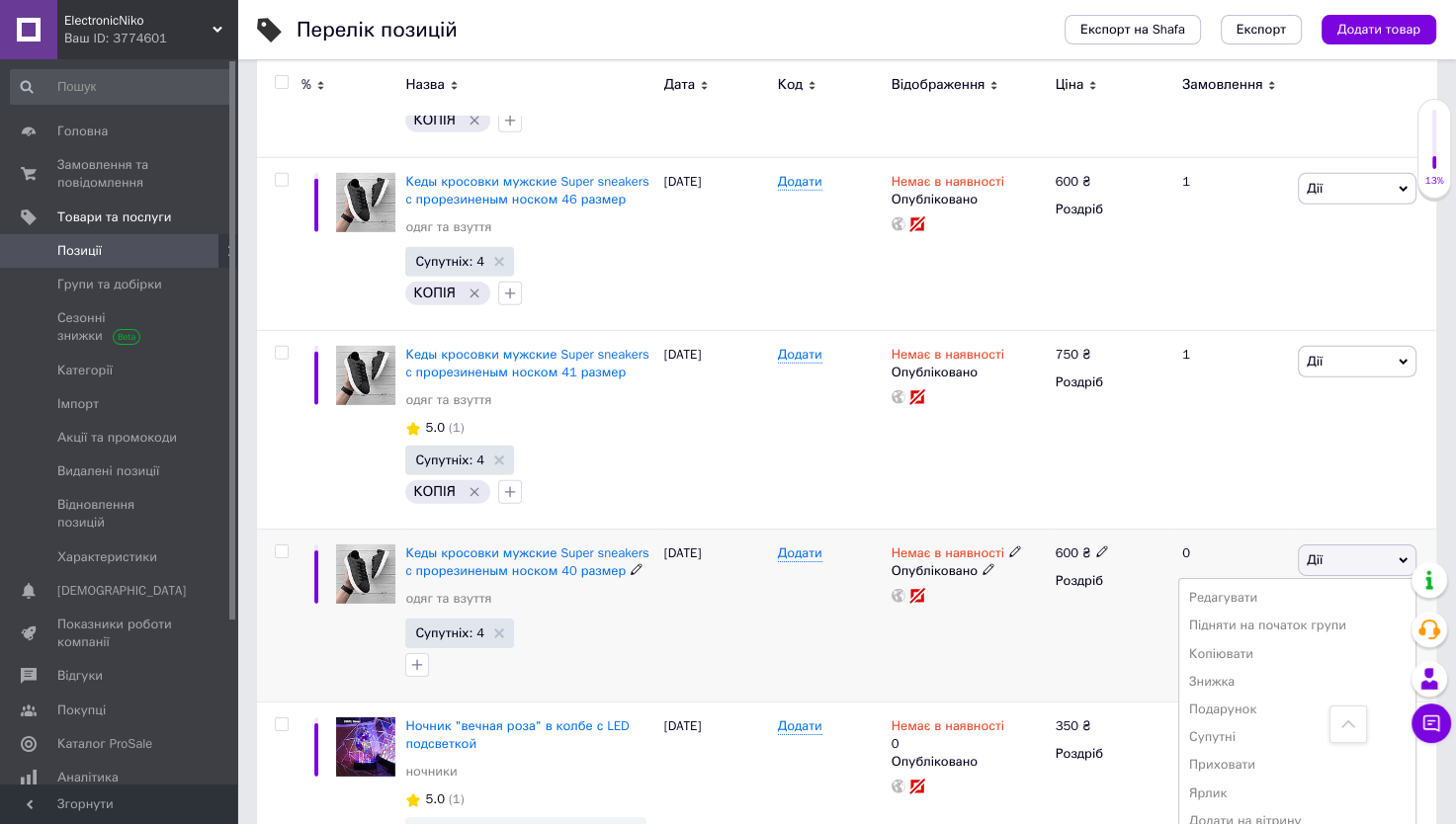 click on "Видалити" at bounding box center [1297, 876] 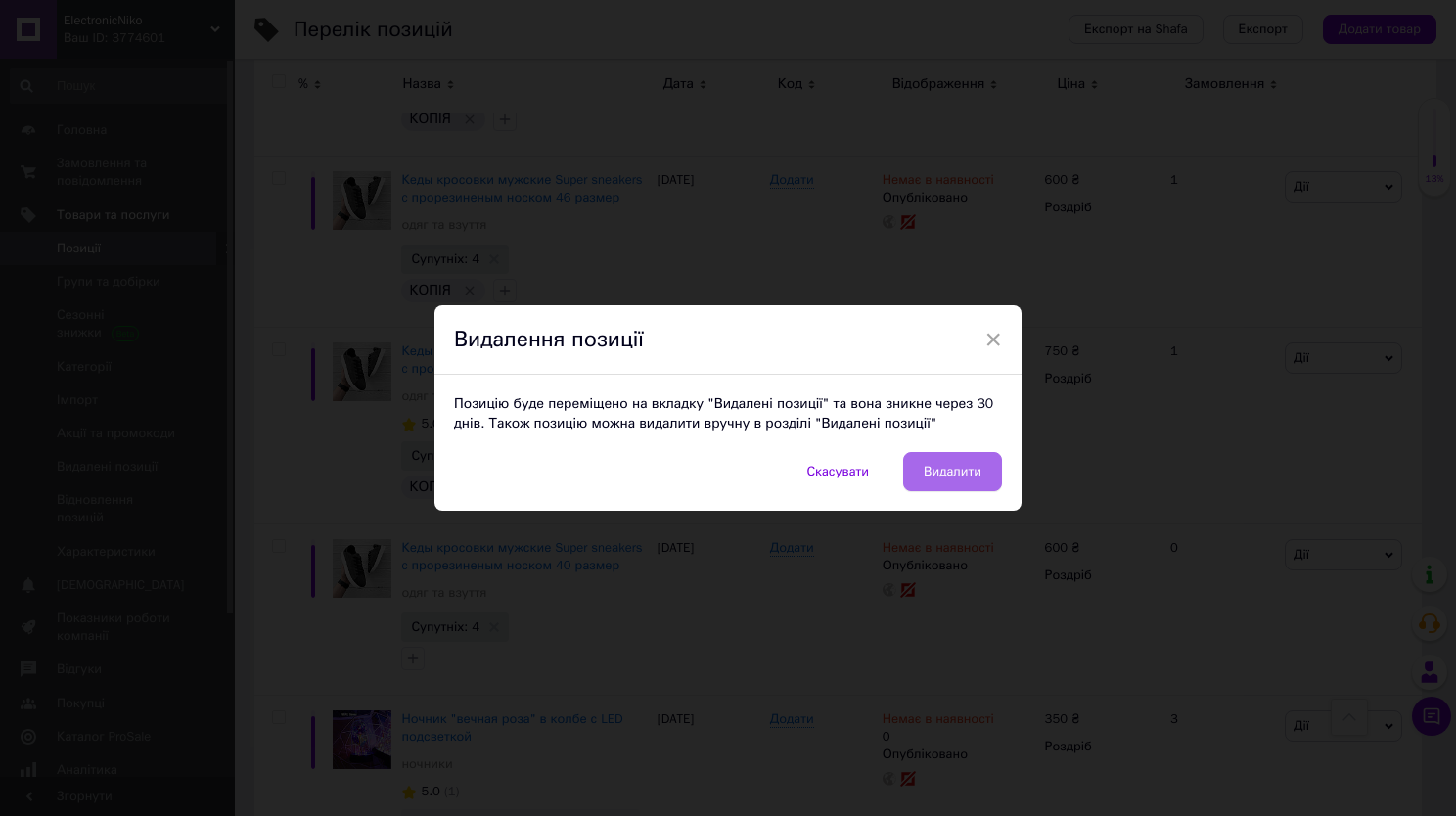 click on "Видалити" at bounding box center (952, 472) 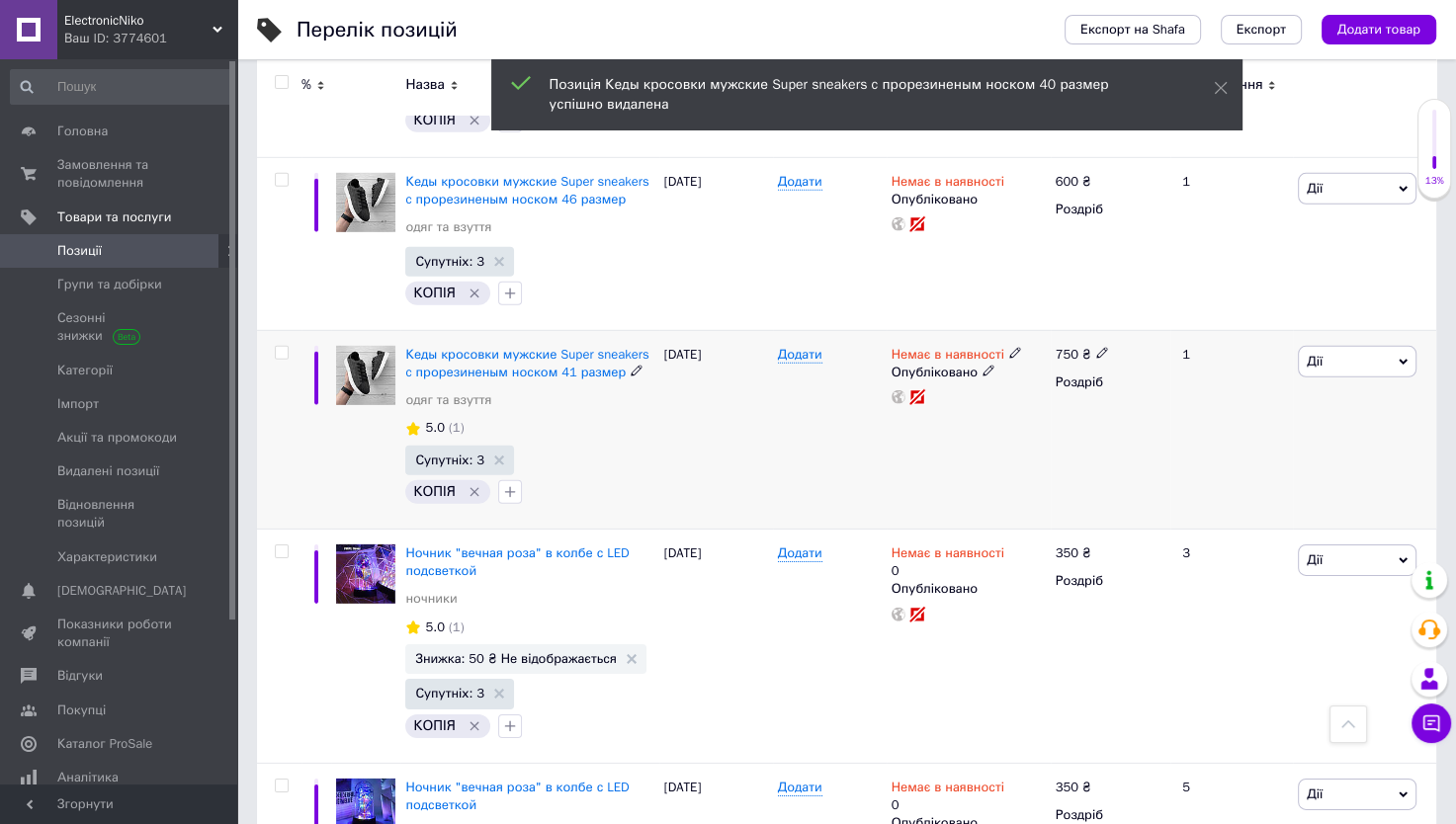 click on "Дії" at bounding box center (1357, 362) 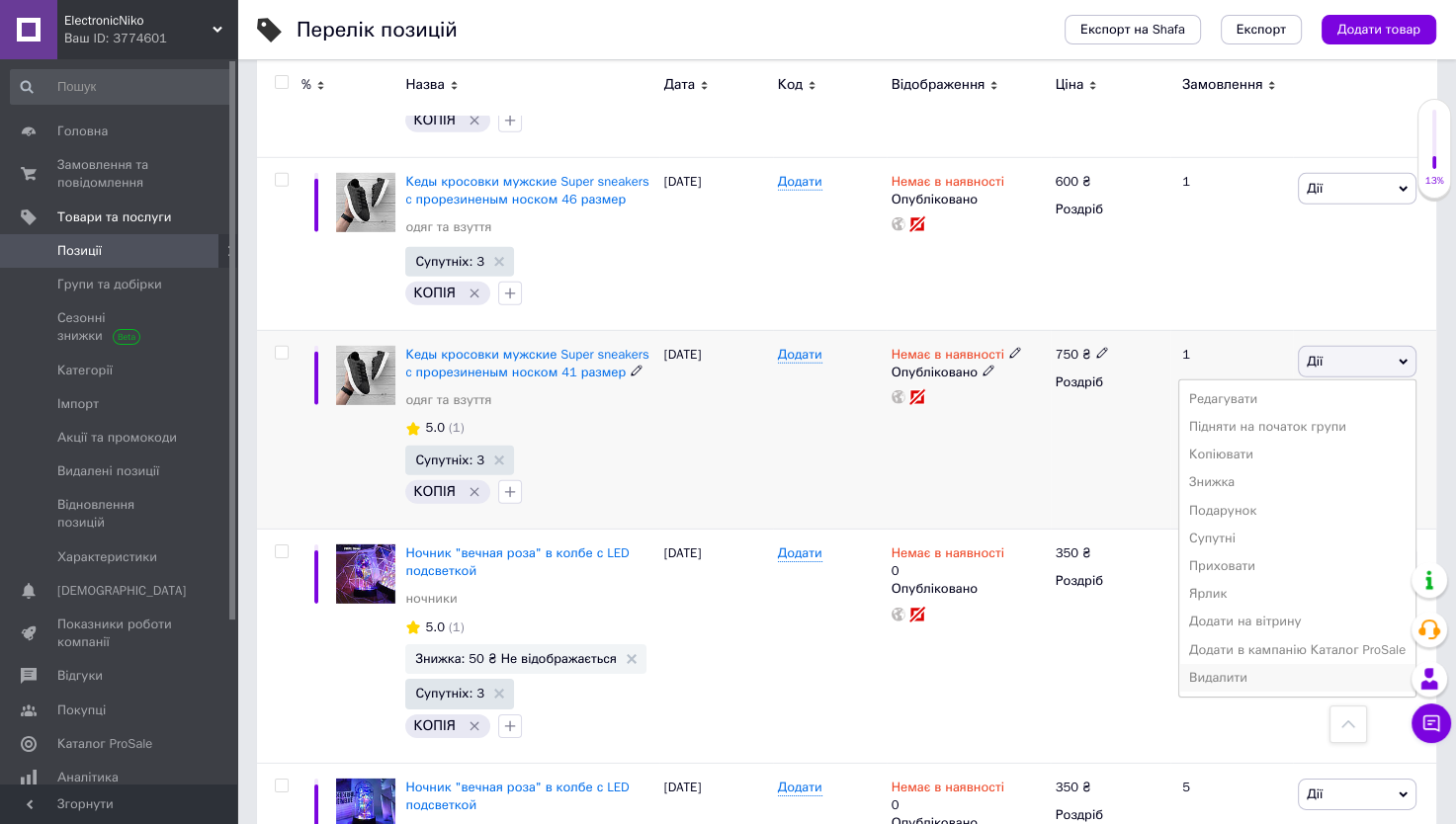 click on "Видалити" at bounding box center (1297, 678) 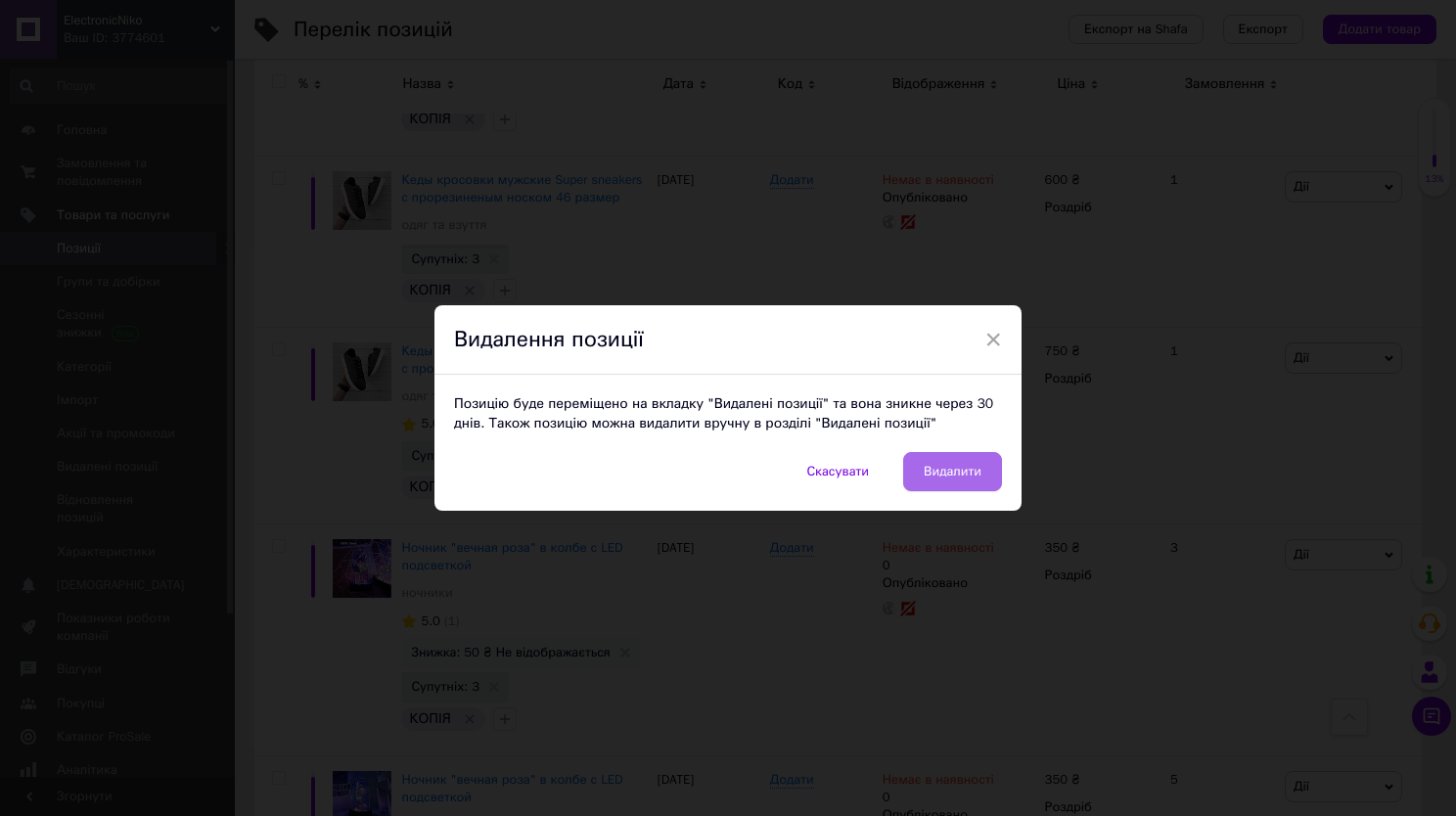 click on "Видалити" at bounding box center (952, 472) 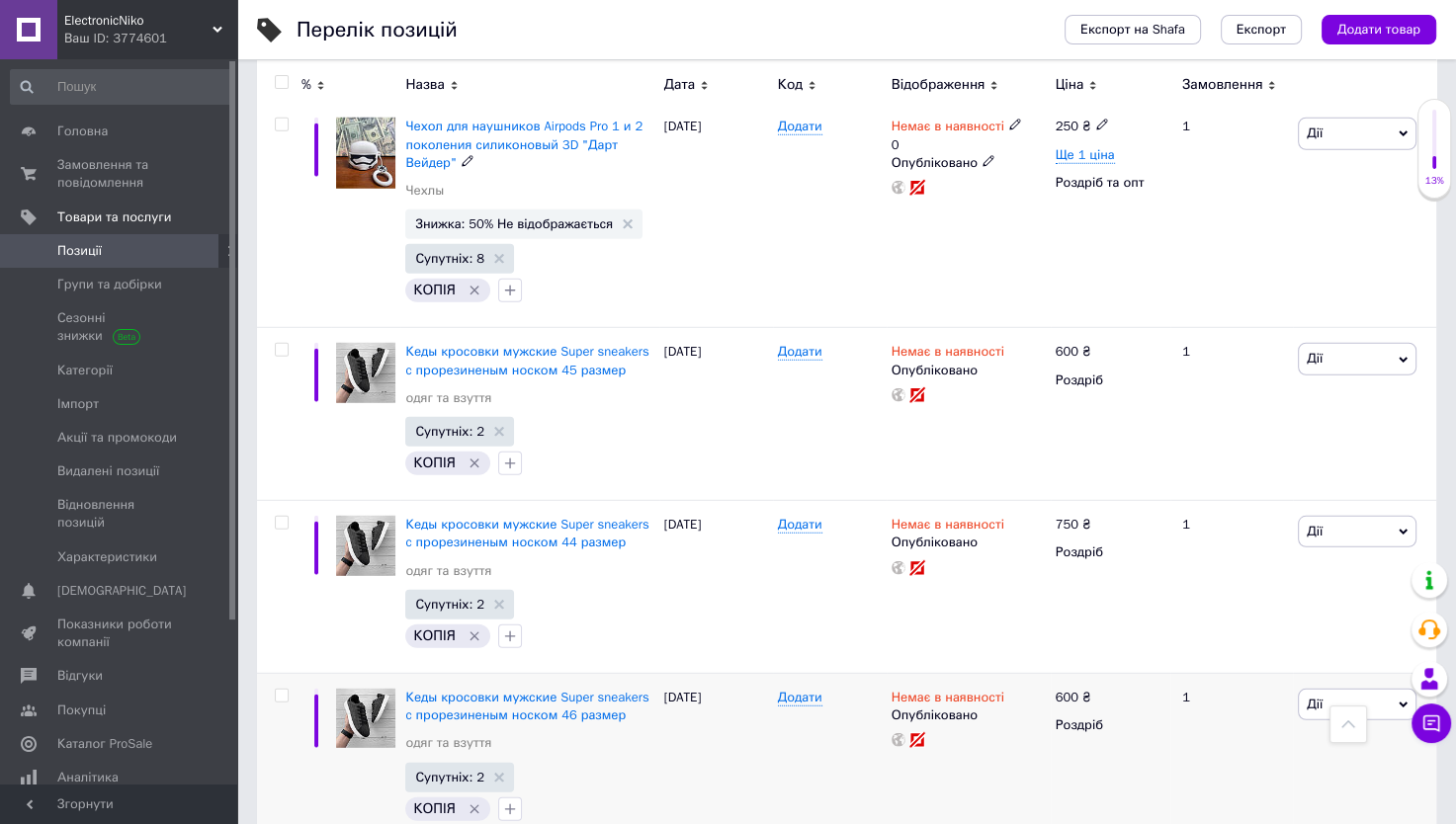 scroll, scrollTop: 5325, scrollLeft: 0, axis: vertical 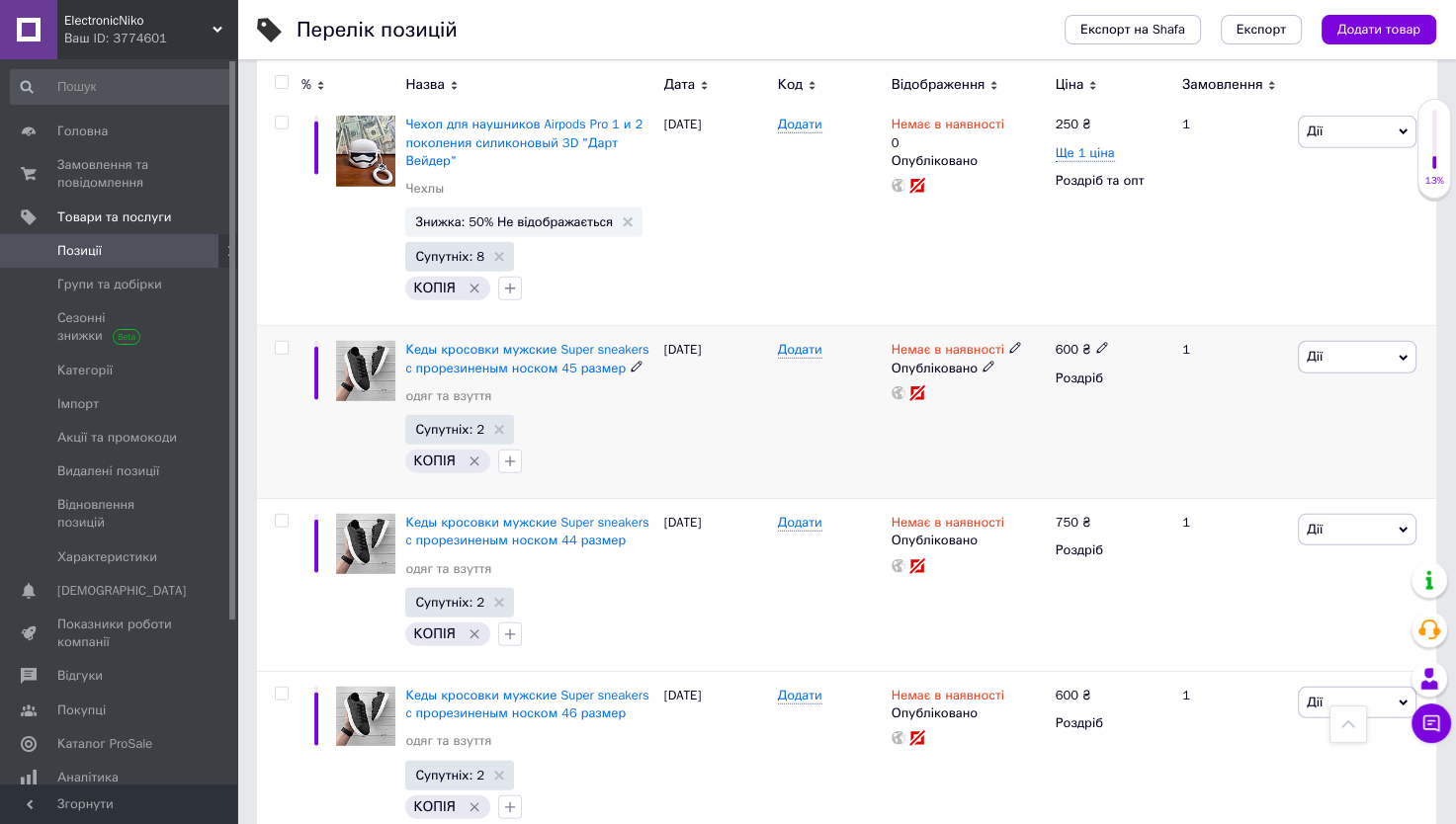 click on "Дії" at bounding box center [1357, 357] 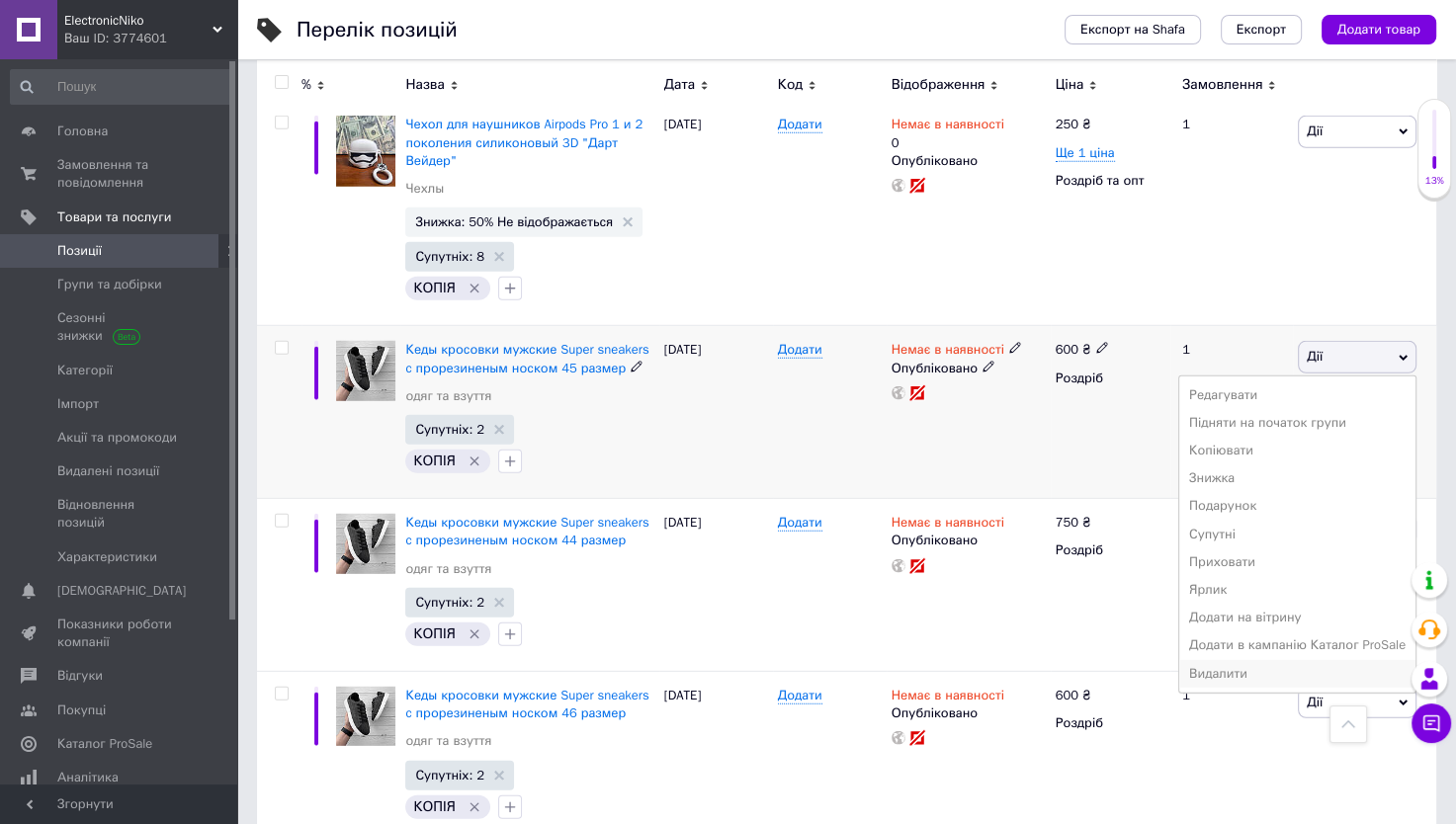 click on "Видалити" at bounding box center [1297, 674] 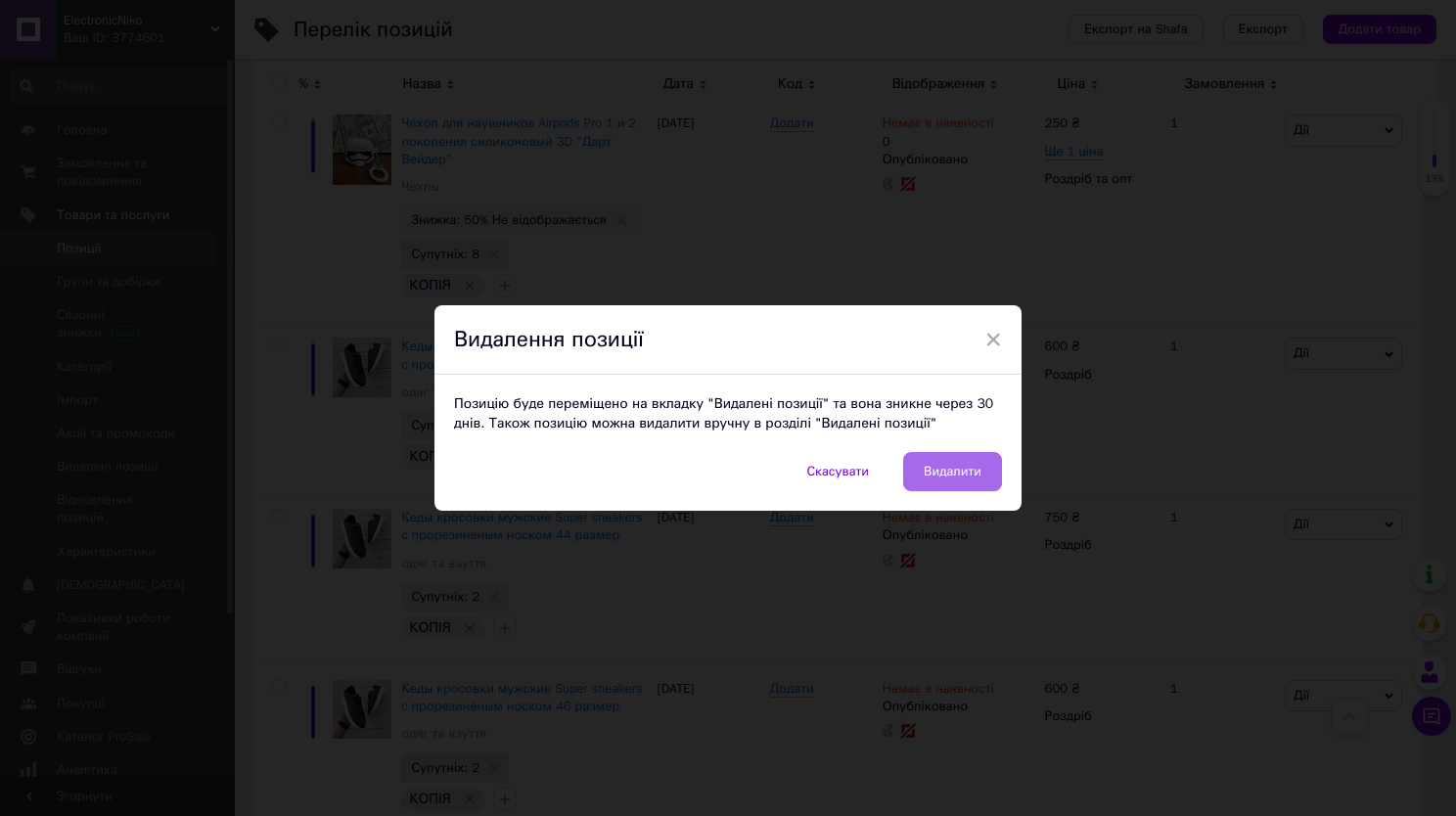 click on "Видалити" at bounding box center [952, 472] 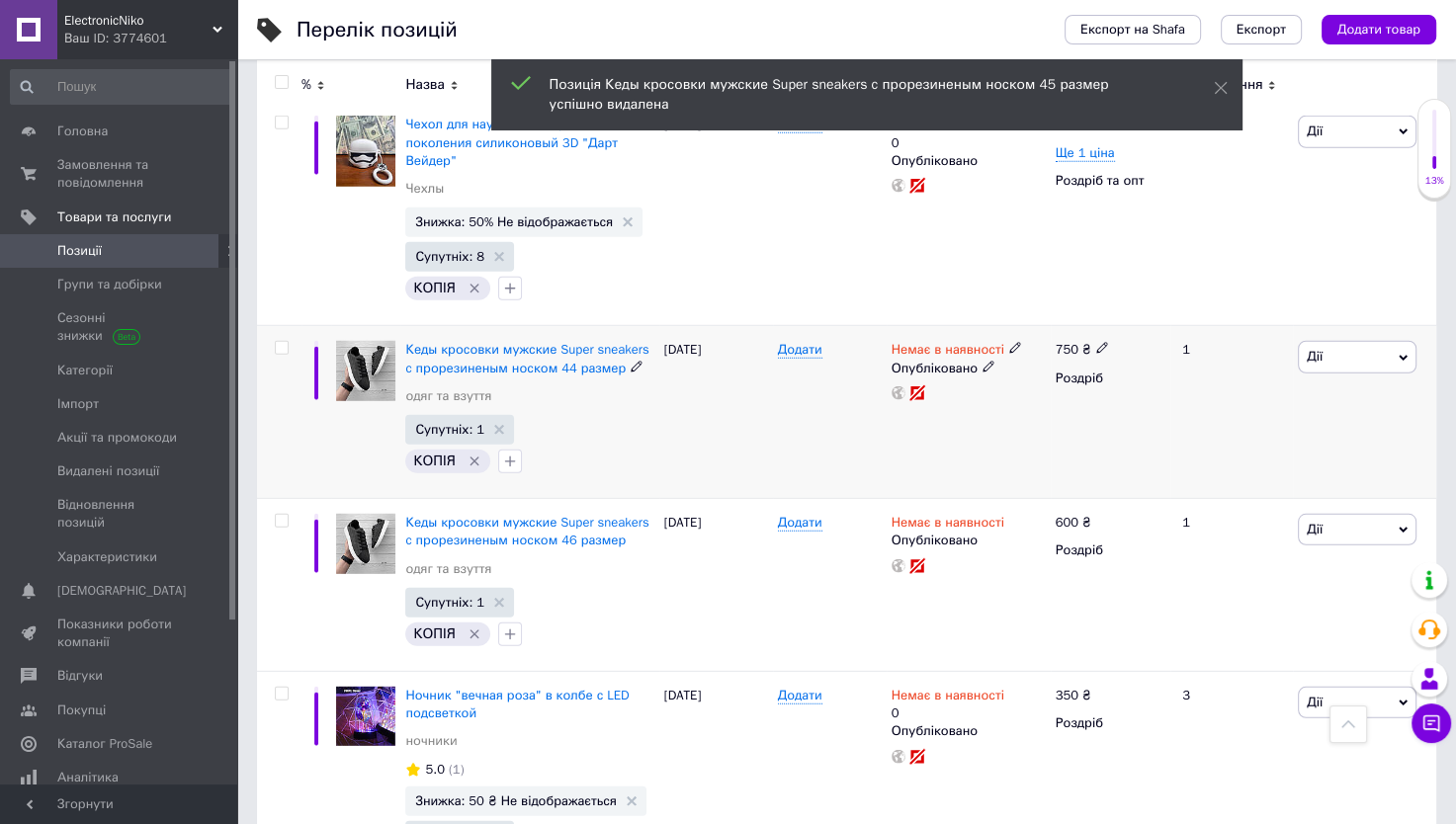 click on "Дії" at bounding box center [1357, 357] 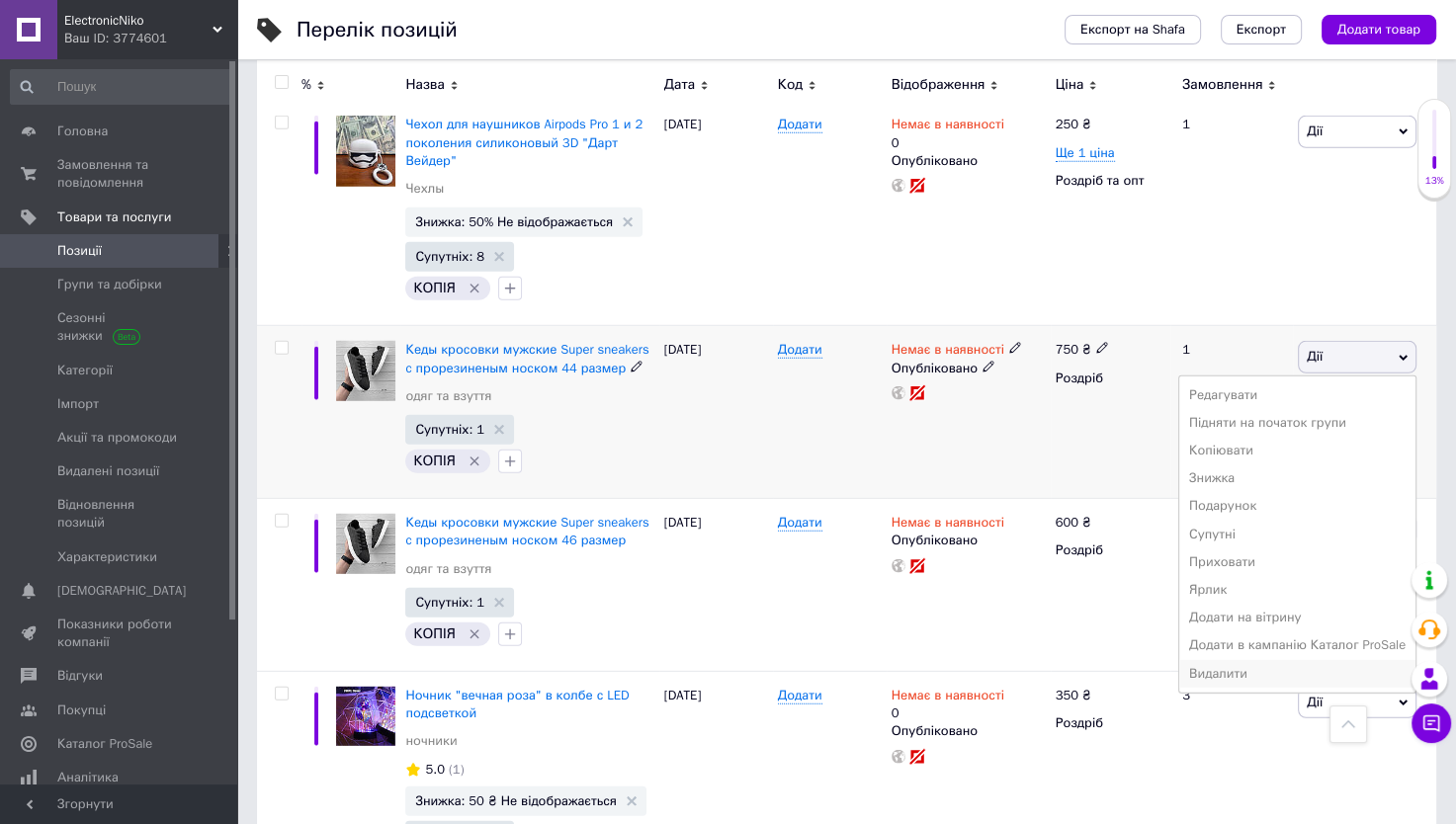click on "Видалити" at bounding box center [1297, 674] 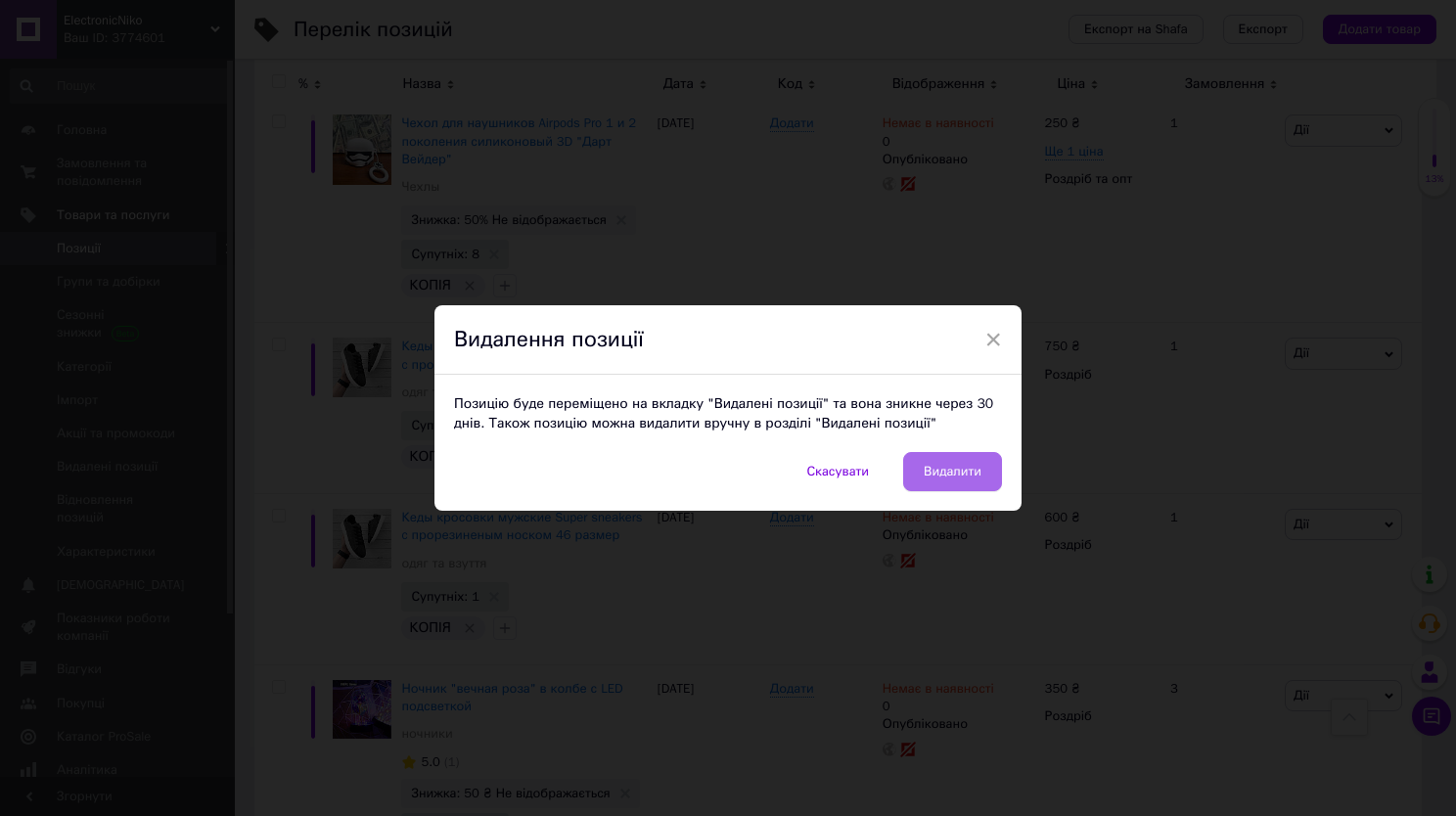 click on "Видалити" at bounding box center [952, 472] 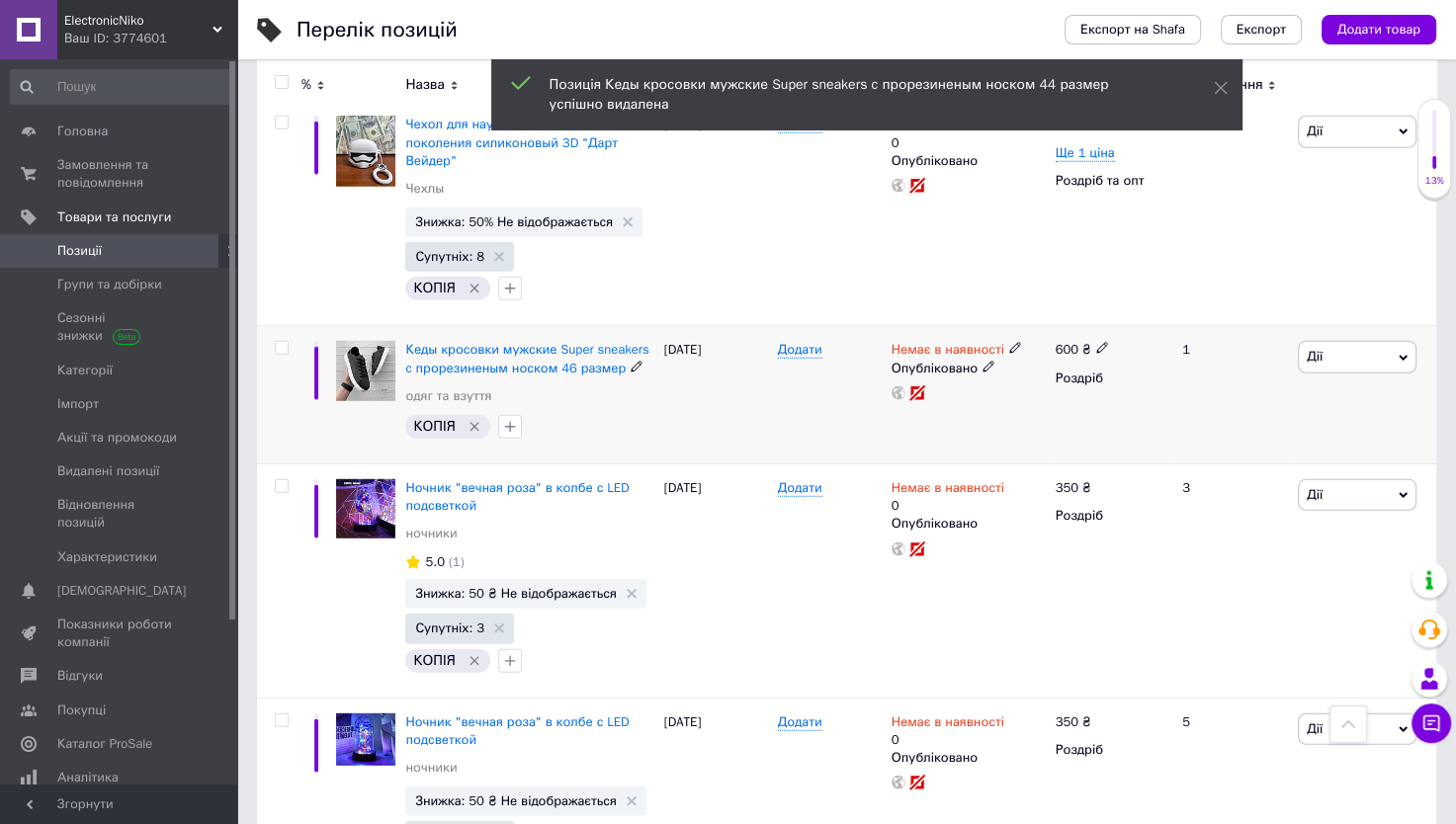 click on "Дії" at bounding box center [1357, 357] 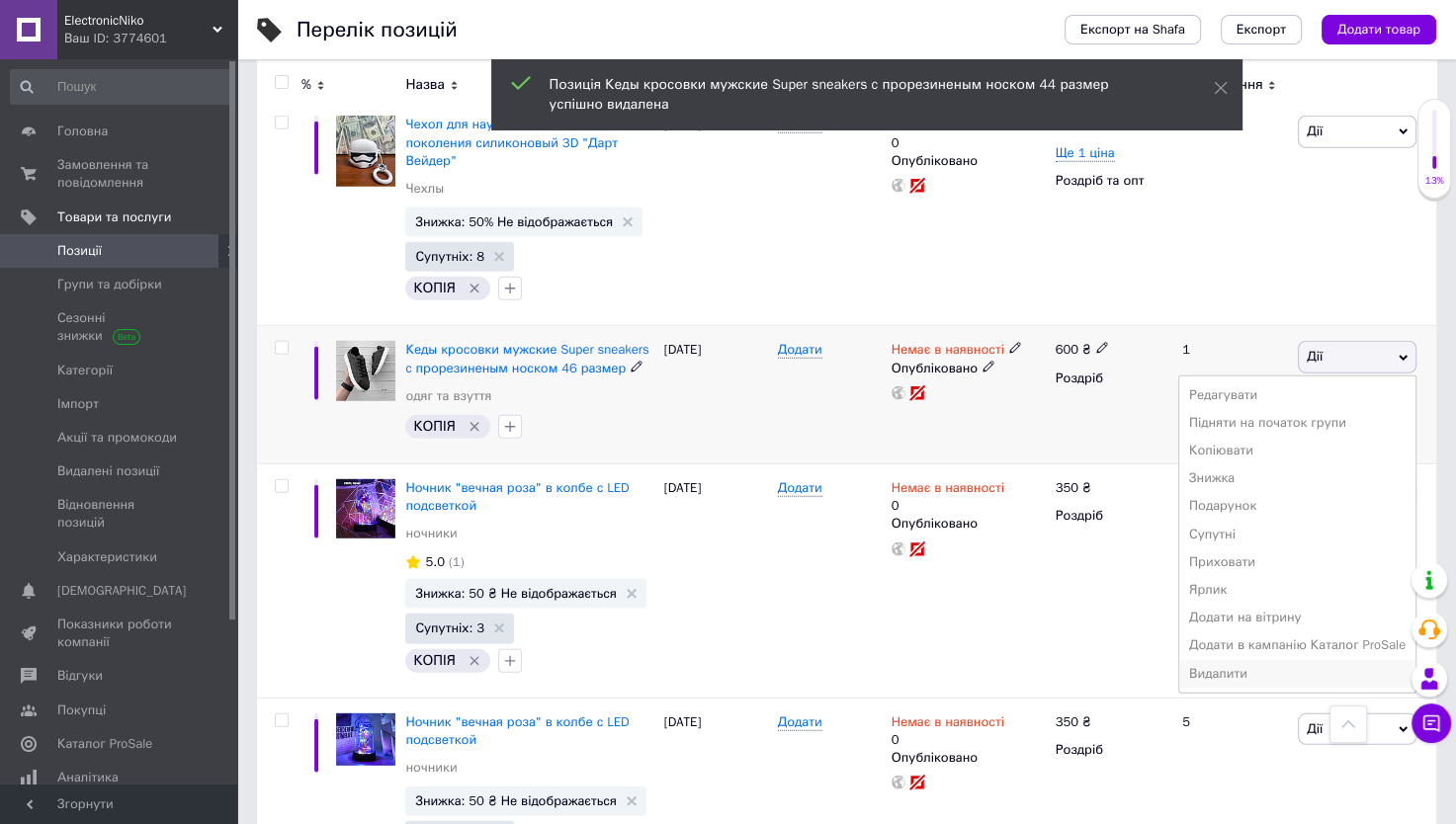 click on "Видалити" at bounding box center [1297, 674] 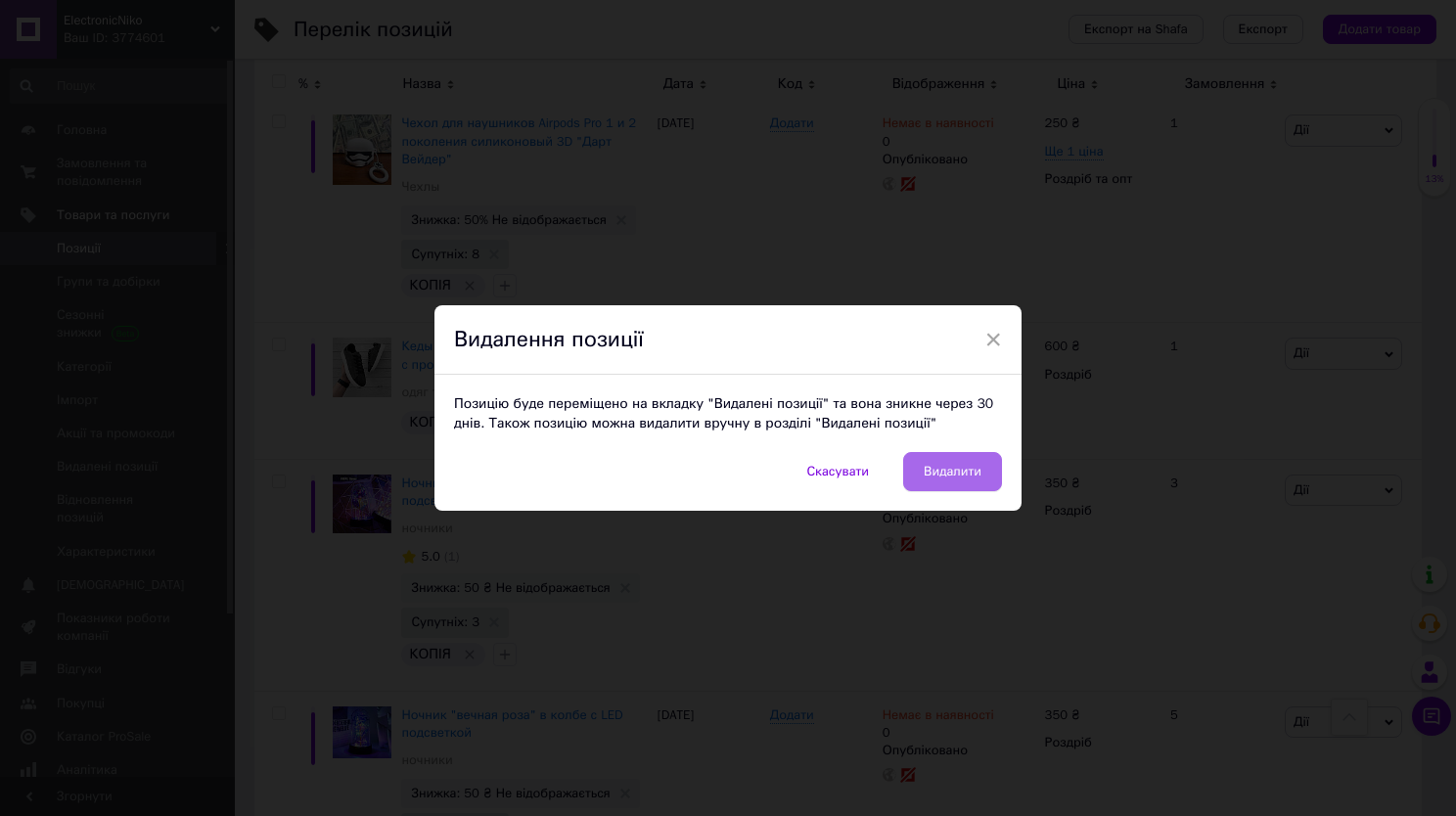 click on "Видалити" at bounding box center (952, 472) 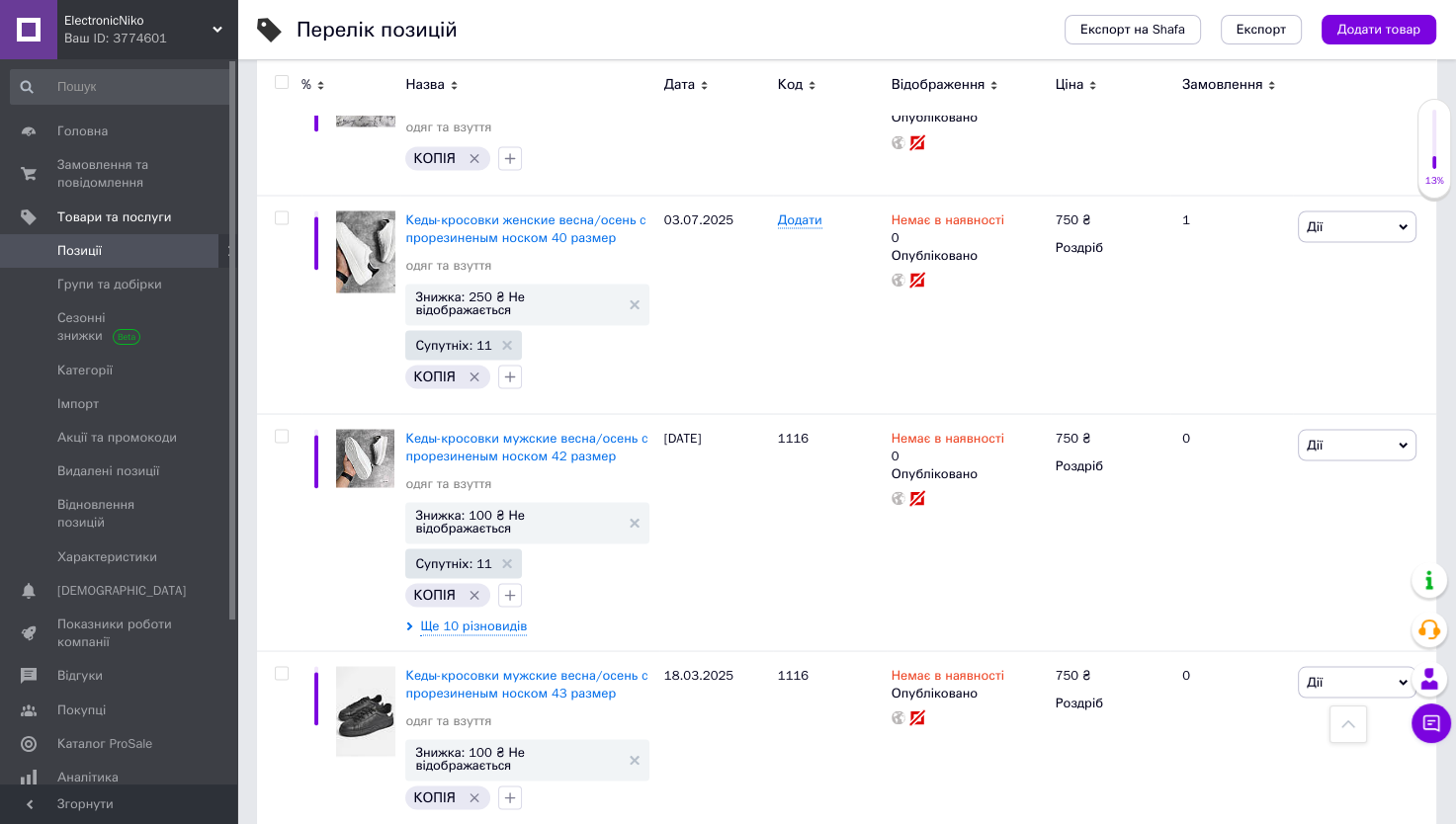 scroll, scrollTop: 2710, scrollLeft: 0, axis: vertical 